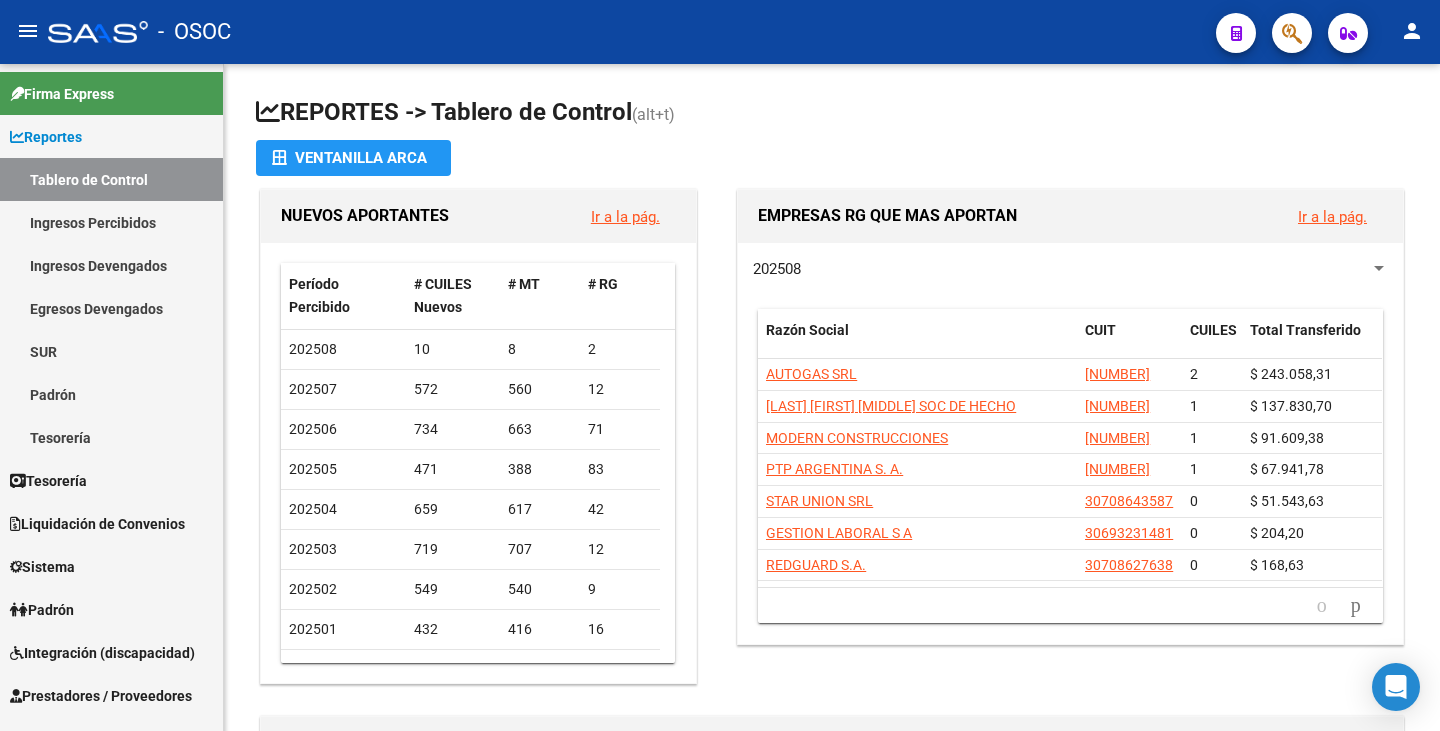scroll, scrollTop: 0, scrollLeft: 0, axis: both 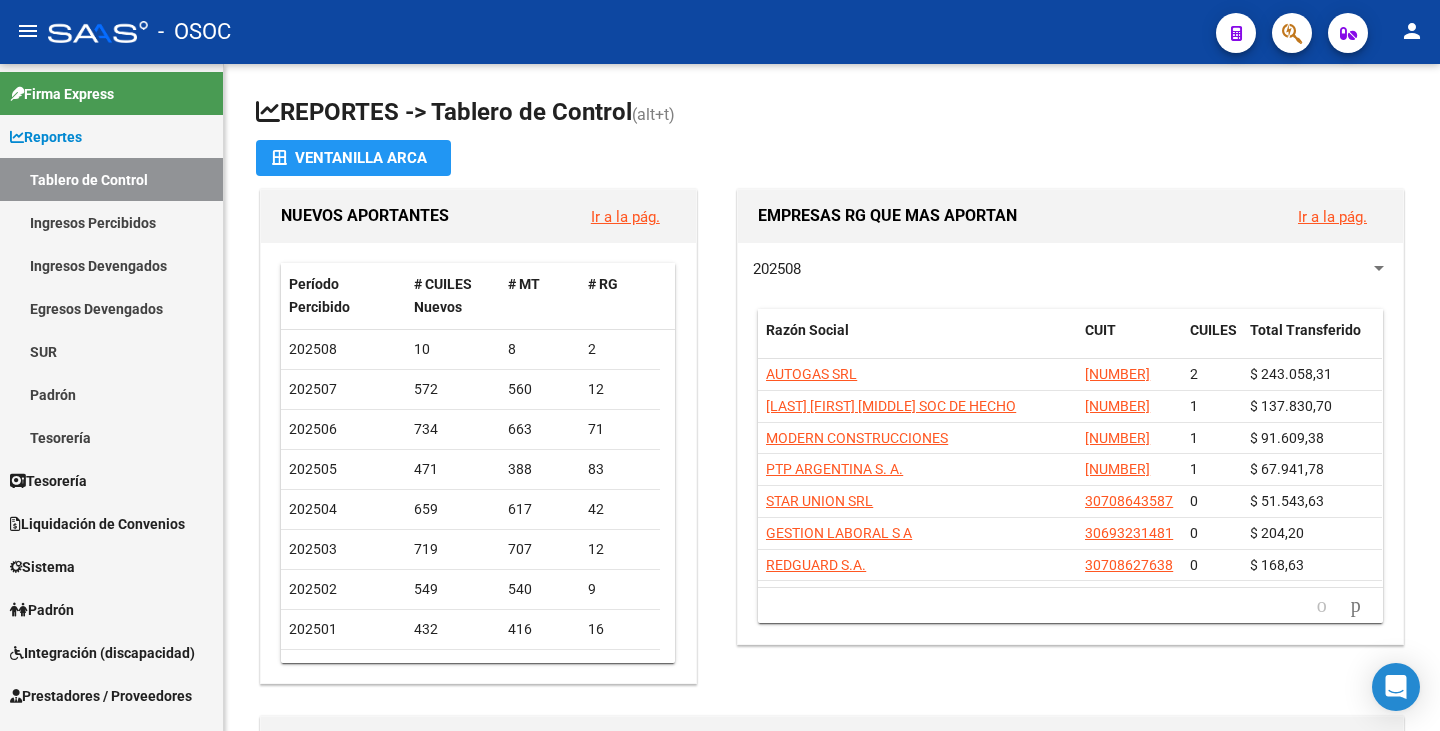 click on "person" 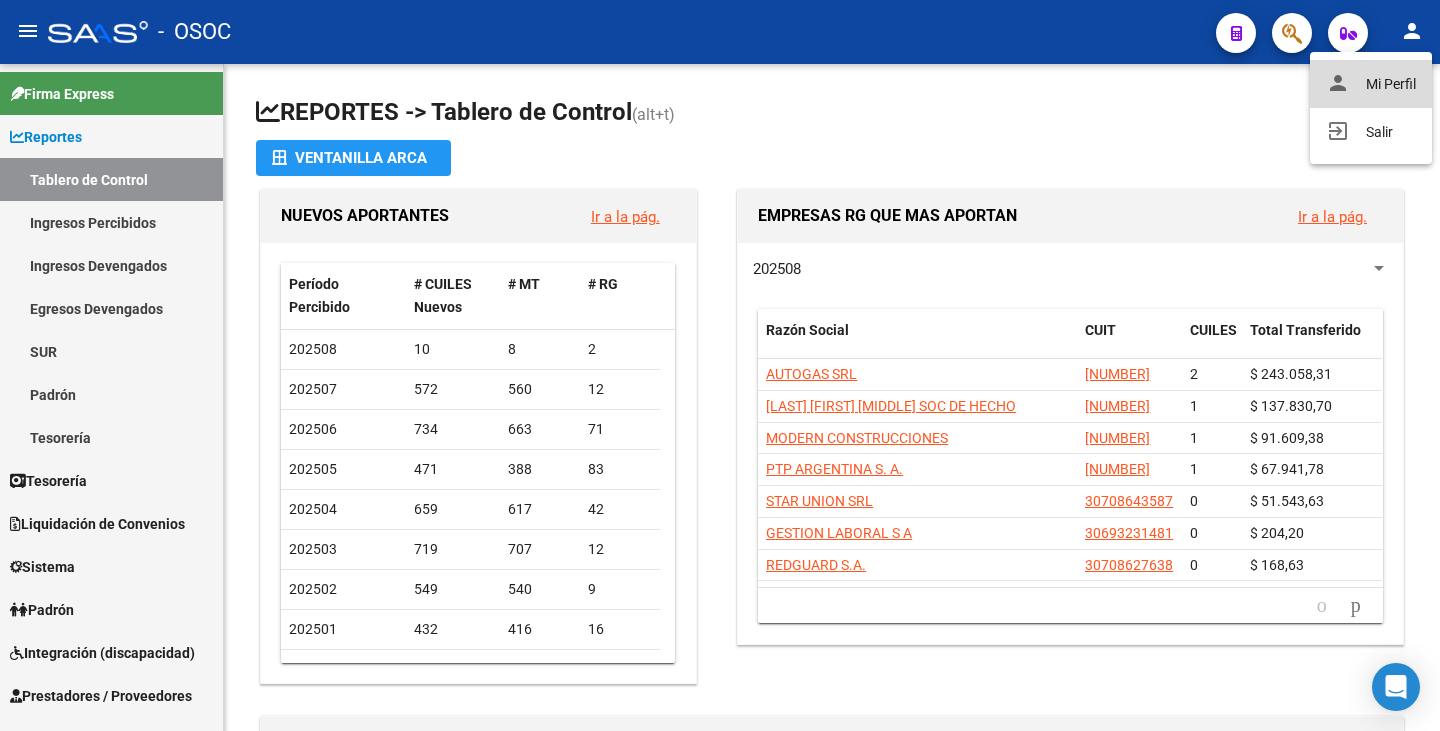 click on "person  Mi Perfil" at bounding box center (1371, 84) 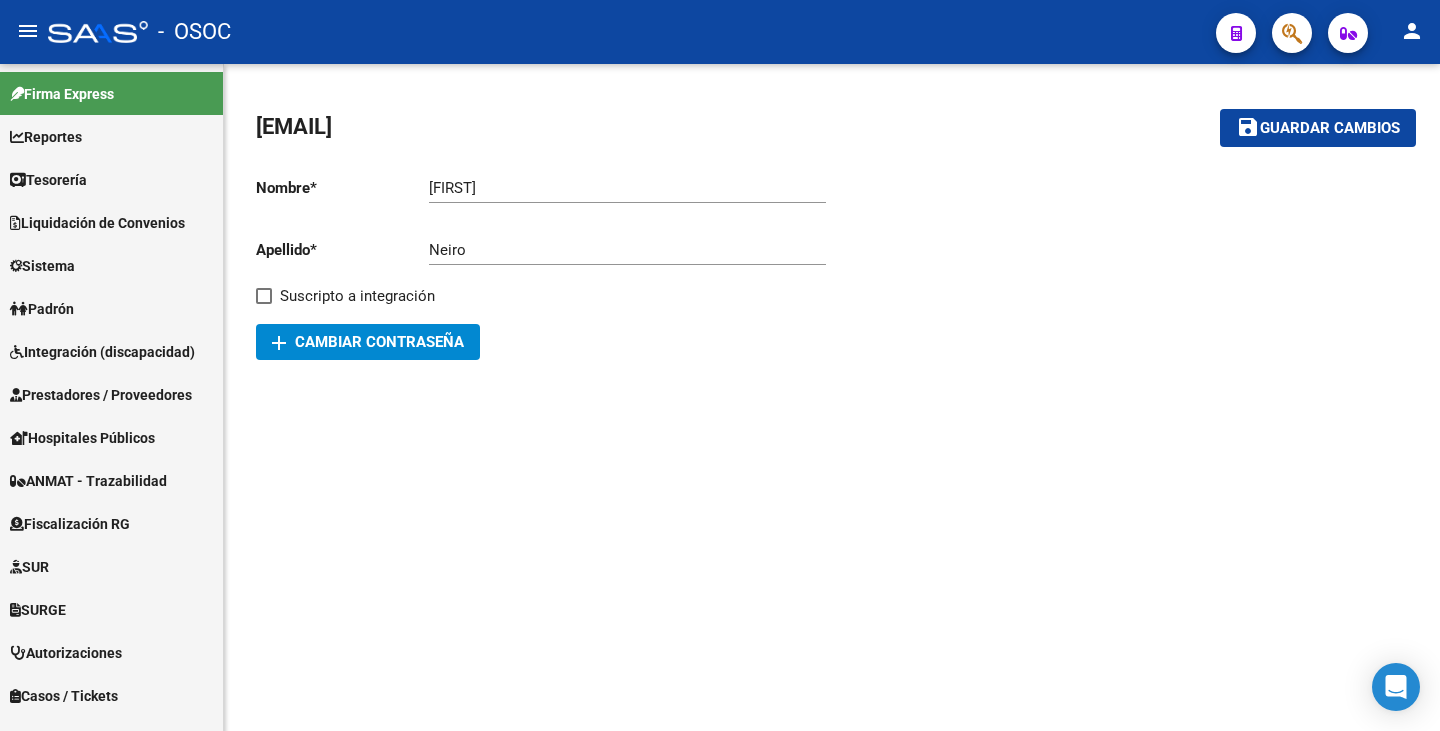 click 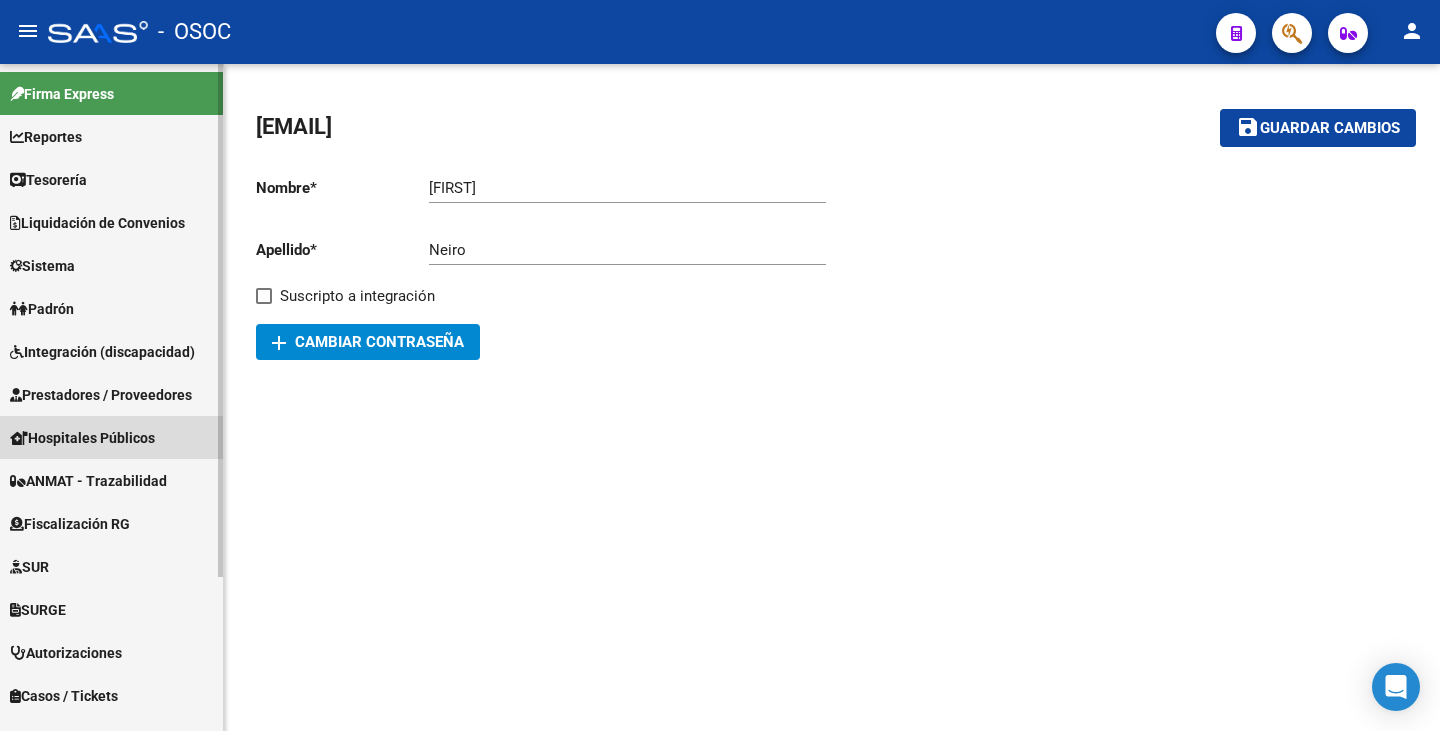 click on "Hospitales Públicos" at bounding box center (82, 438) 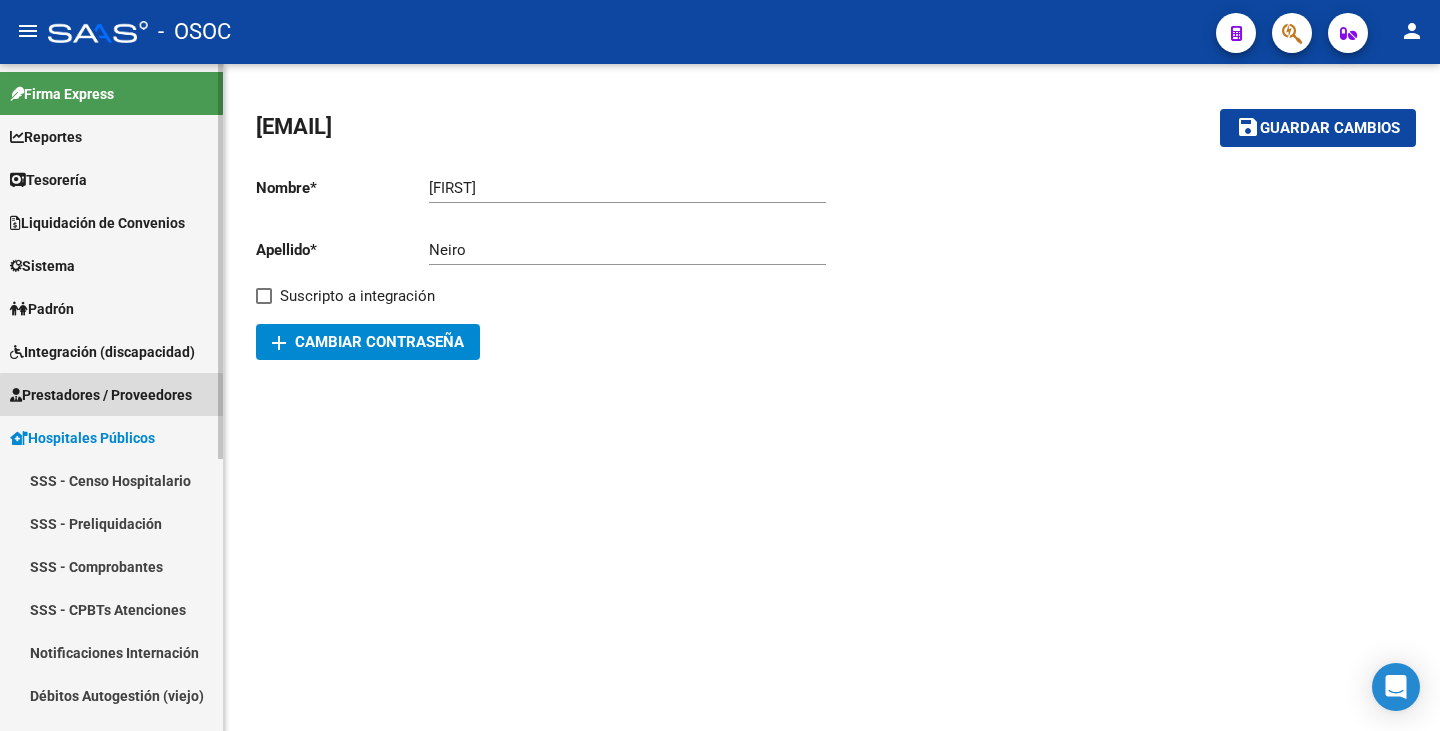 click on "Prestadores / Proveedores" at bounding box center (101, 395) 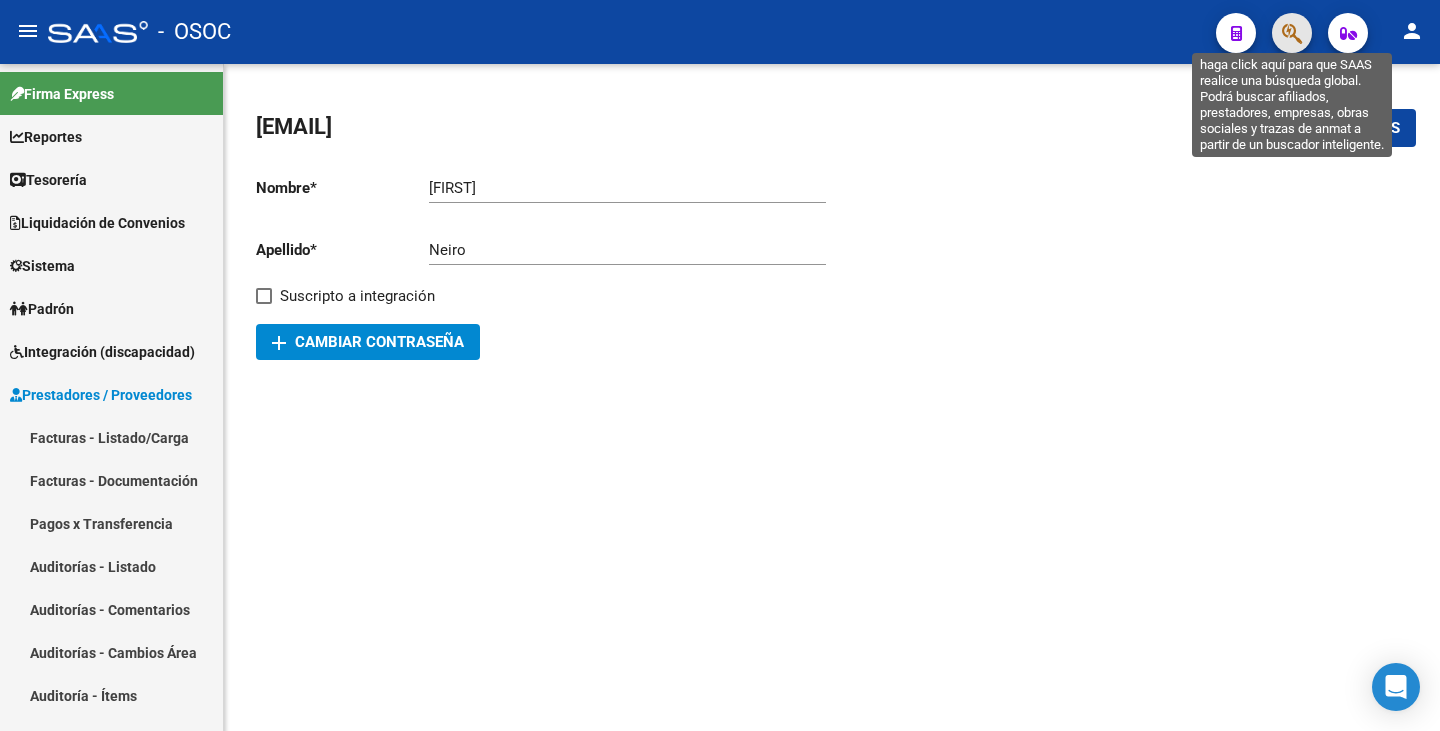 click 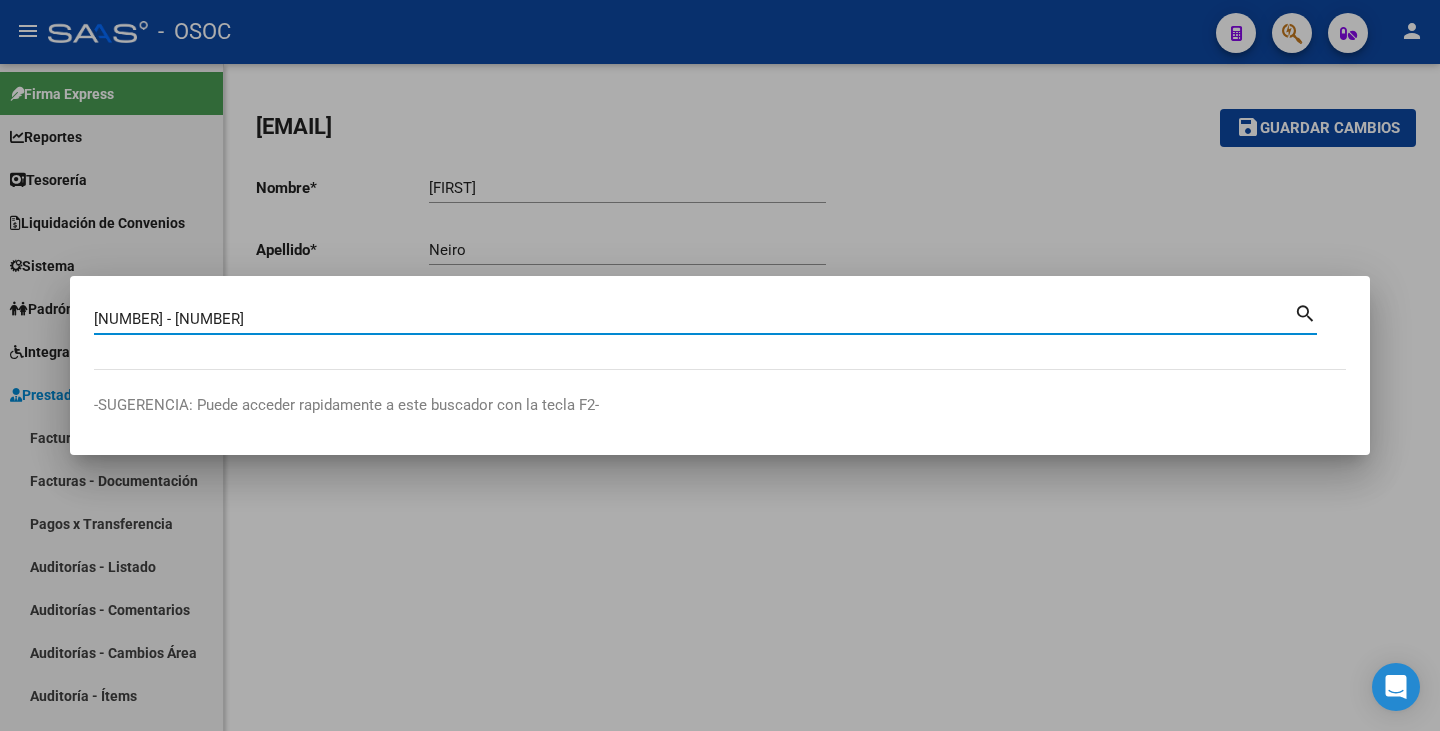 type on "[NUMBER] - [NUMBER]" 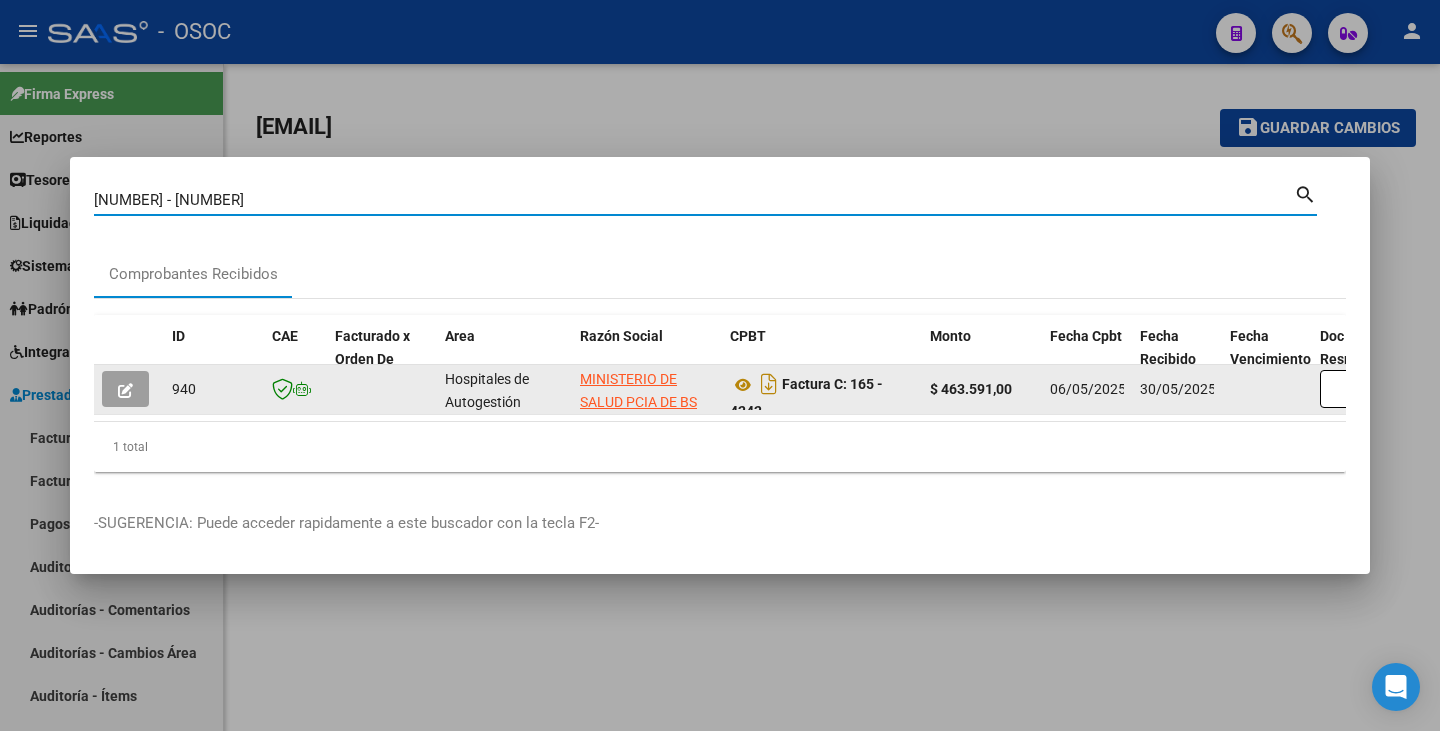 scroll, scrollTop: 1, scrollLeft: 0, axis: vertical 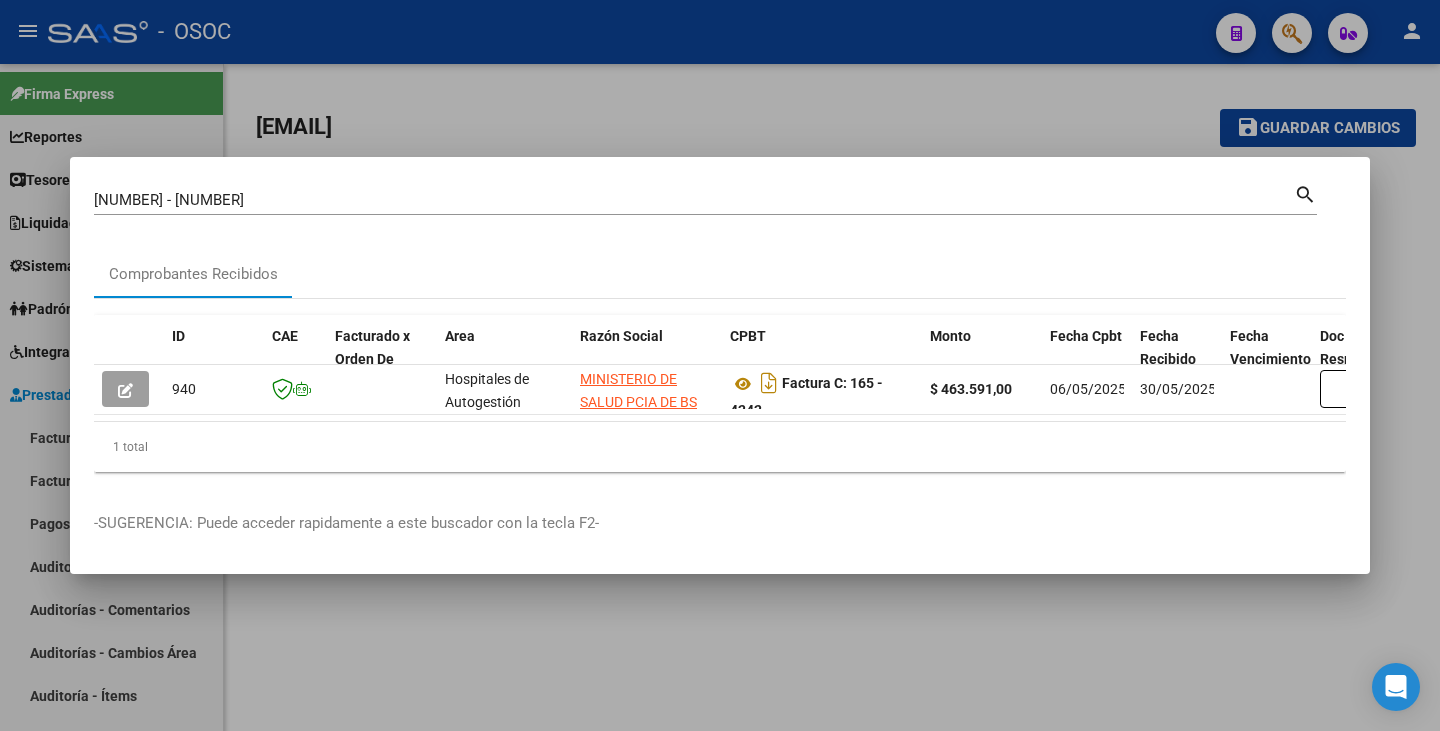 click at bounding box center (720, 365) 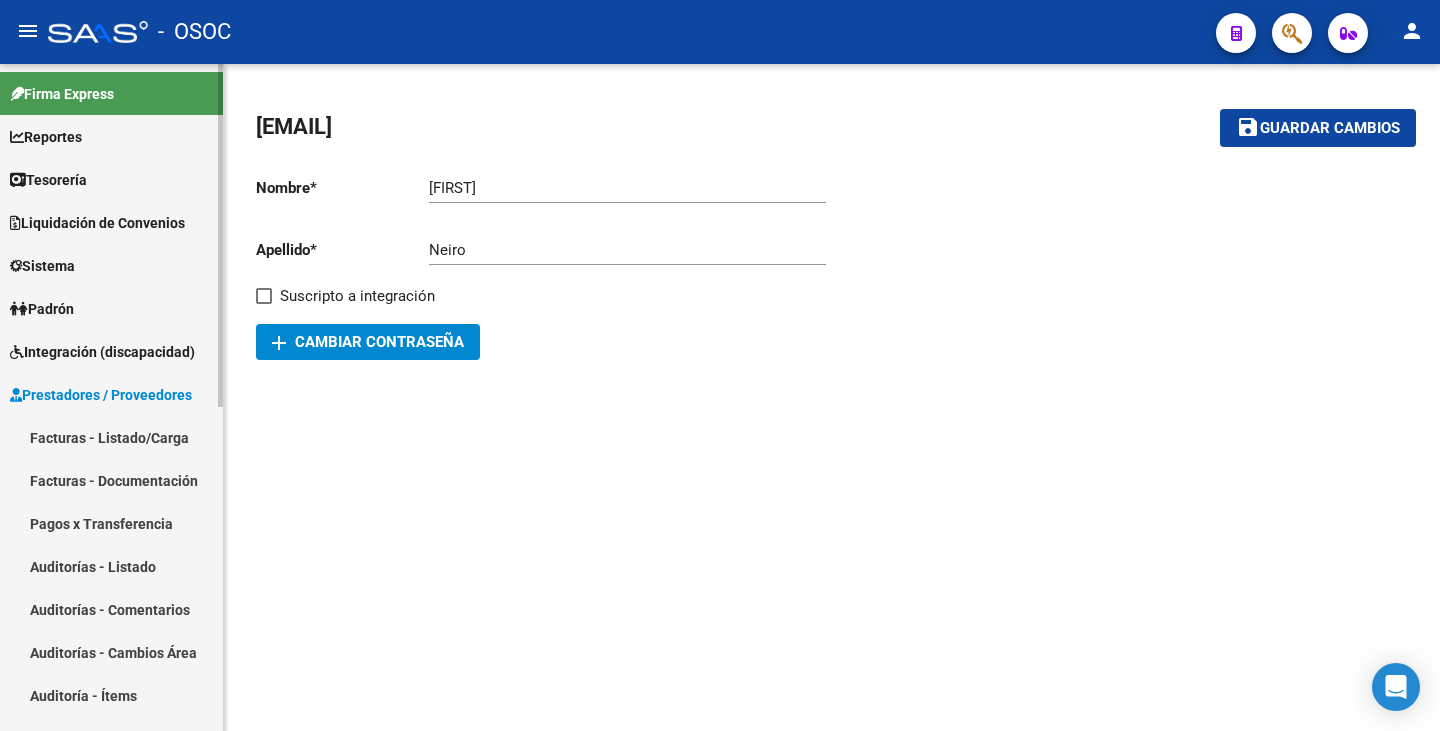 scroll, scrollTop: 100, scrollLeft: 0, axis: vertical 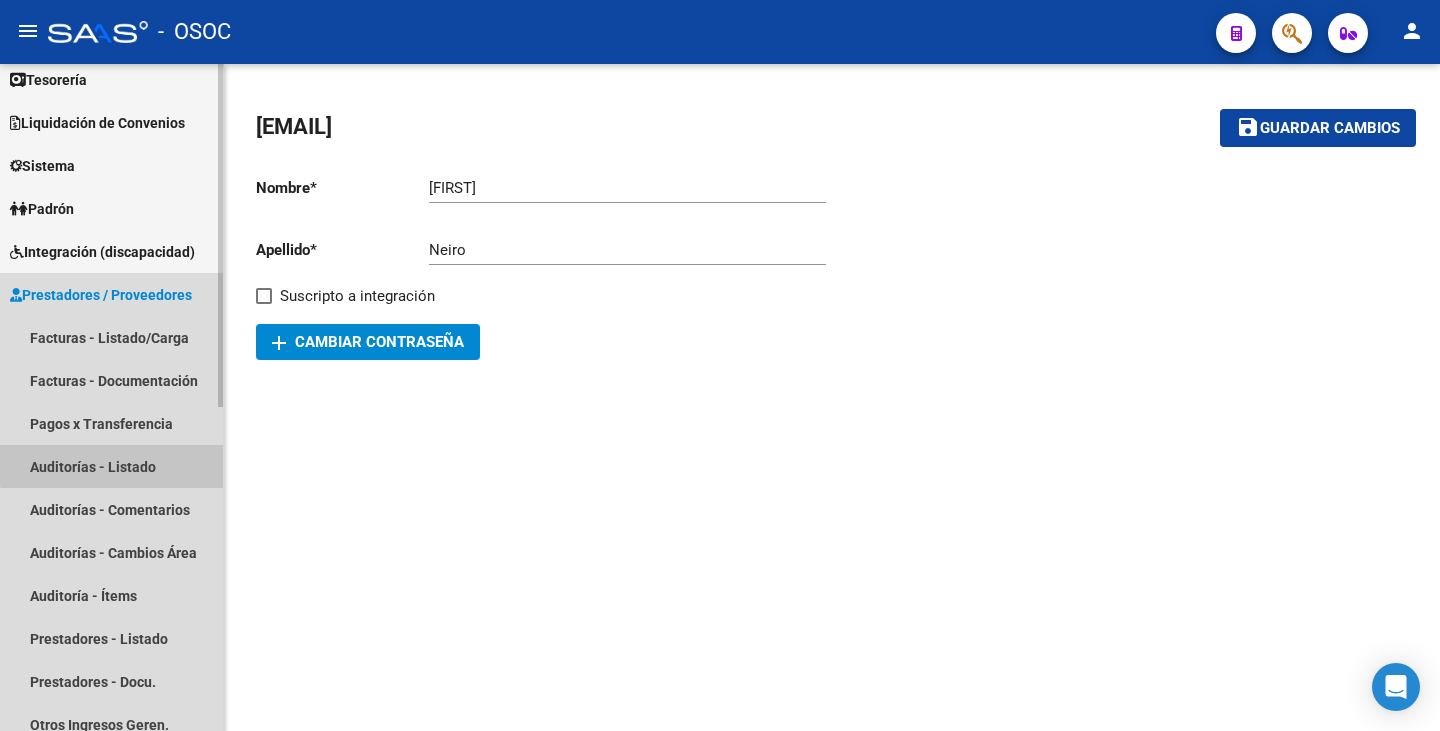 click on "Auditorías - Listado" at bounding box center (111, 466) 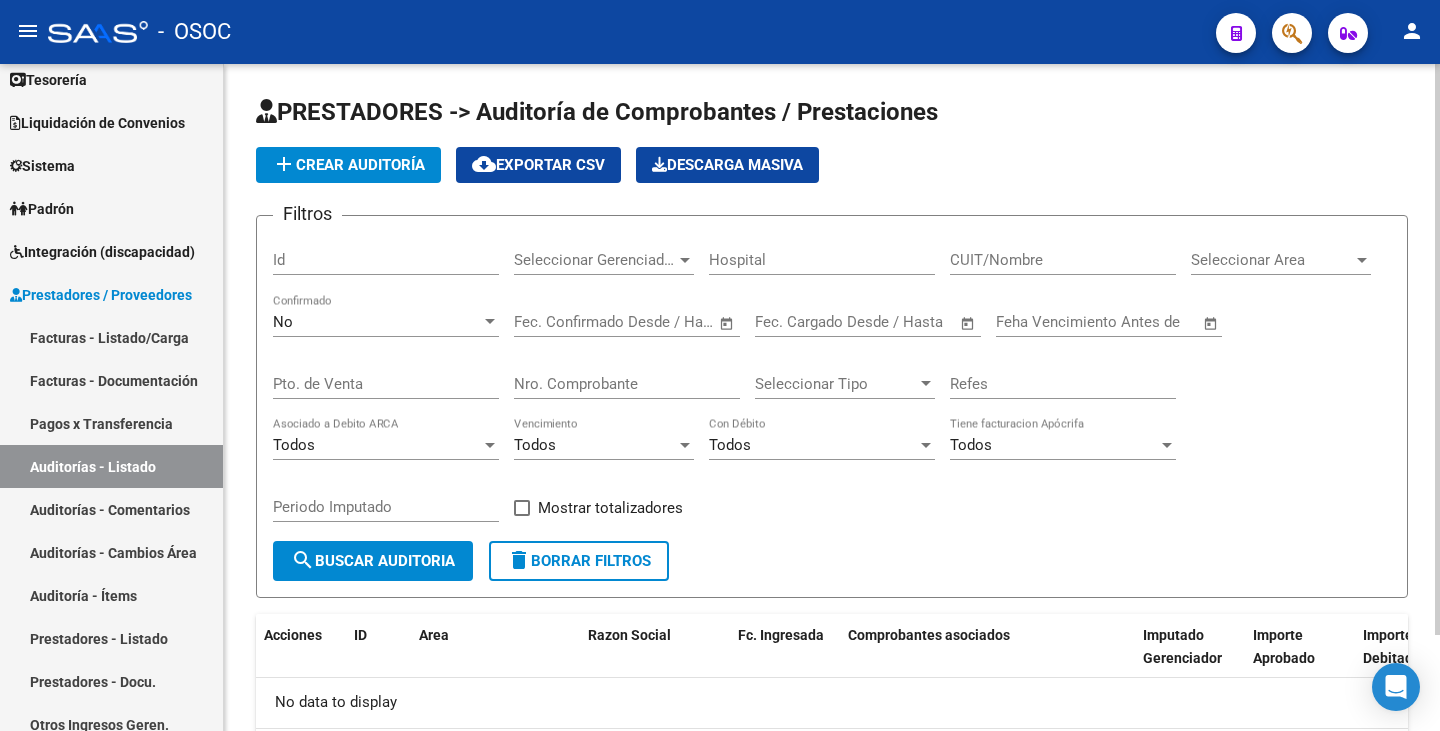 click on "Seleccionar Area" at bounding box center (1272, 260) 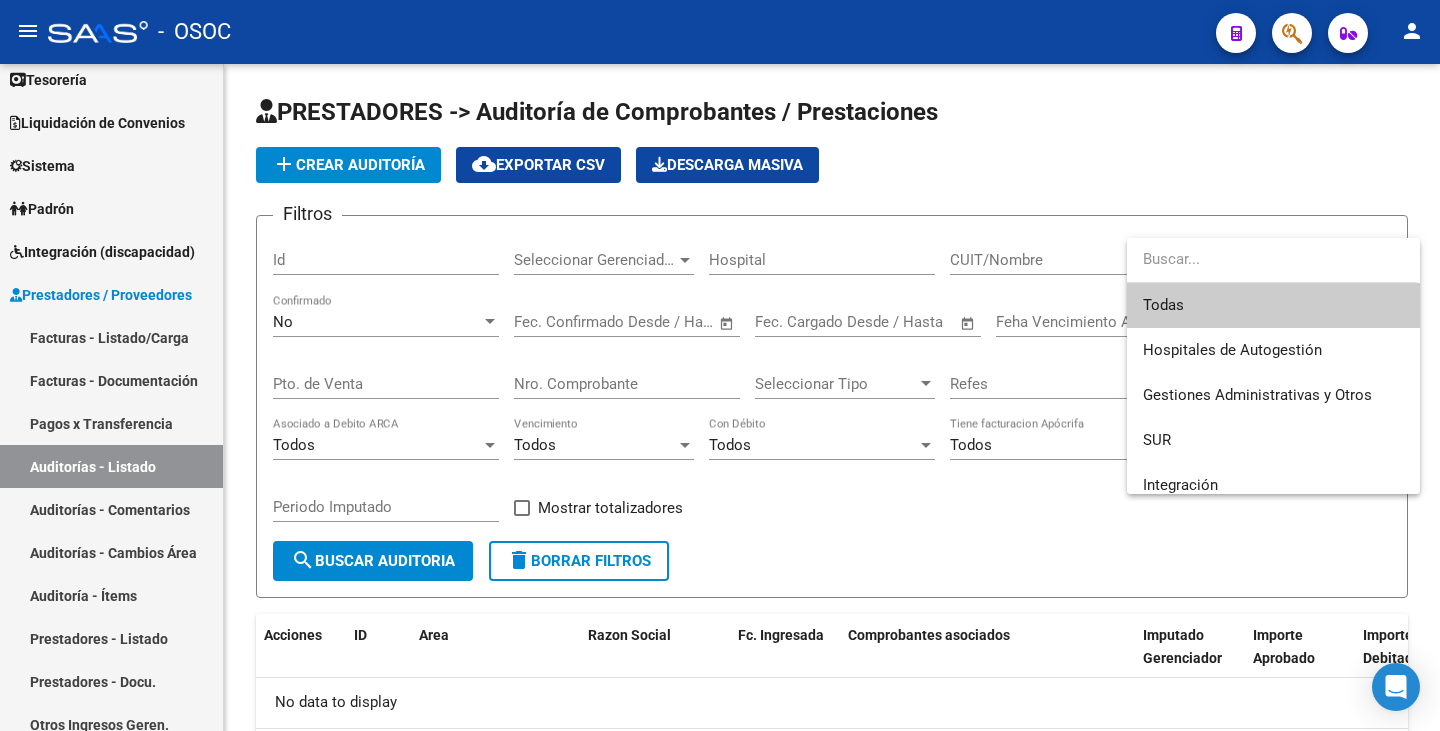 click at bounding box center (1272, 259) 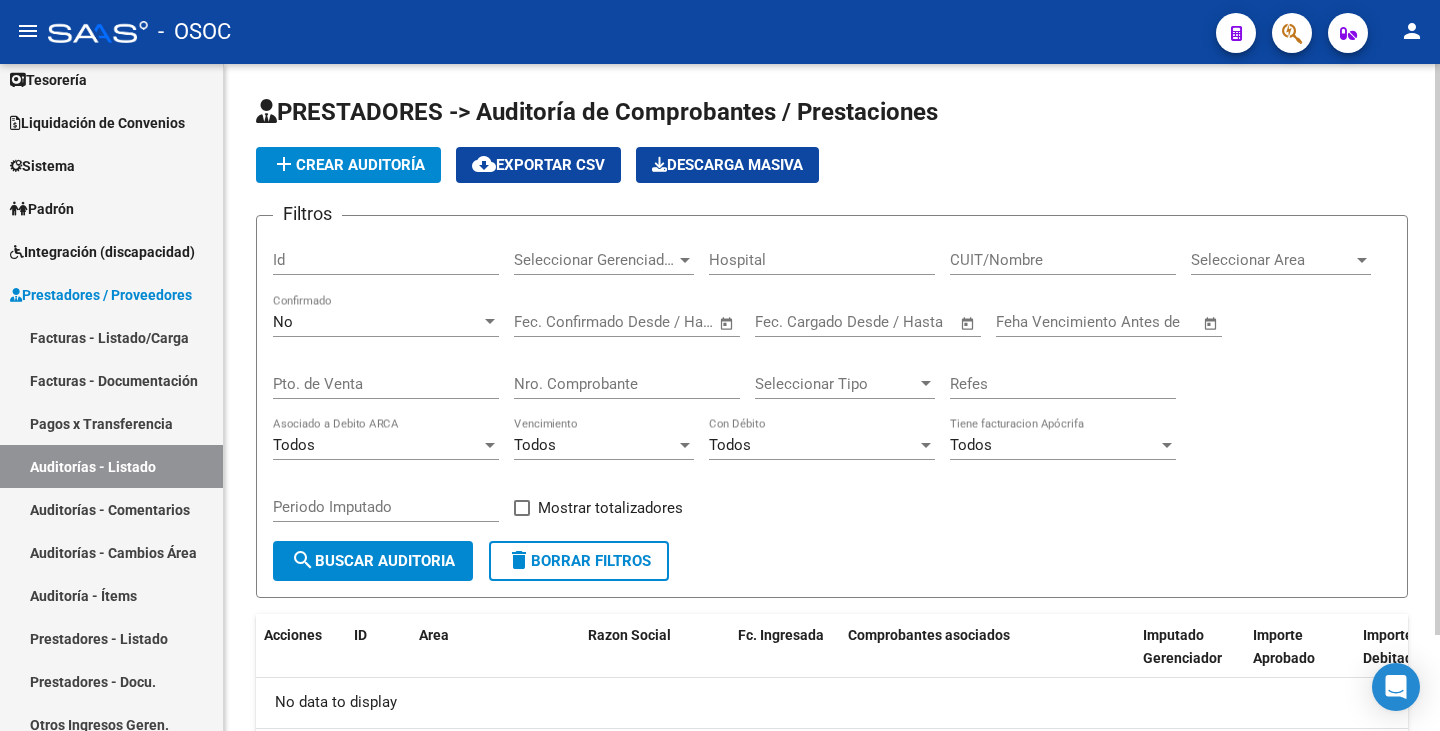 scroll, scrollTop: 112, scrollLeft: 0, axis: vertical 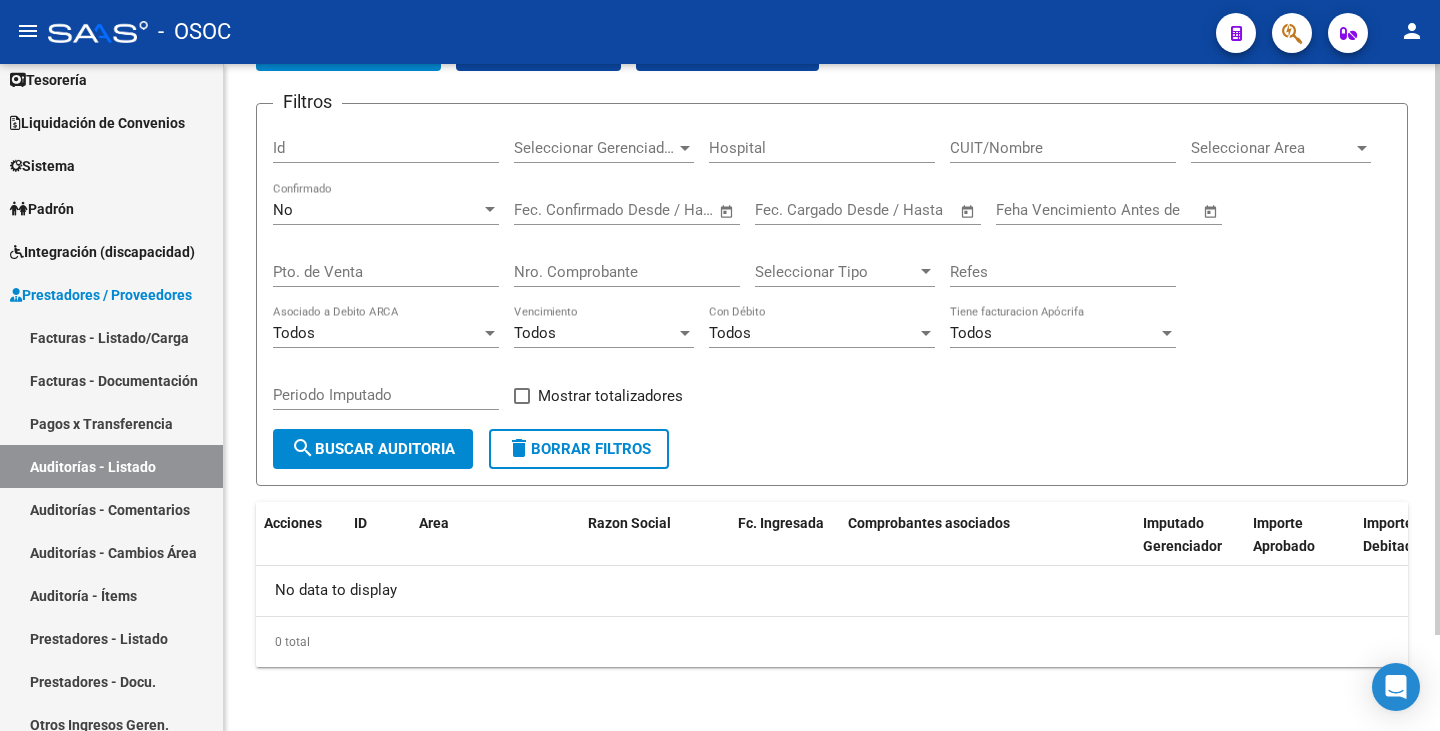 click on "No" at bounding box center (377, 210) 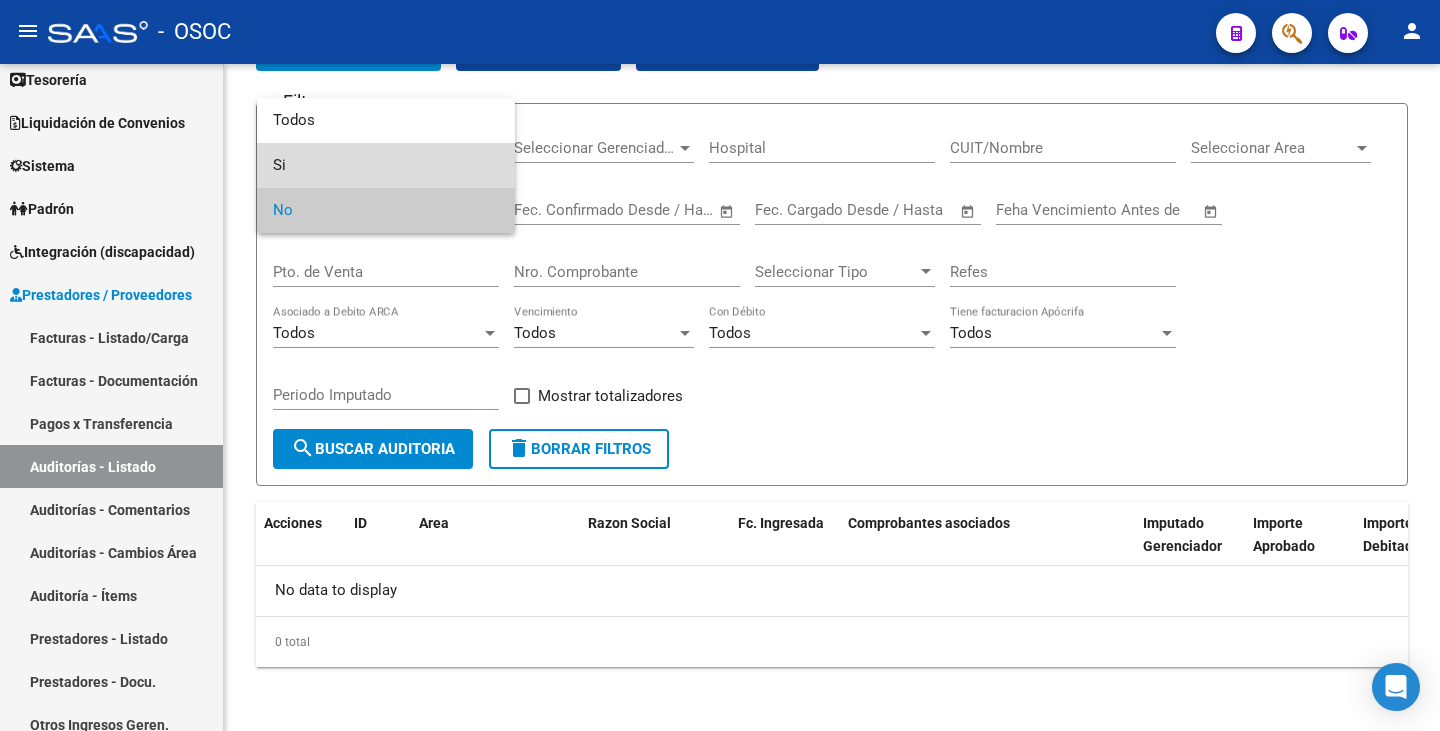 click on "Si" at bounding box center (386, 165) 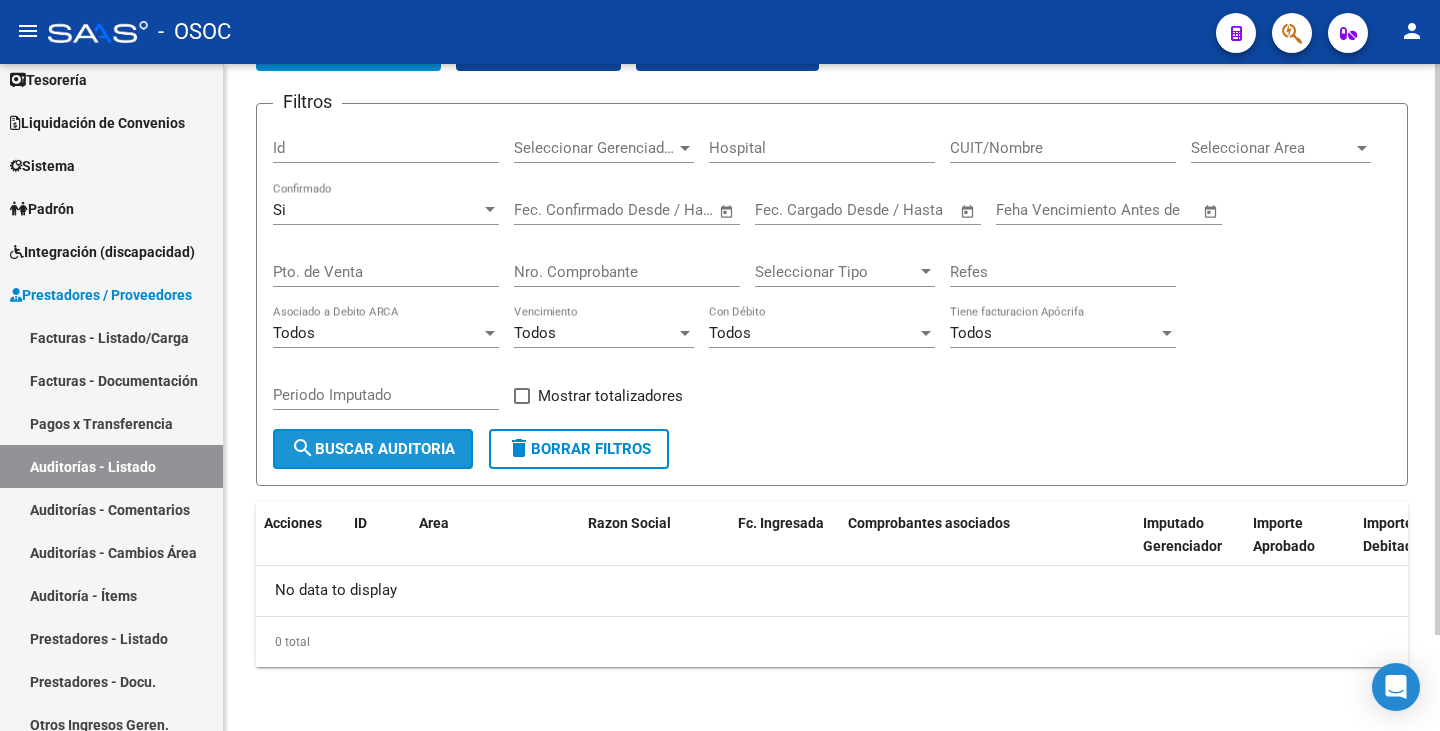click on "search  Buscar Auditoria" 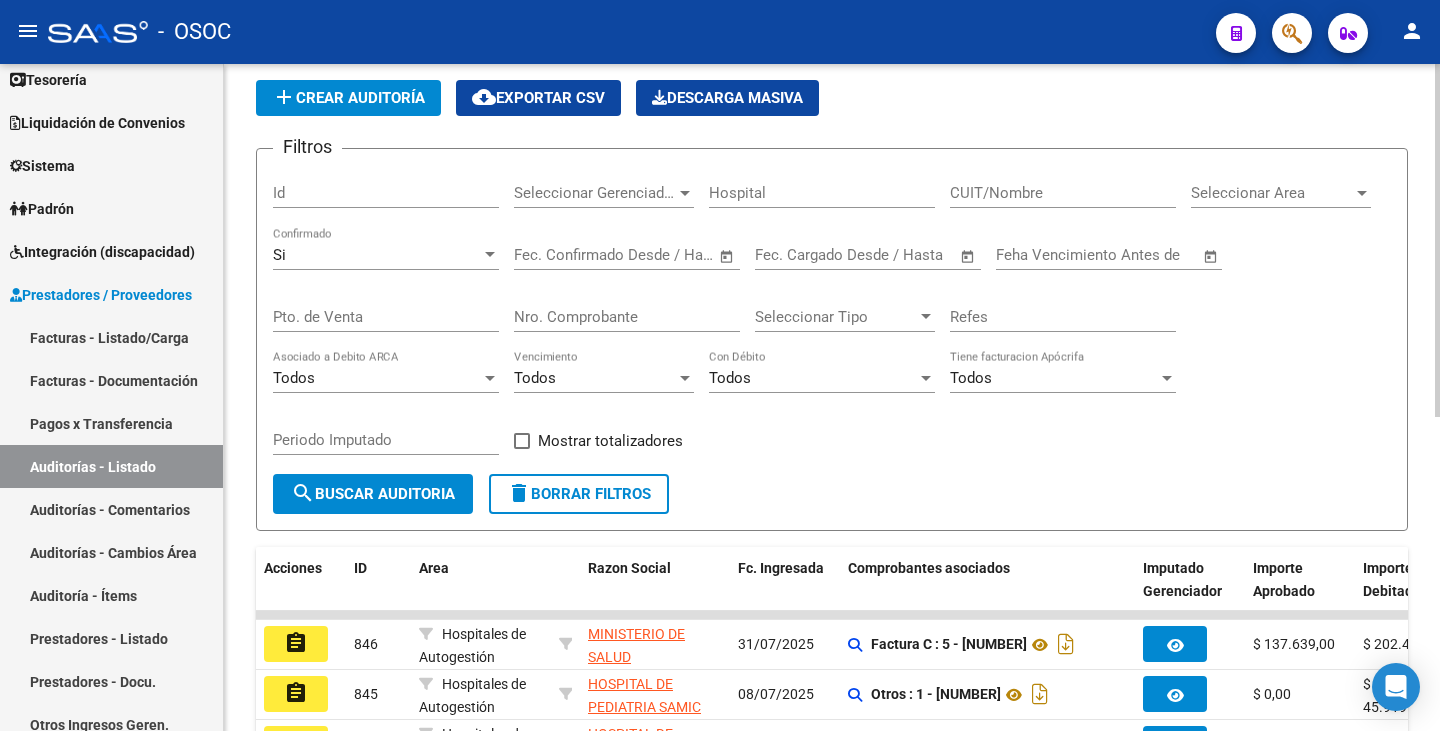 scroll, scrollTop: 112, scrollLeft: 0, axis: vertical 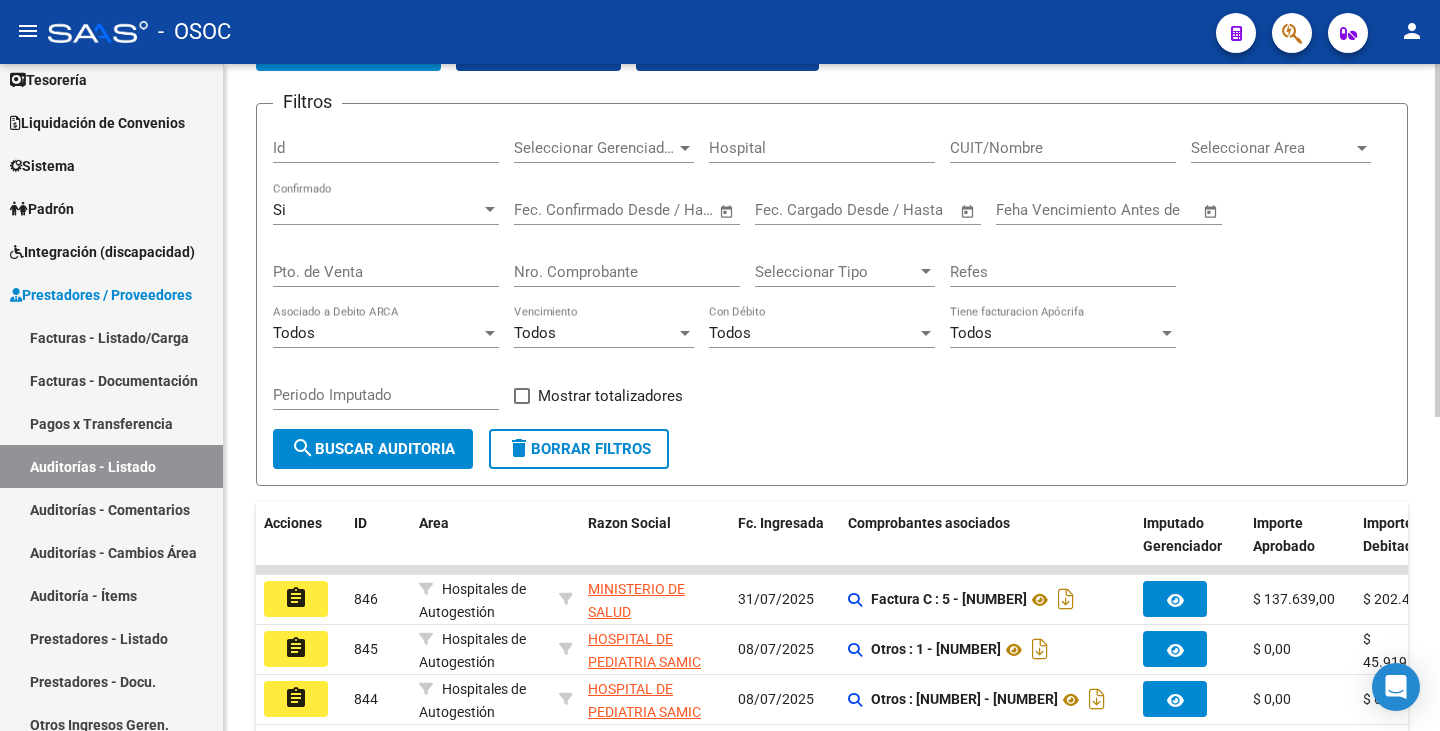 click on "Filtros Id Seleccionar Gerenciador Seleccionar Gerenciador Hospital CUIT/Nombre Seleccionar Area Seleccionar Area Si Confirmado Start date – End date Fec. Confirmado Desde / Hasta Start date – End date Fec. Cargado Desde / Hasta Feha Vencimiento Antes de Pto. de Venta Nro. Comprobante Seleccionar Tipo Seleccionar Tipo Refes Todos Asociado a Debito ARCA Todos Vencimiento Todos Con Débito Todos Tiene facturacion Apócrifa Periodo Imputado    Mostrar totalizadores" 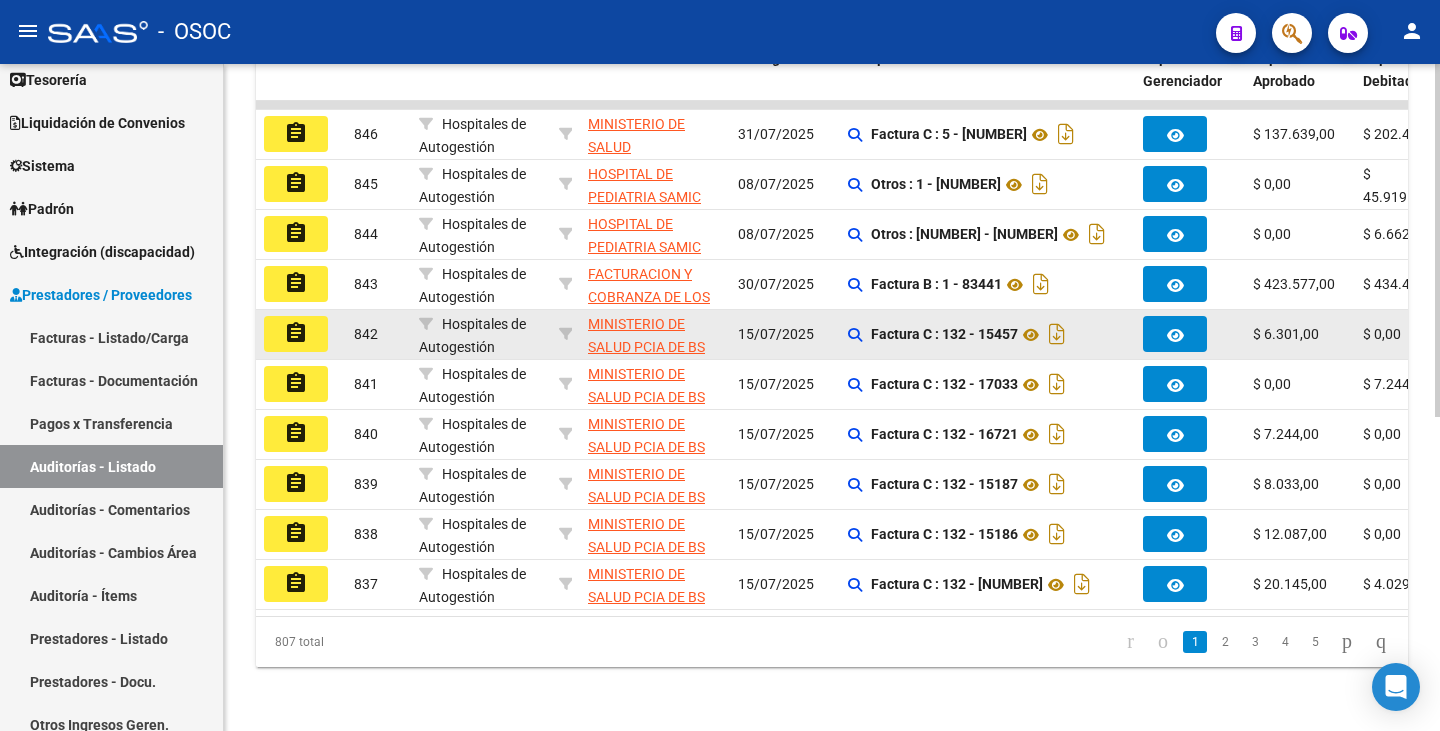 scroll, scrollTop: 592, scrollLeft: 0, axis: vertical 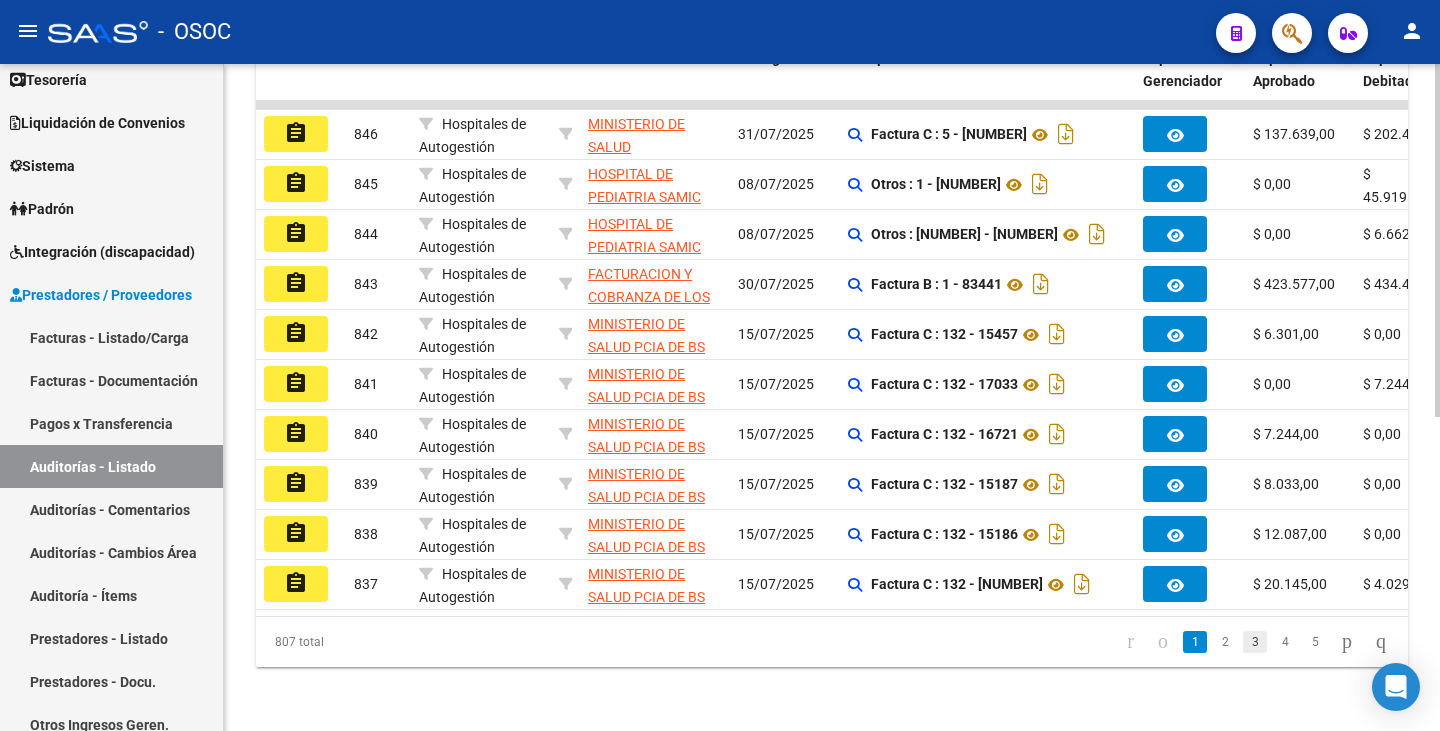 click on "3" 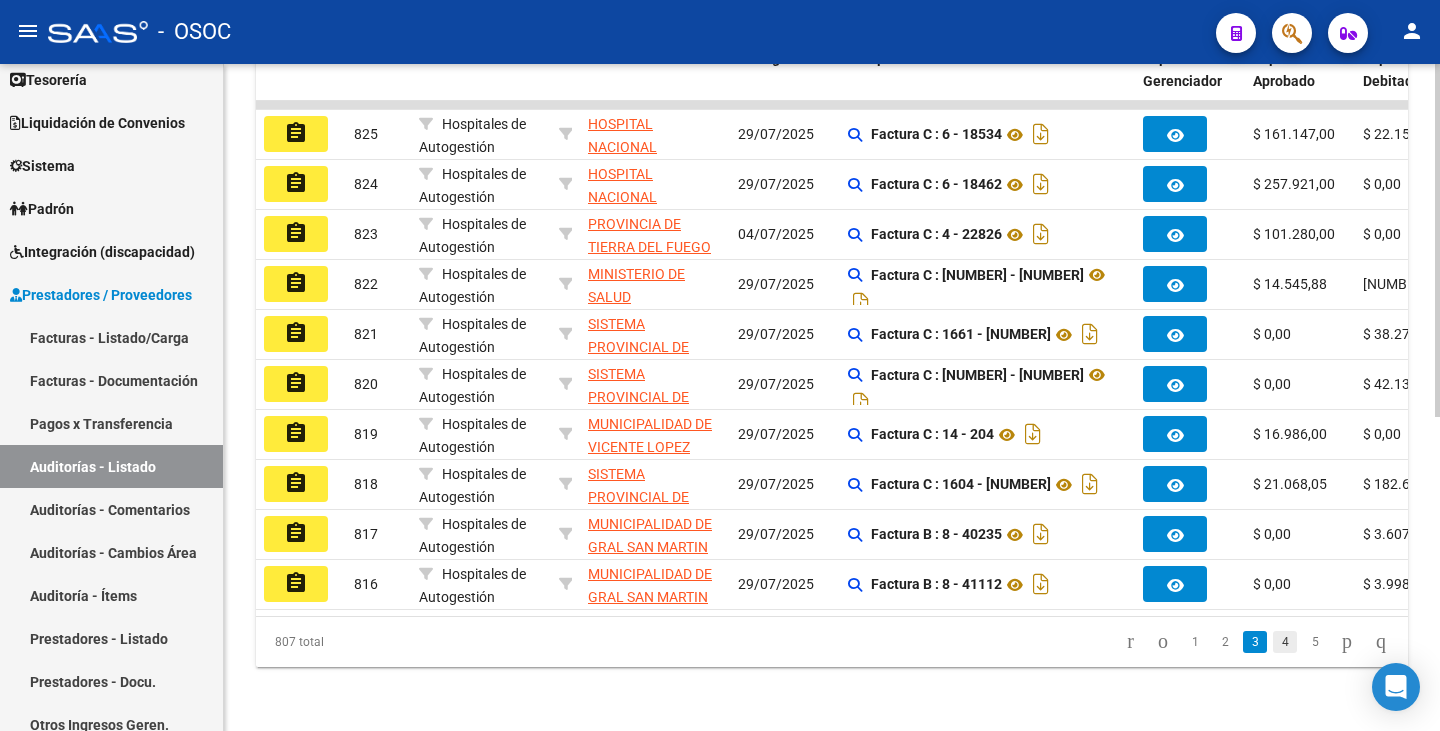 click on "4" 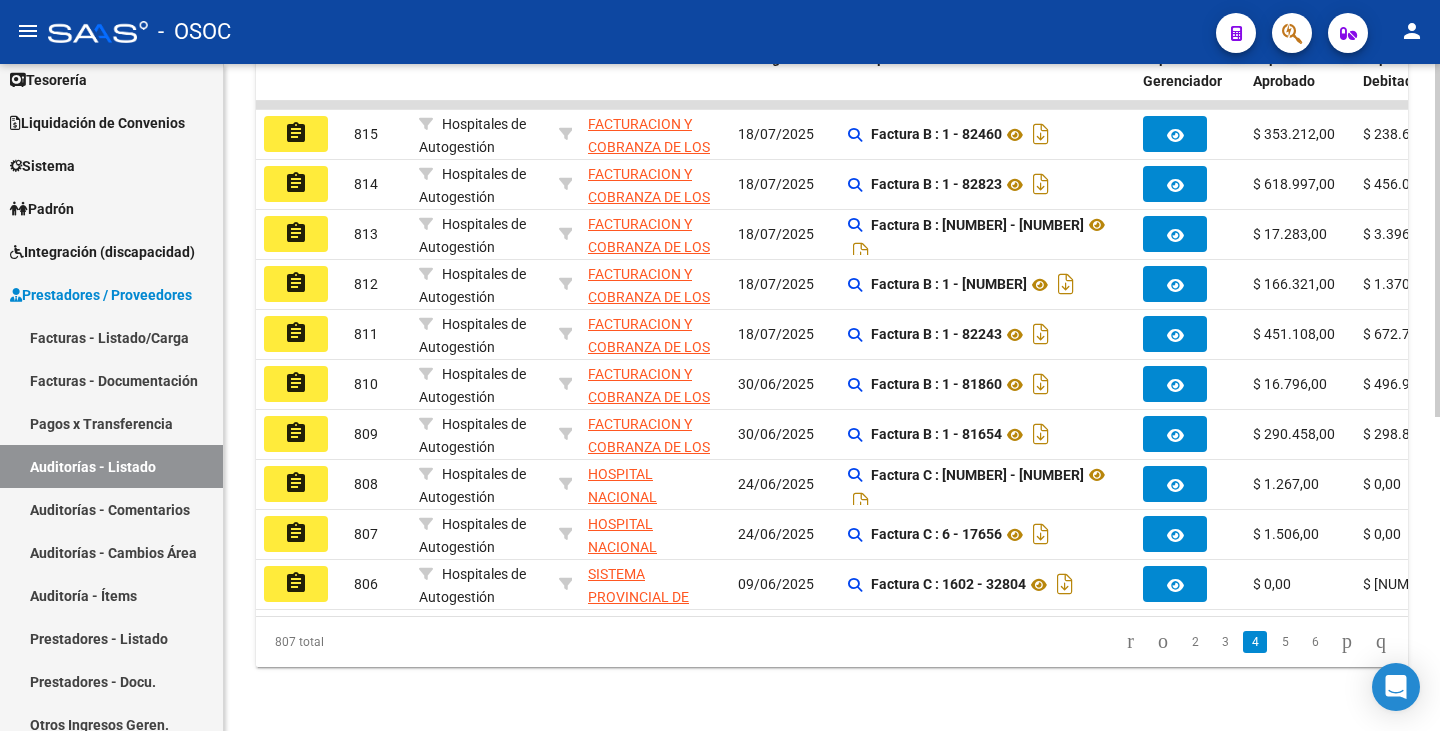 click on "5" 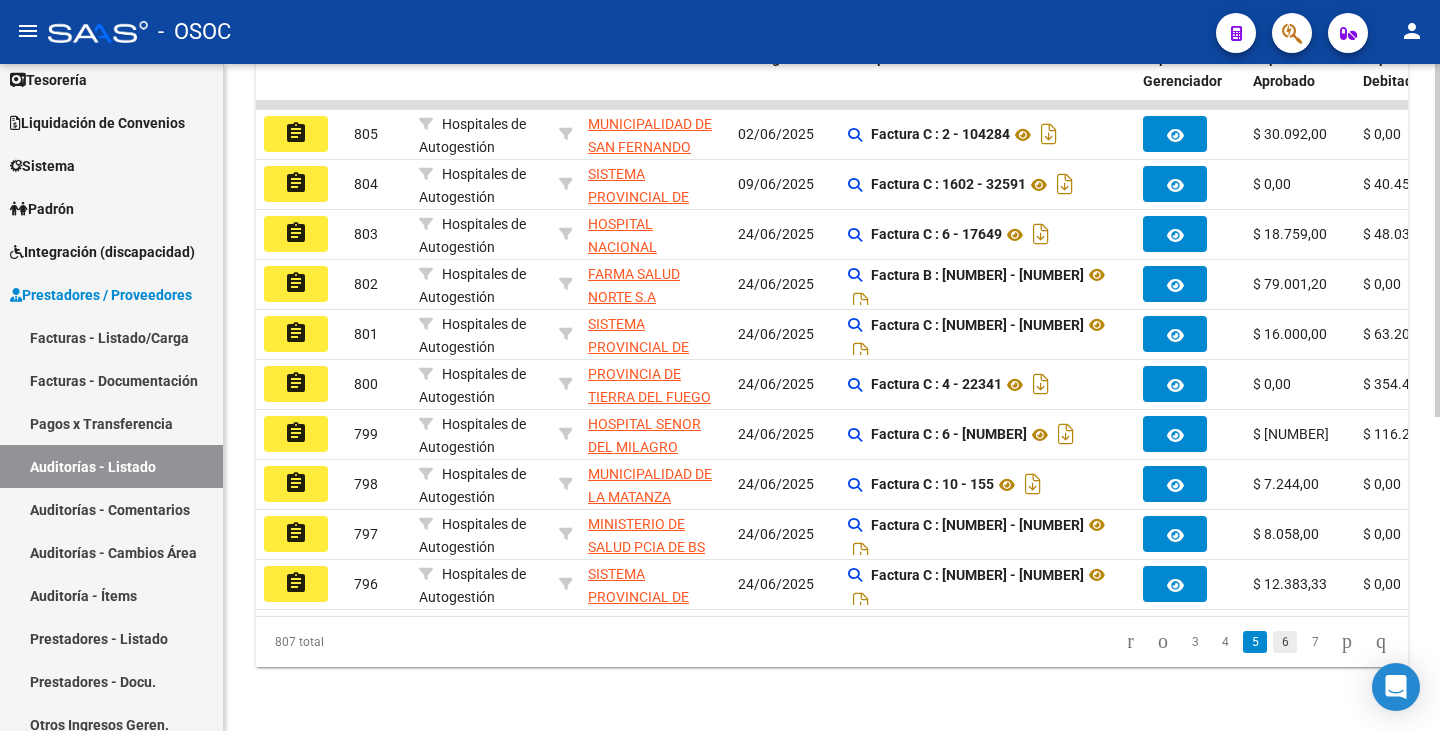click on "6" 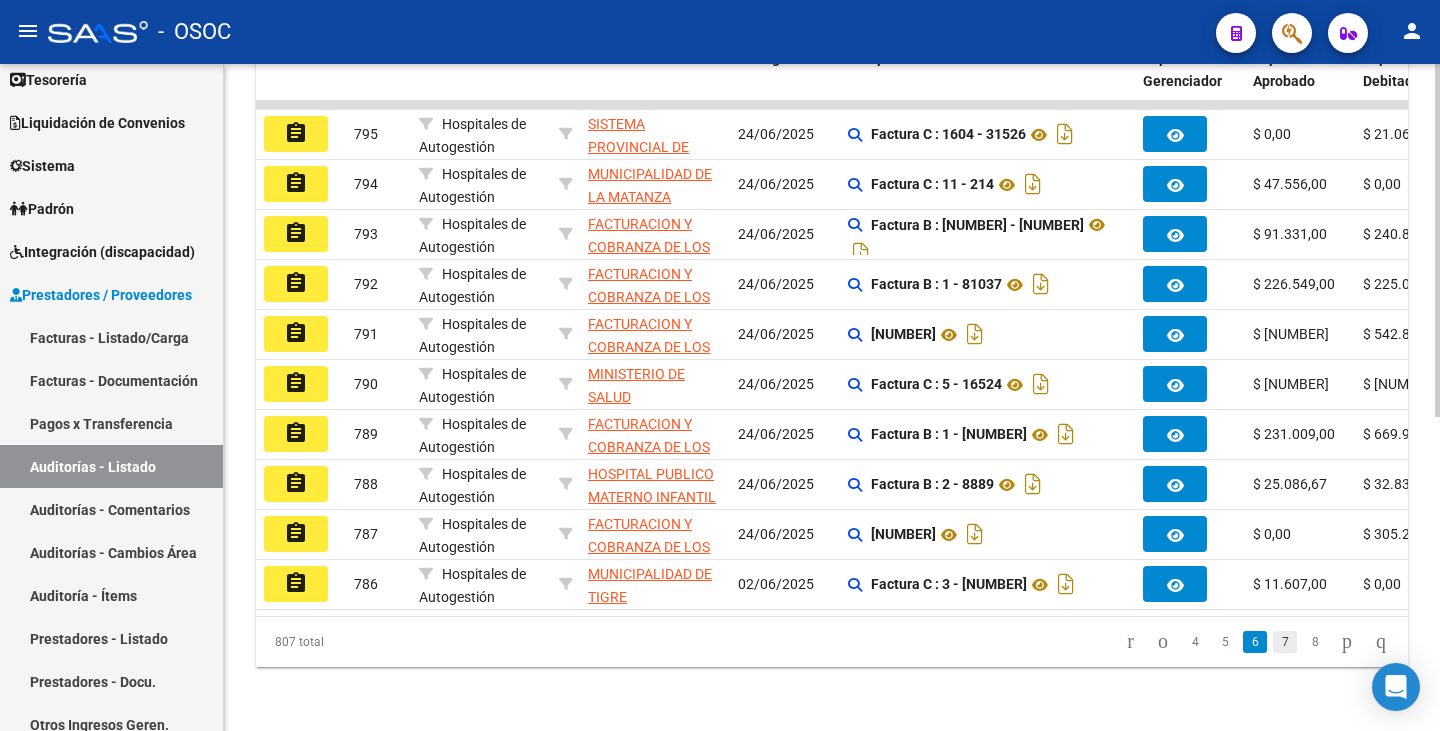click on "7" 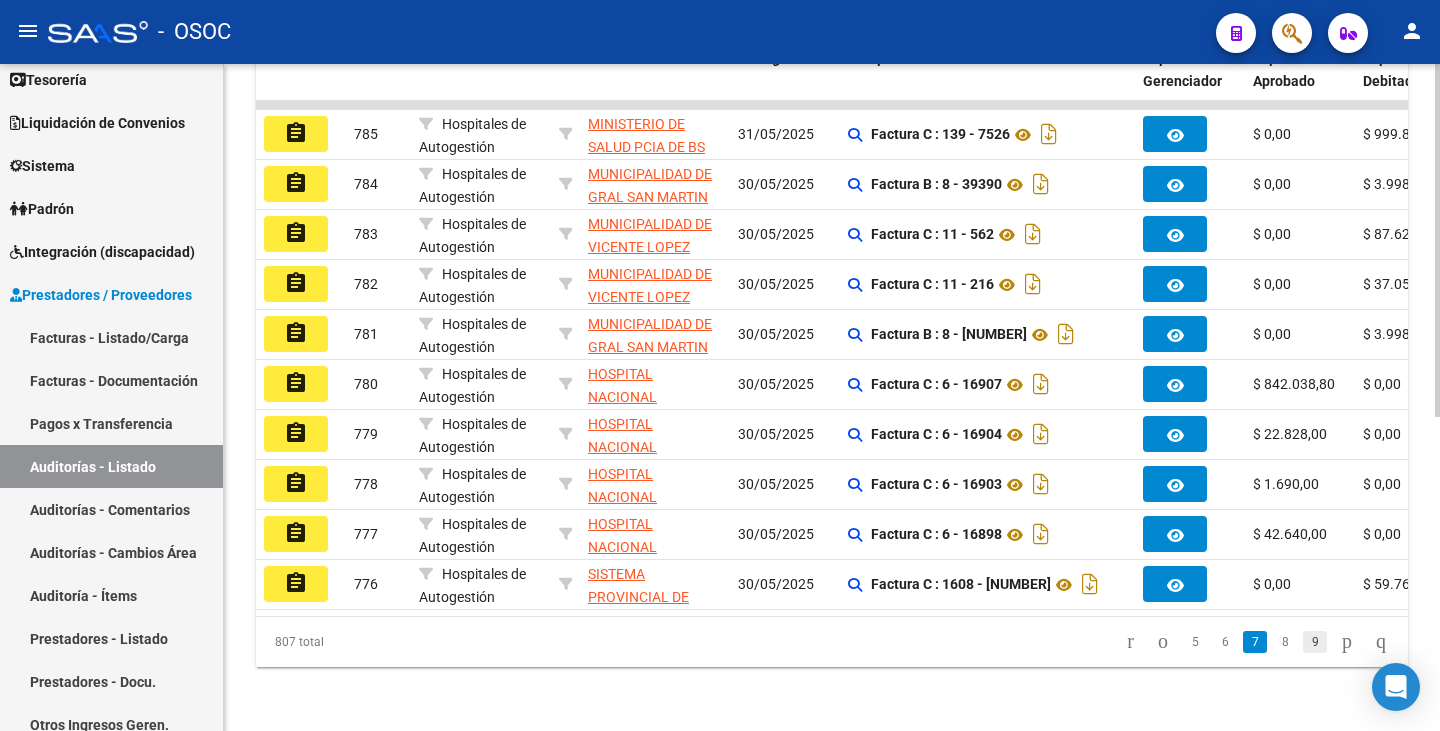 click on "9" 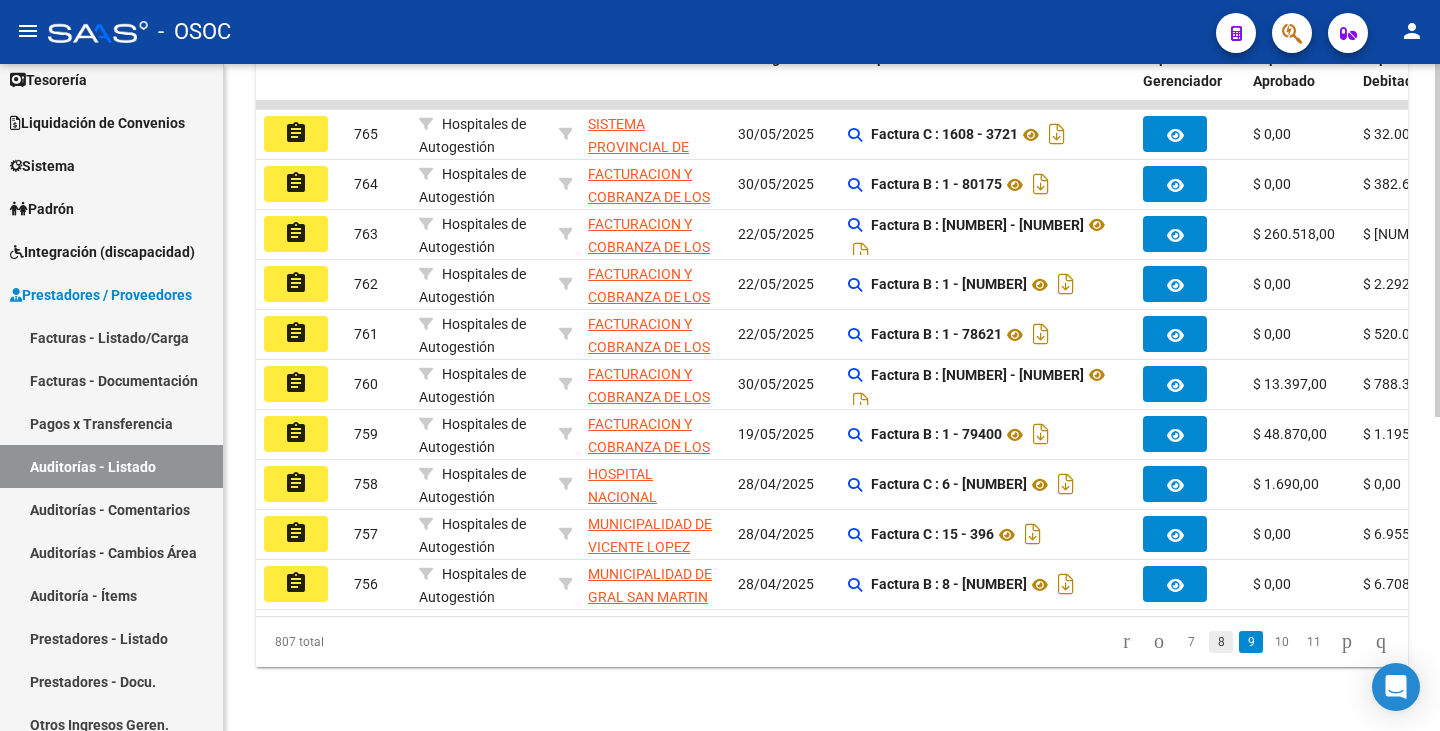 click on "8" 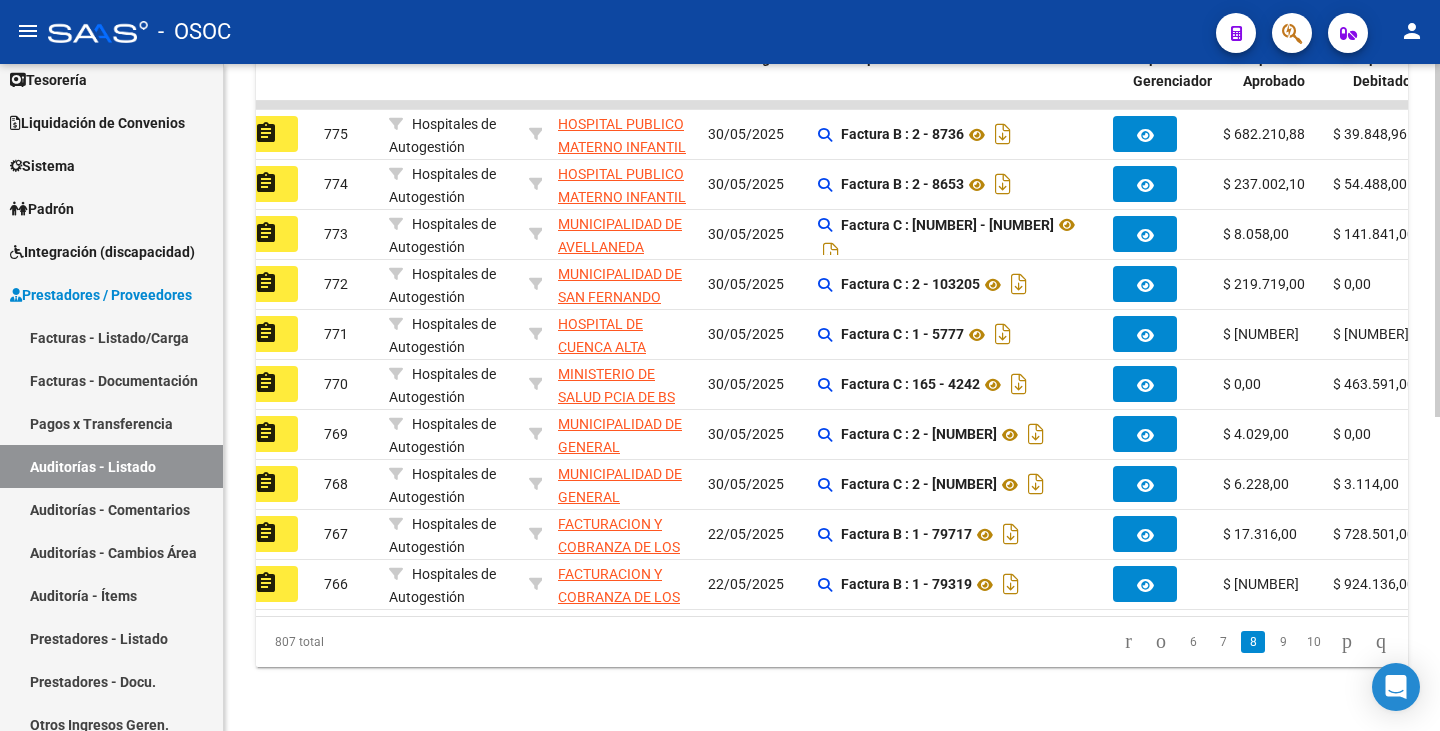 scroll, scrollTop: 0, scrollLeft: 0, axis: both 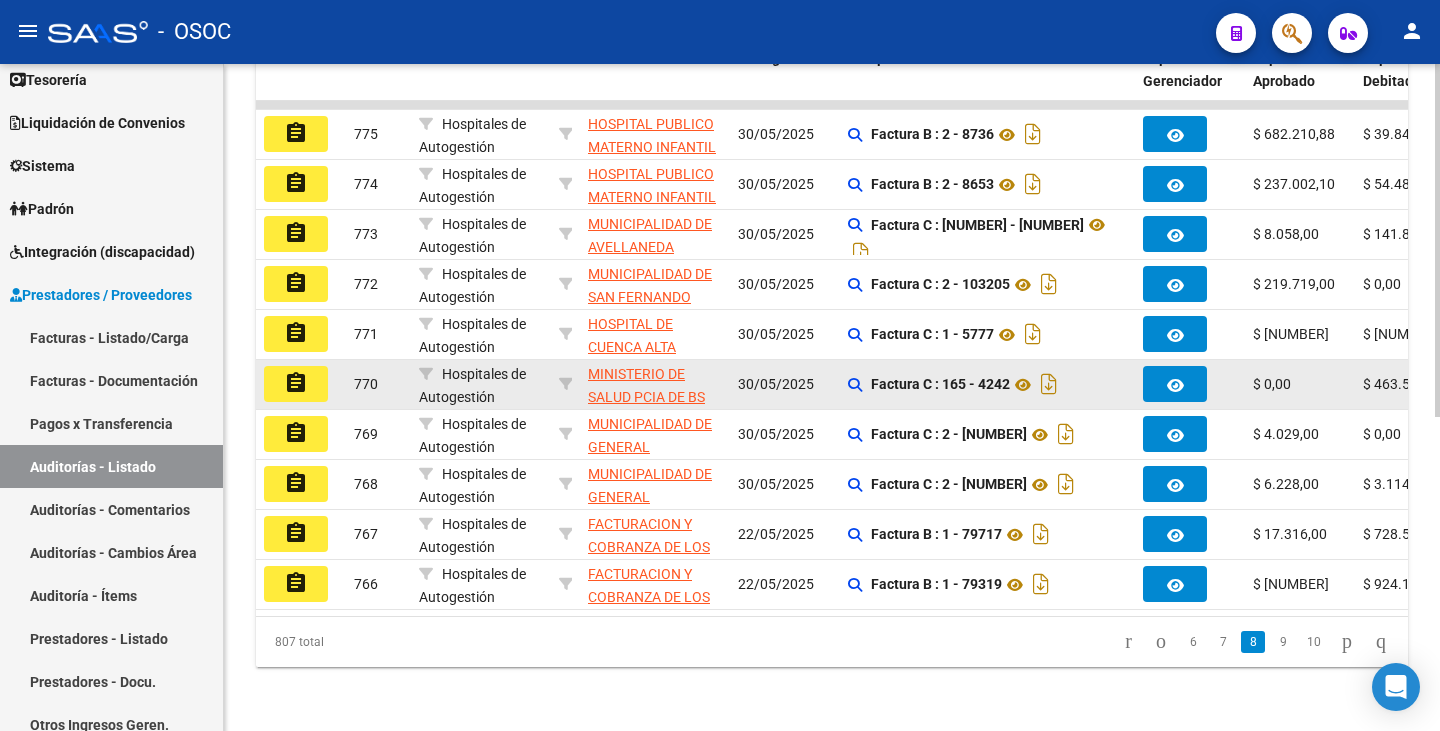 click on "assignment" 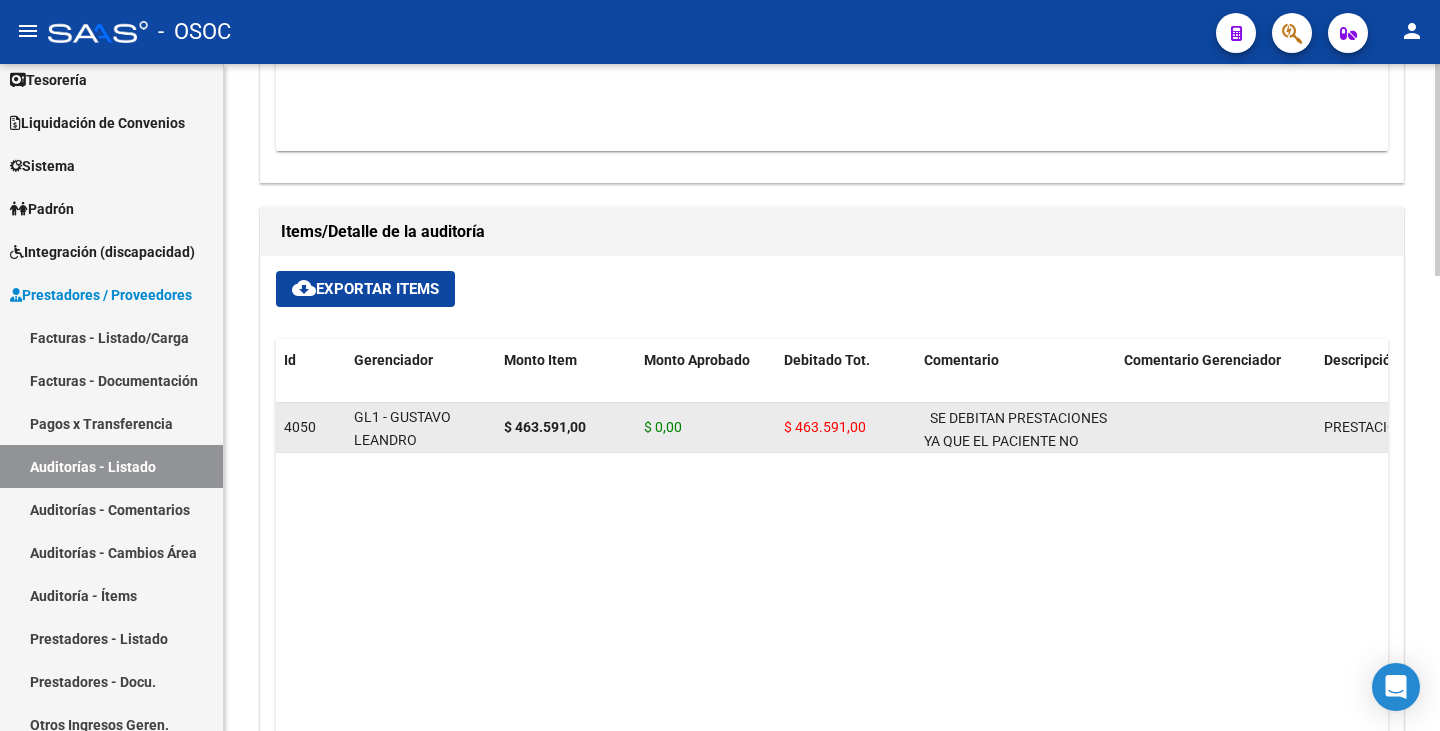 scroll, scrollTop: 1200, scrollLeft: 0, axis: vertical 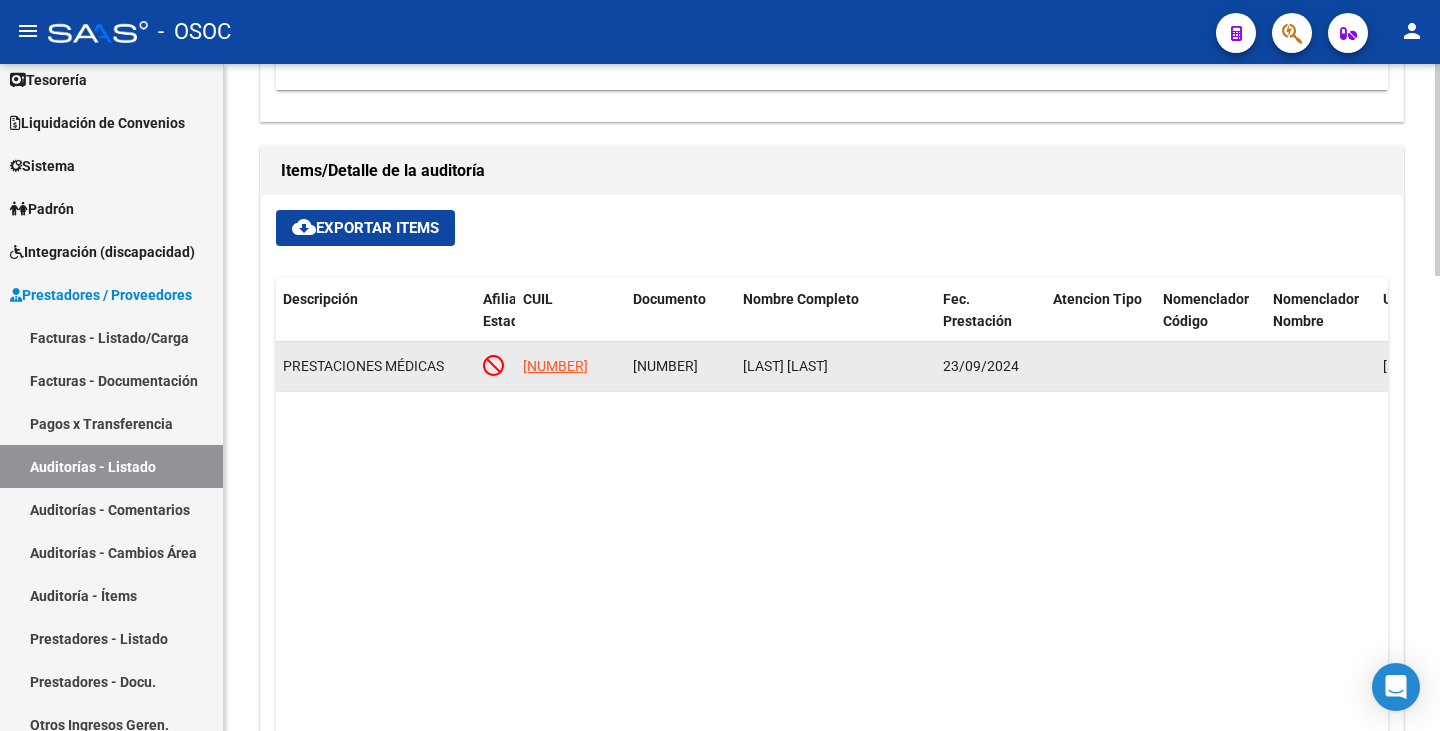 drag, startPoint x: 633, startPoint y: 362, endPoint x: 714, endPoint y: 362, distance: 81 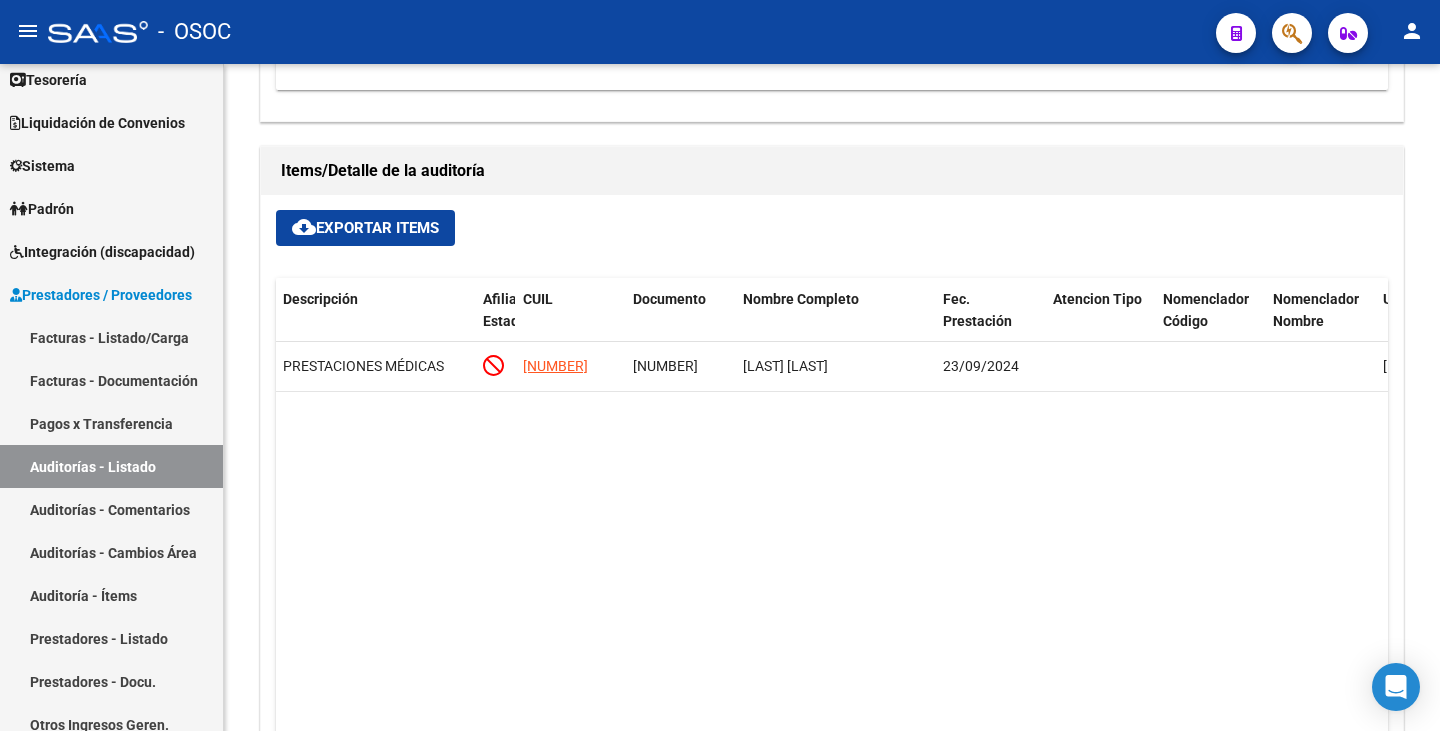 copy on "[NUMBER]" 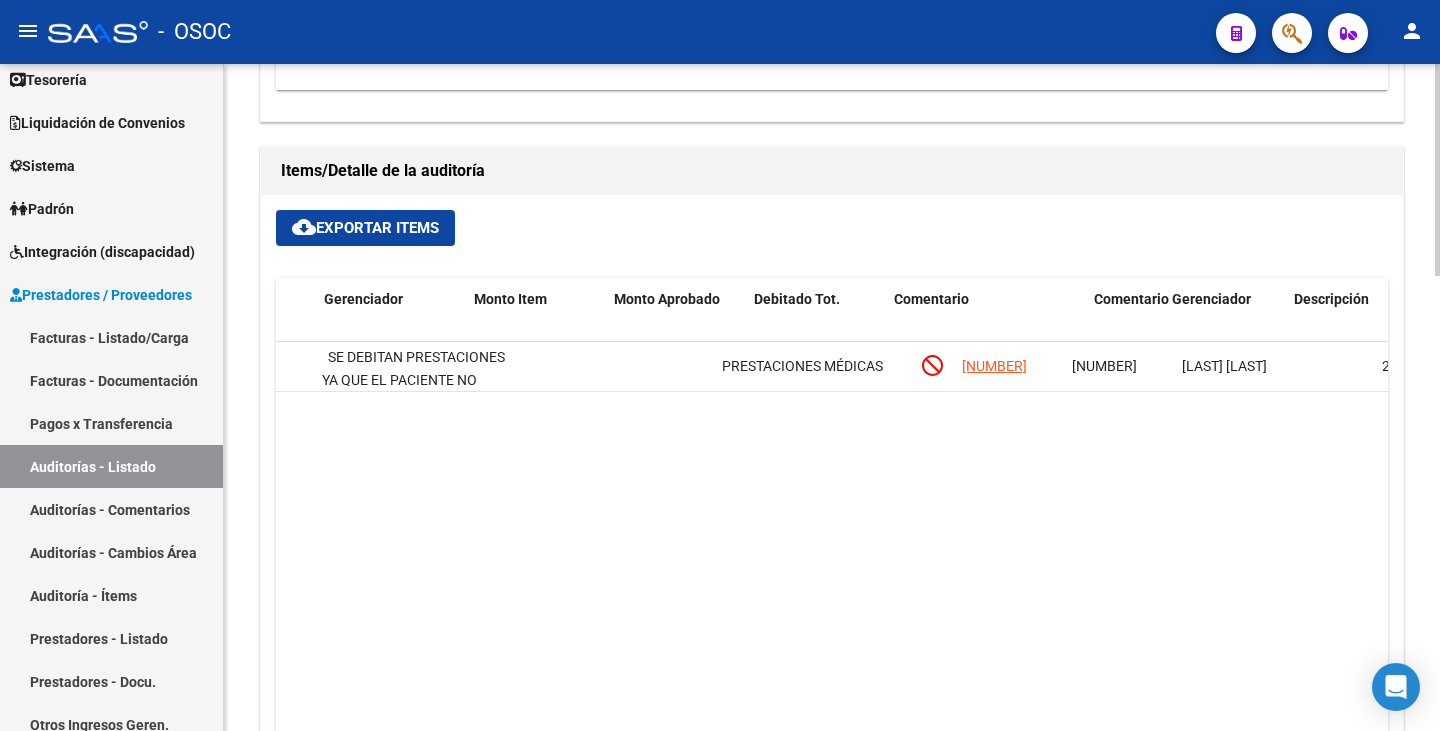 scroll, scrollTop: 0, scrollLeft: 0, axis: both 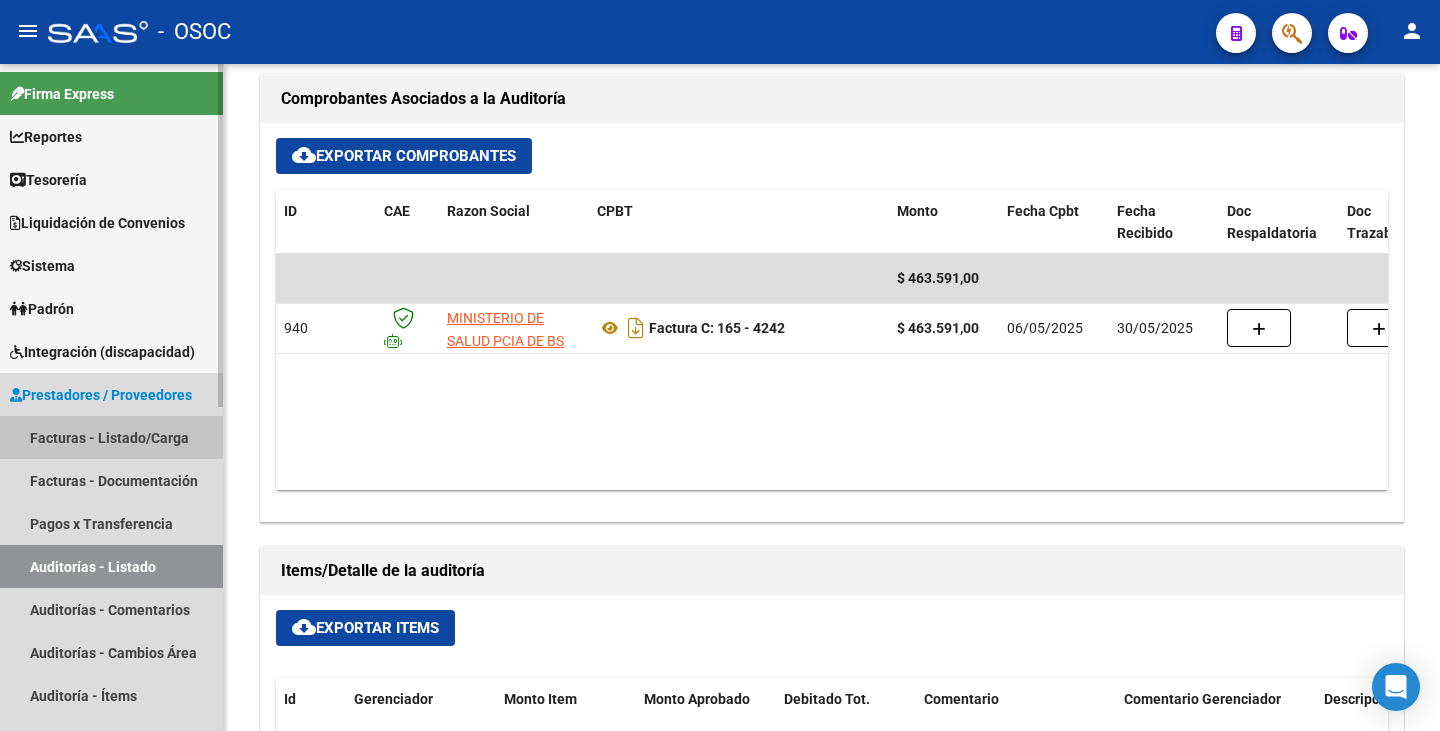 click on "Facturas - Listado/Carga" at bounding box center [111, 437] 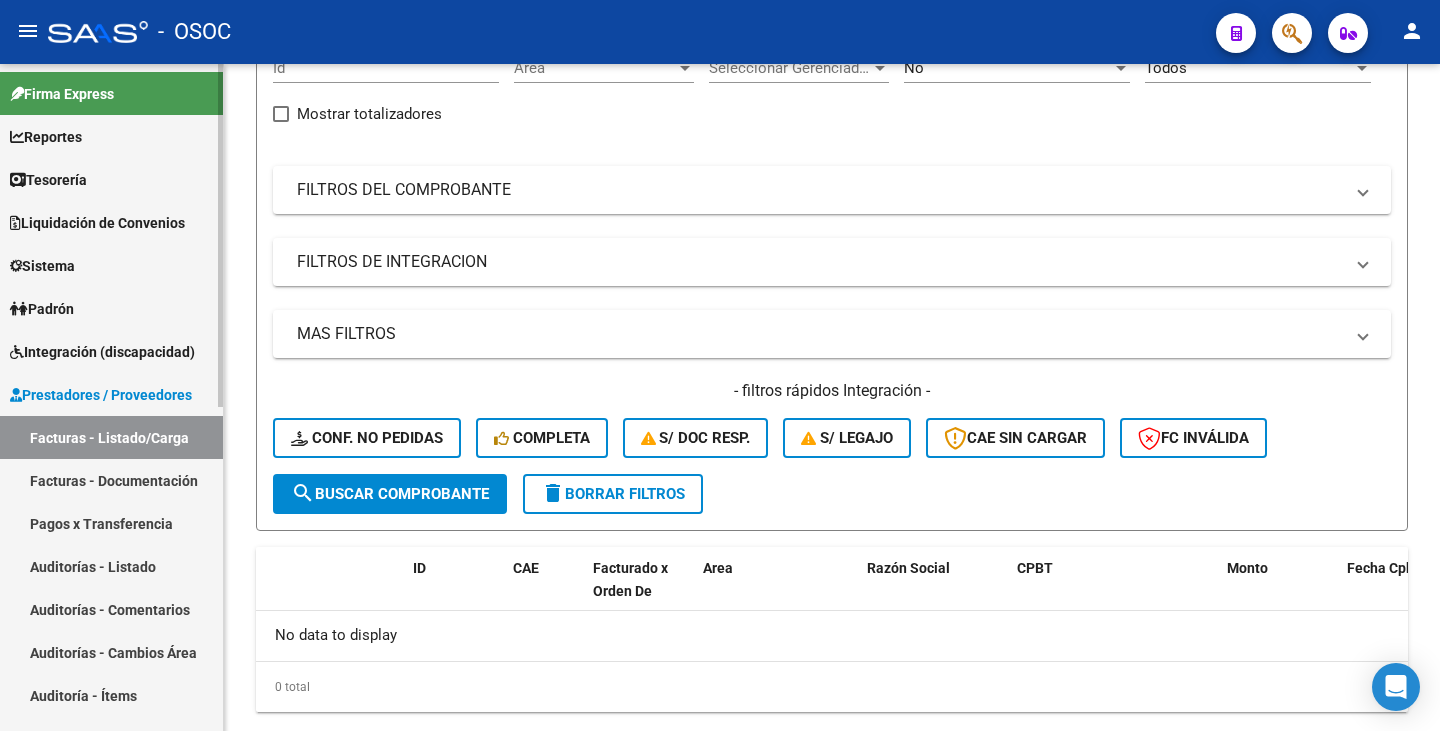 scroll, scrollTop: 259, scrollLeft: 0, axis: vertical 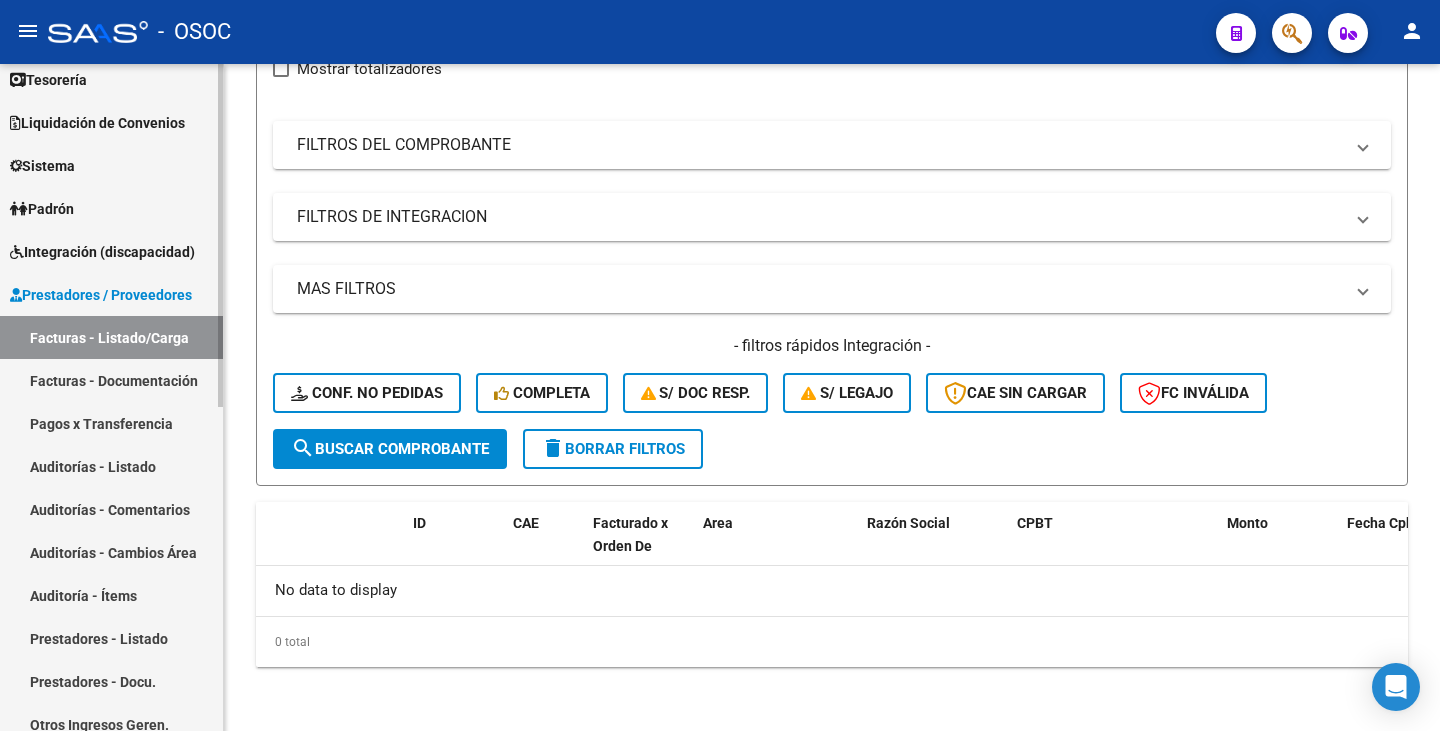 click on "Integración (discapacidad)" at bounding box center (102, 252) 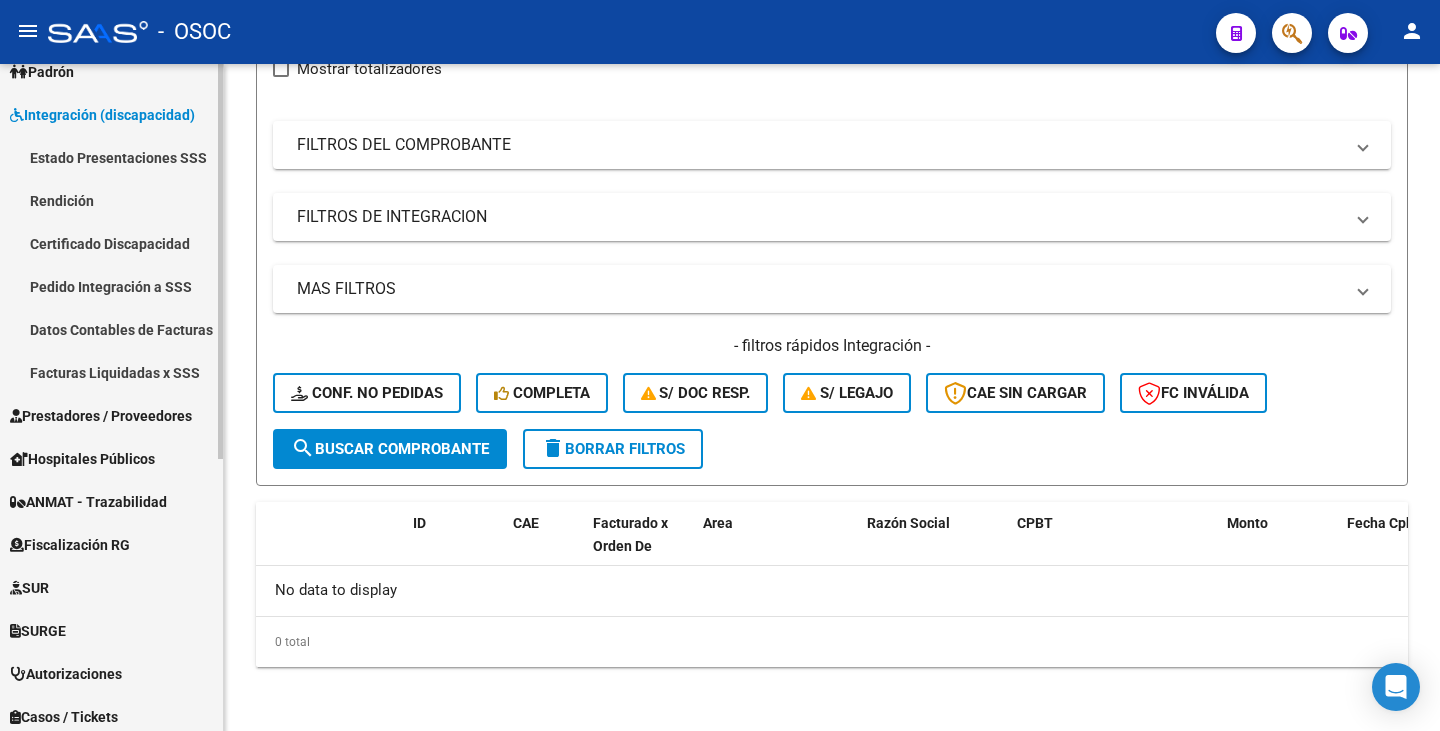 scroll, scrollTop: 300, scrollLeft: 0, axis: vertical 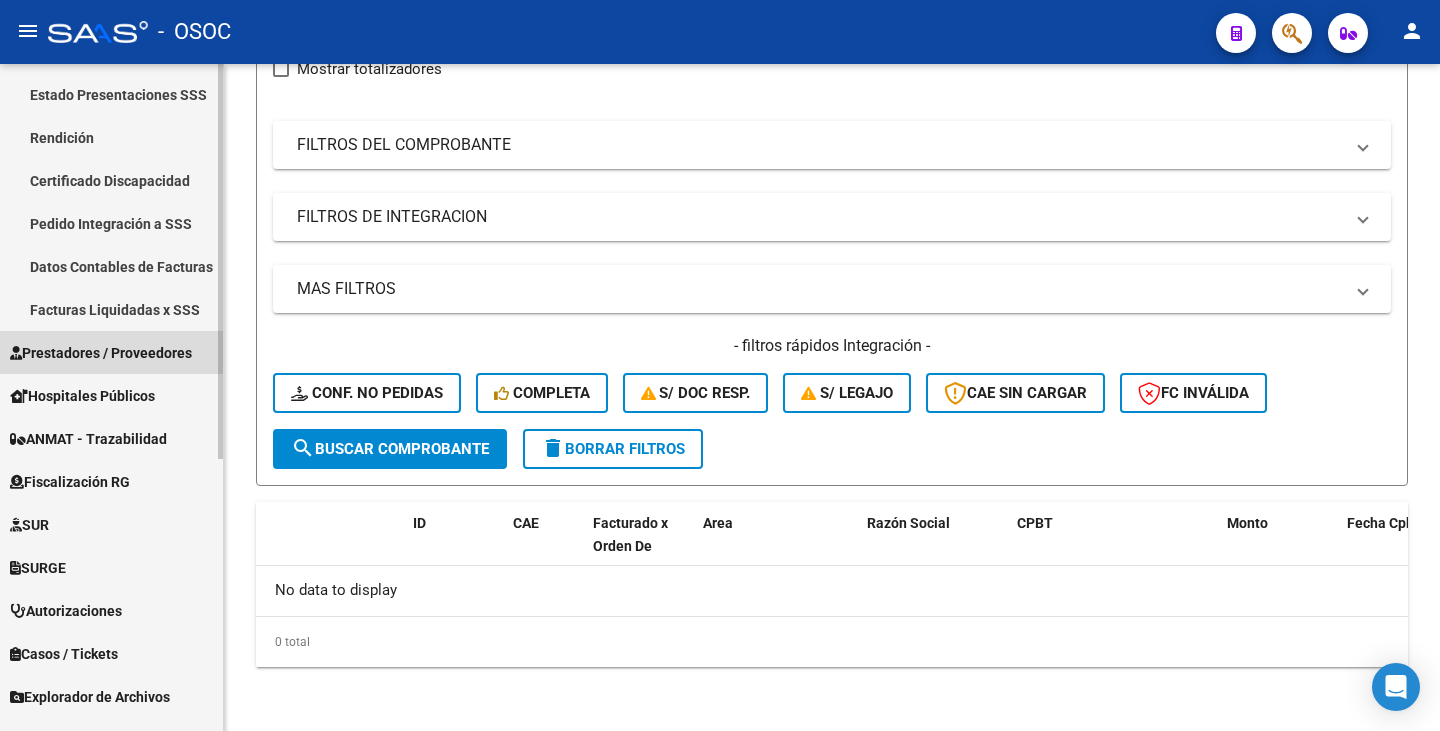click on "Prestadores / Proveedores" at bounding box center (101, 353) 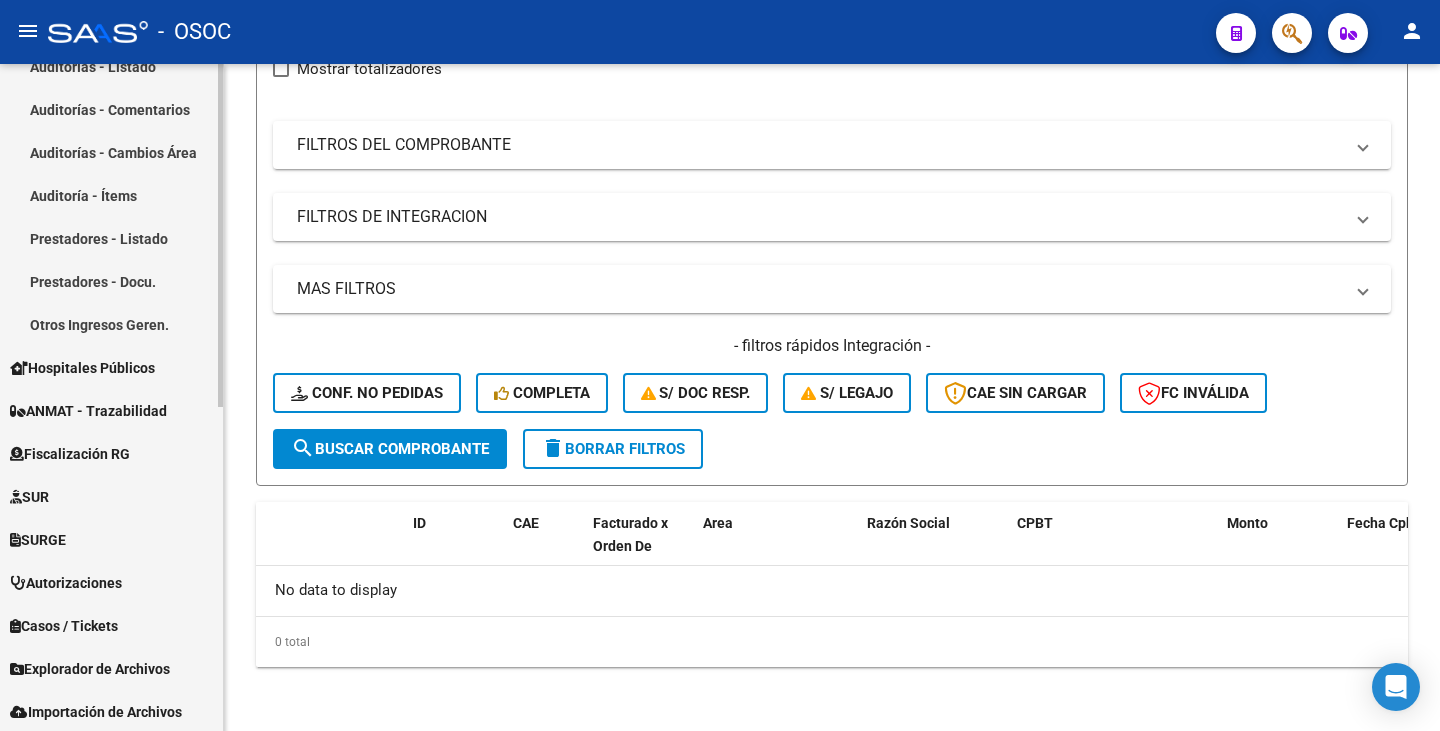 click on "Hospitales Públicos" at bounding box center [82, 368] 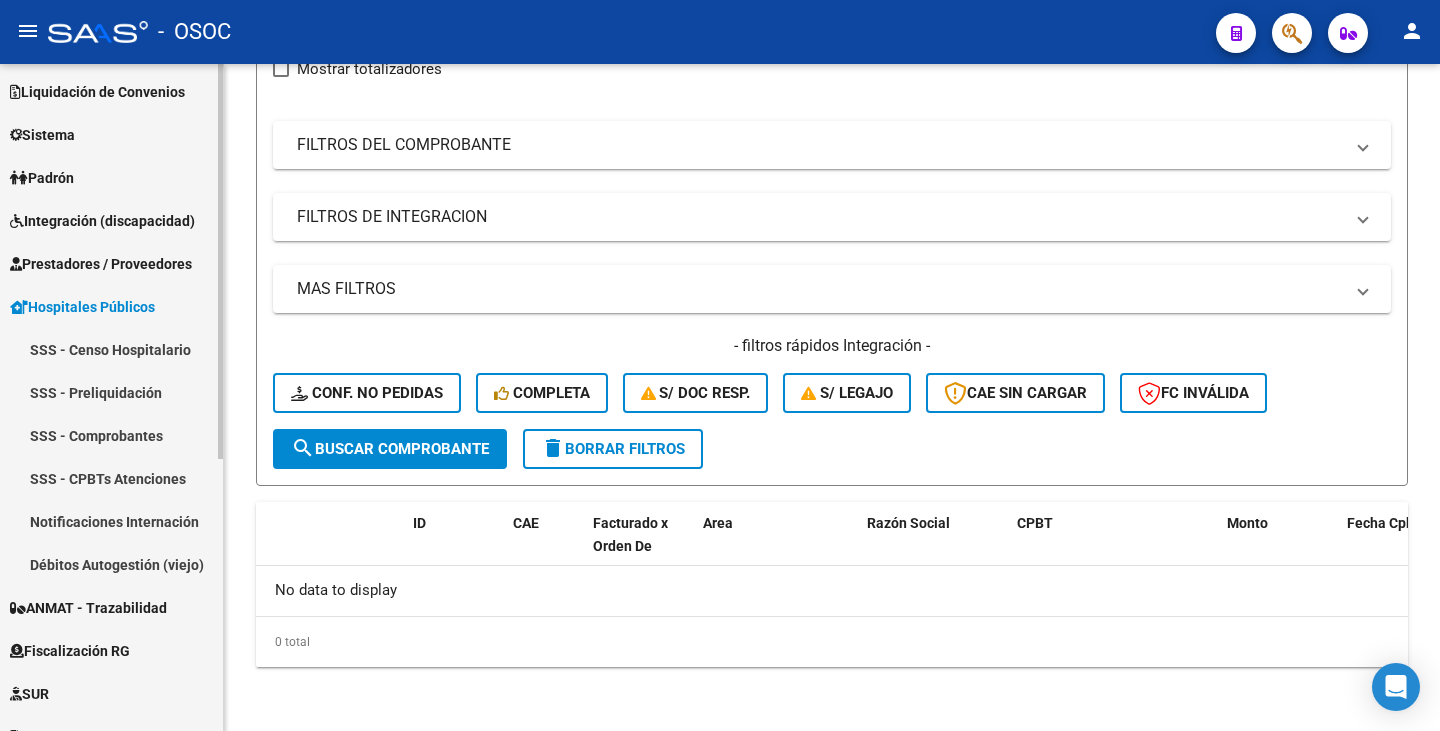 scroll, scrollTop: 0, scrollLeft: 0, axis: both 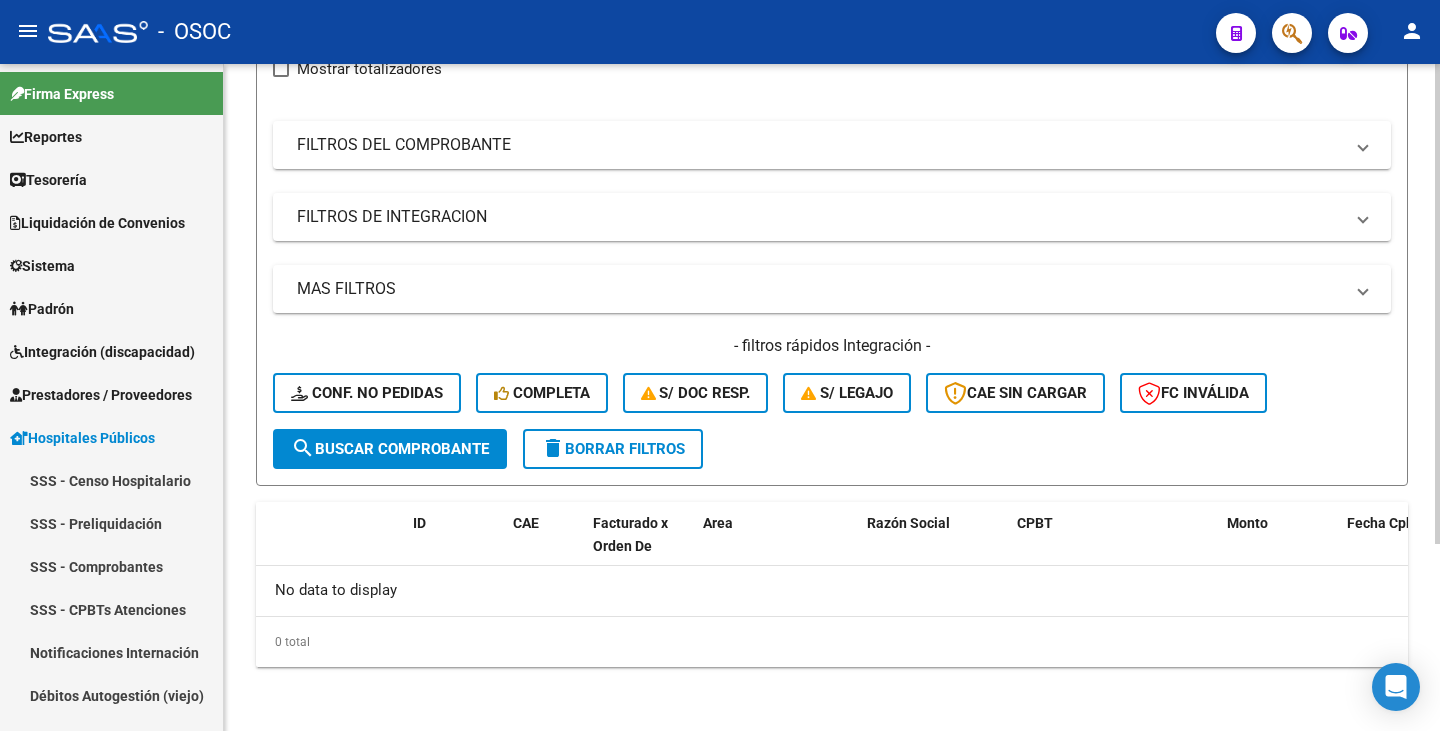 click on "Filtros Id Area Area Seleccionar Gerenciador Seleccionar Gerenciador No Confirmado Todos Cargado desde Masivo   Mostrar totalizadores   FILTROS DEL COMPROBANTE  Comprobante Tipo Comprobante Tipo Start date – End date Fec. Comprobante Desde / Hasta Días Emisión Desde(cant. días) Días Emisión Hasta(cant. días) CUIT / Razón Social Pto. Venta Nro. Comprobante Código SSS CAE Válido CAE Válido Todos Cargado Módulo Hosp. Todos Tiene facturacion Apócrifa Hospital Refes  FILTROS DE INTEGRACION  Todos Cargado en Para Enviar SSS Período De Prestación Campos del Archivo de Rendición Devuelto x SSS (dr_envio) Todos Rendido x SSS (dr_envio) Tipo de Registro Tipo de Registro Período Presentación Período Presentación Campos del Legajo Asociado (preaprobación) Afiliado Legajo (cuil/nombre) Todos Solo facturas preaprobadas  MAS FILTROS  Todos Con Doc. Respaldatoria Todos Con Trazabilidad Todos Asociado a Expediente Sur Auditoría Auditoría Auditoría Id Start date – End date Start date – End date Op" 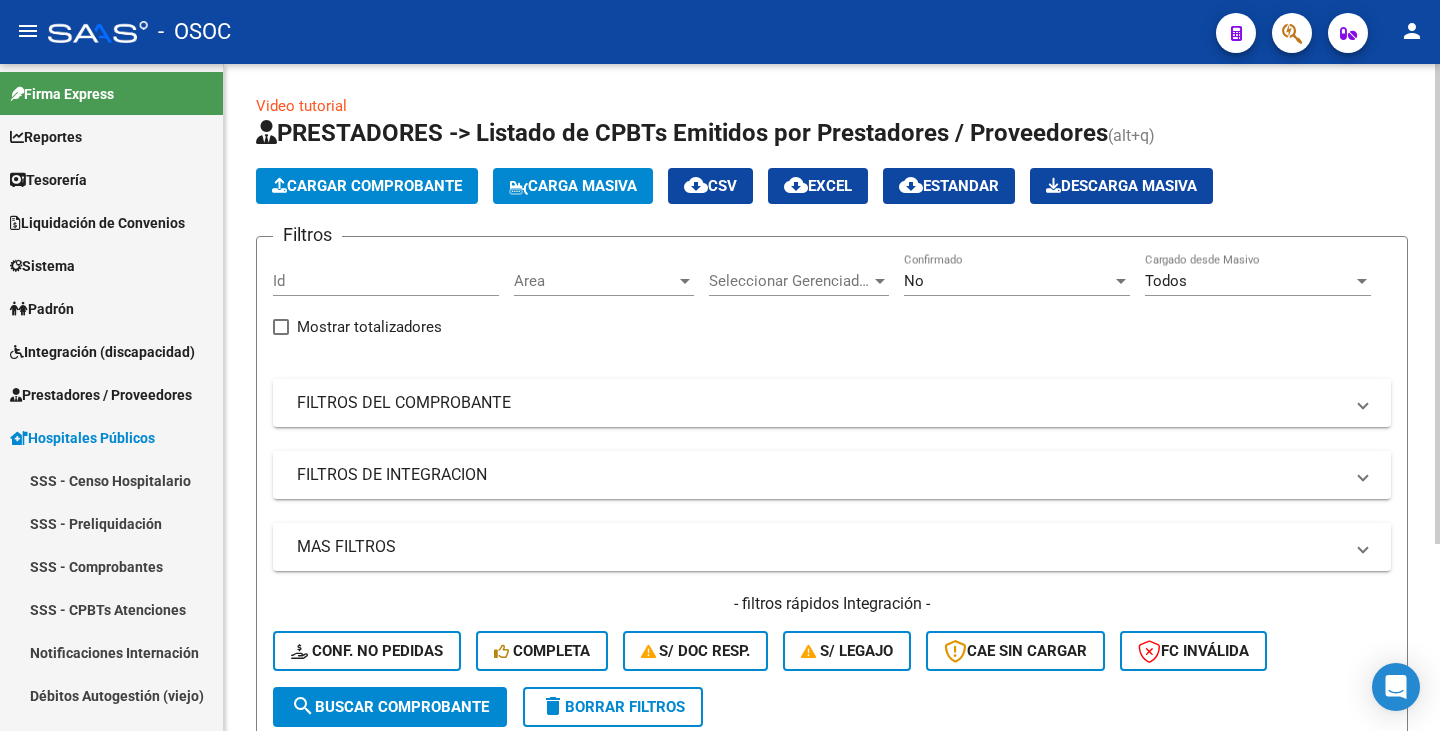 scroll, scrollTop: 0, scrollLeft: 0, axis: both 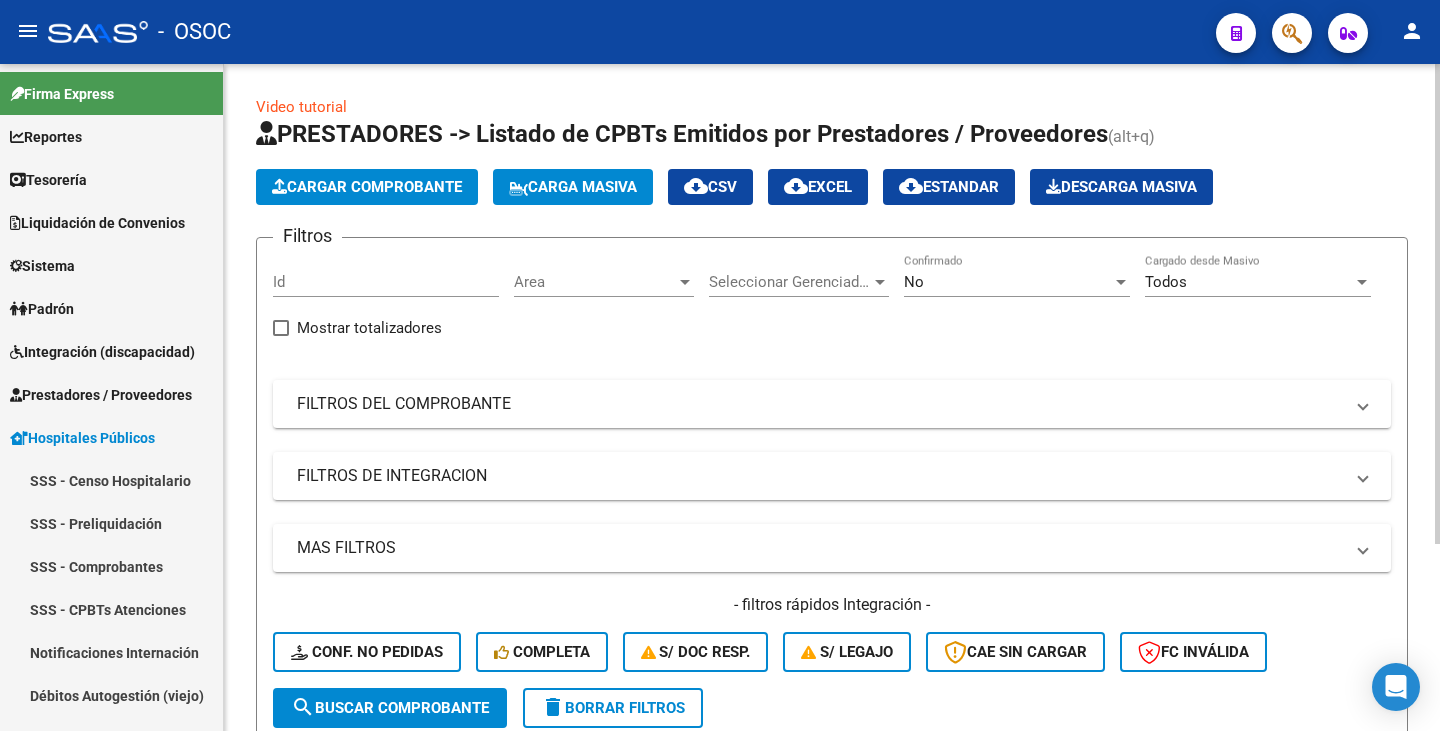 click on "Cargar Comprobante
Carga Masiva  cloud_download  CSV  cloud_download  EXCEL  cloud_download  Estandar   Descarga Masiva" 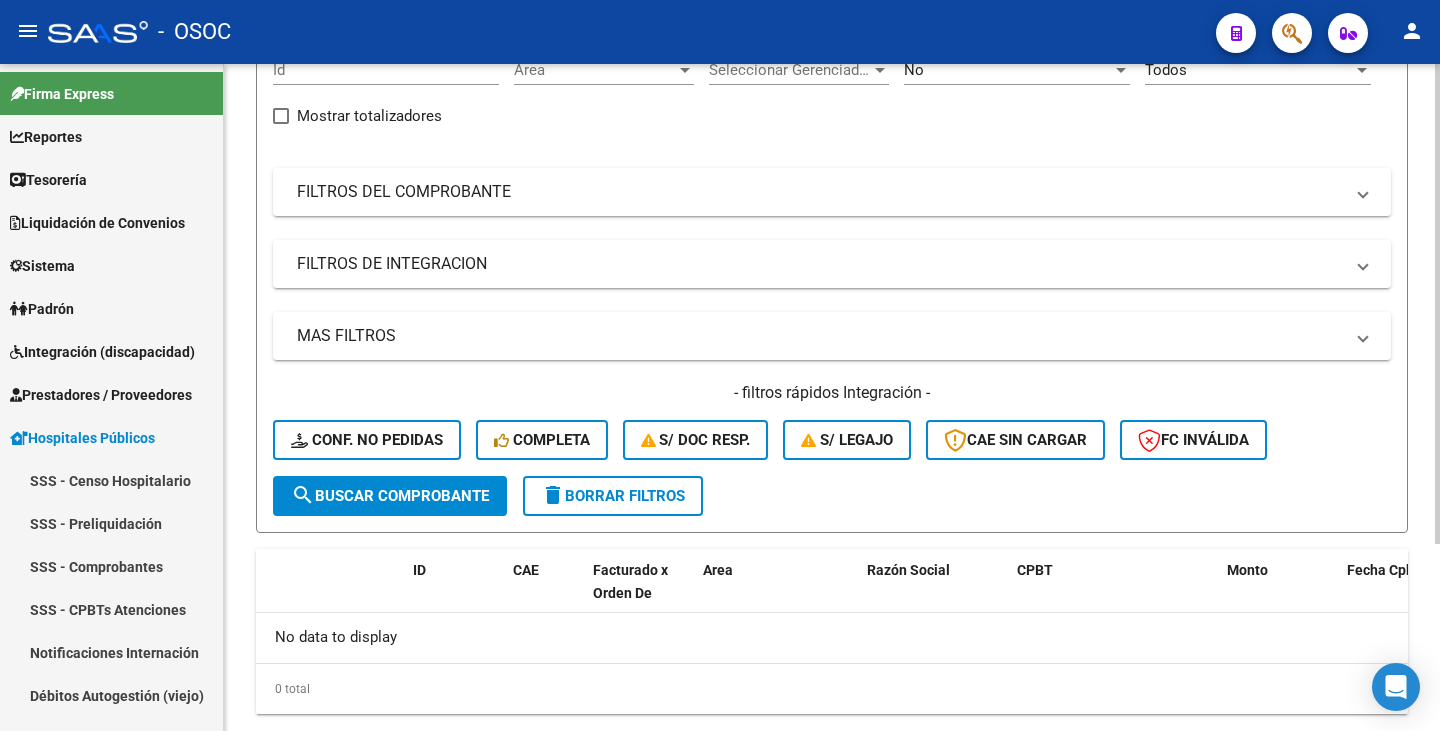 scroll, scrollTop: 259, scrollLeft: 0, axis: vertical 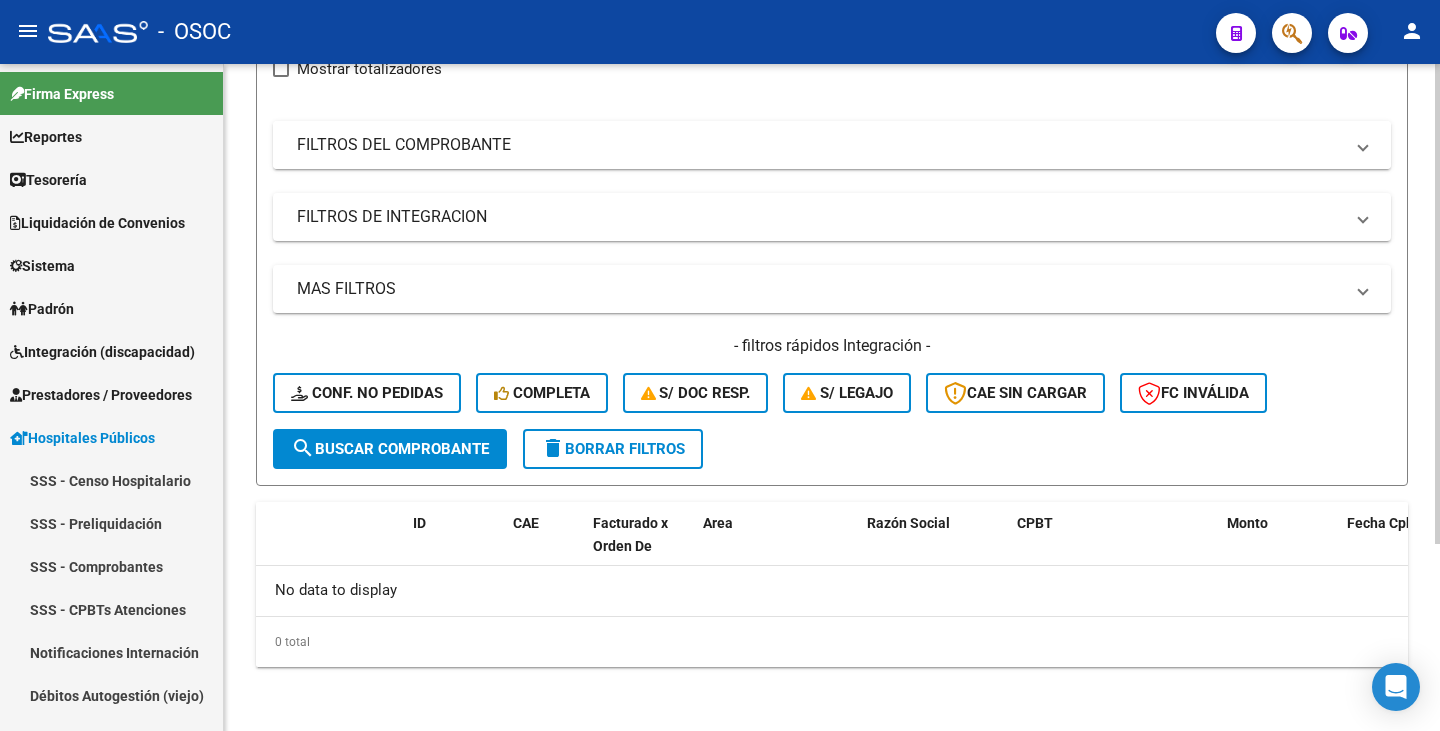 click on "FILTROS DEL COMPROBANTE" at bounding box center (820, 145) 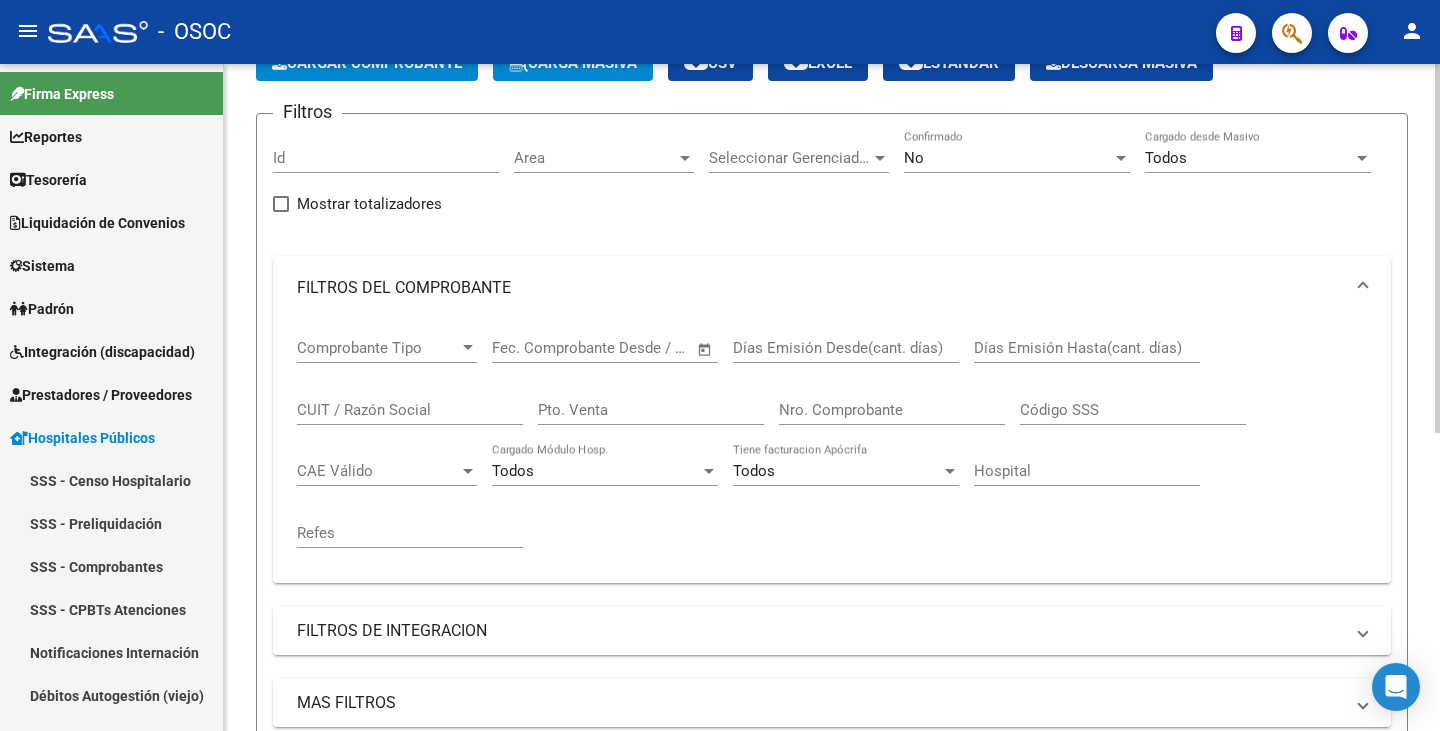 scroll, scrollTop: 0, scrollLeft: 0, axis: both 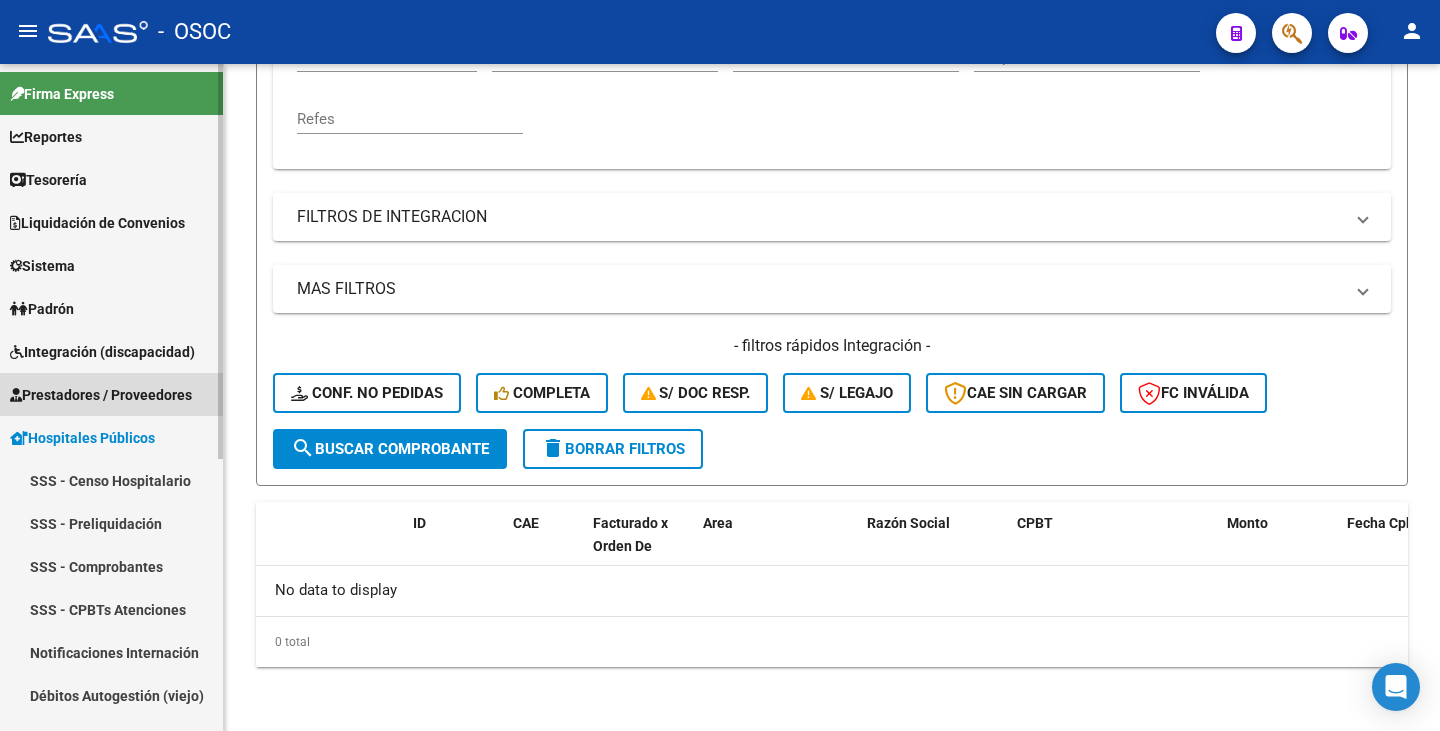 click on "Prestadores / Proveedores" at bounding box center [101, 395] 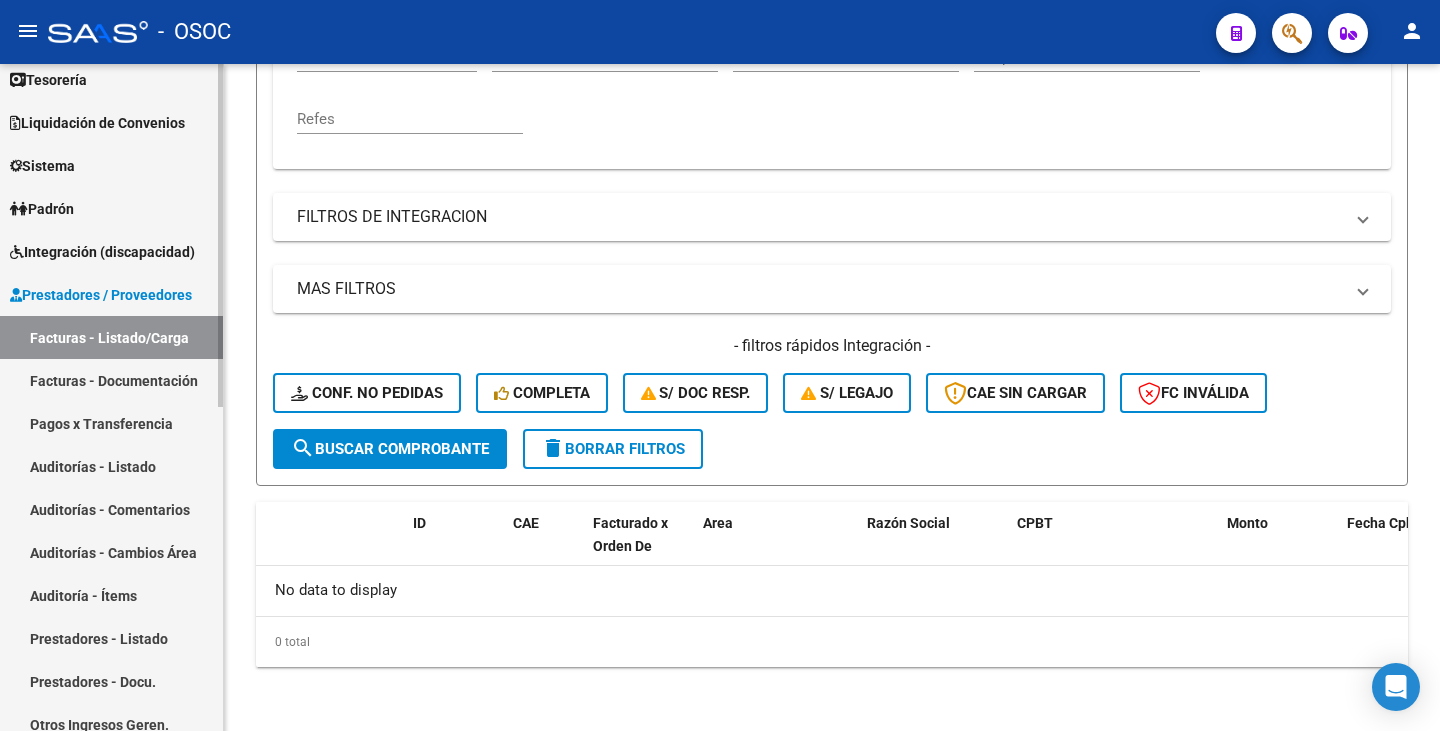 scroll, scrollTop: 200, scrollLeft: 0, axis: vertical 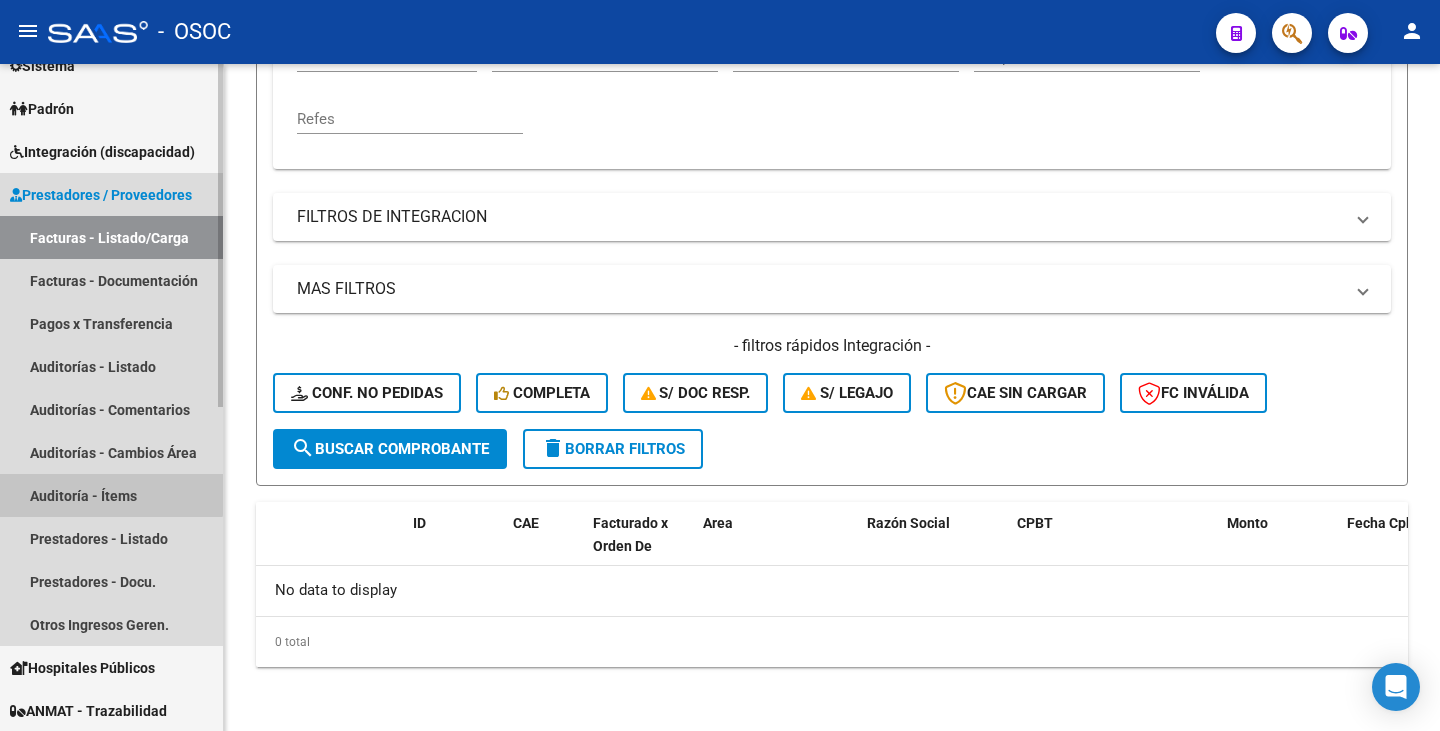 click on "Auditoría - Ítems" at bounding box center (111, 495) 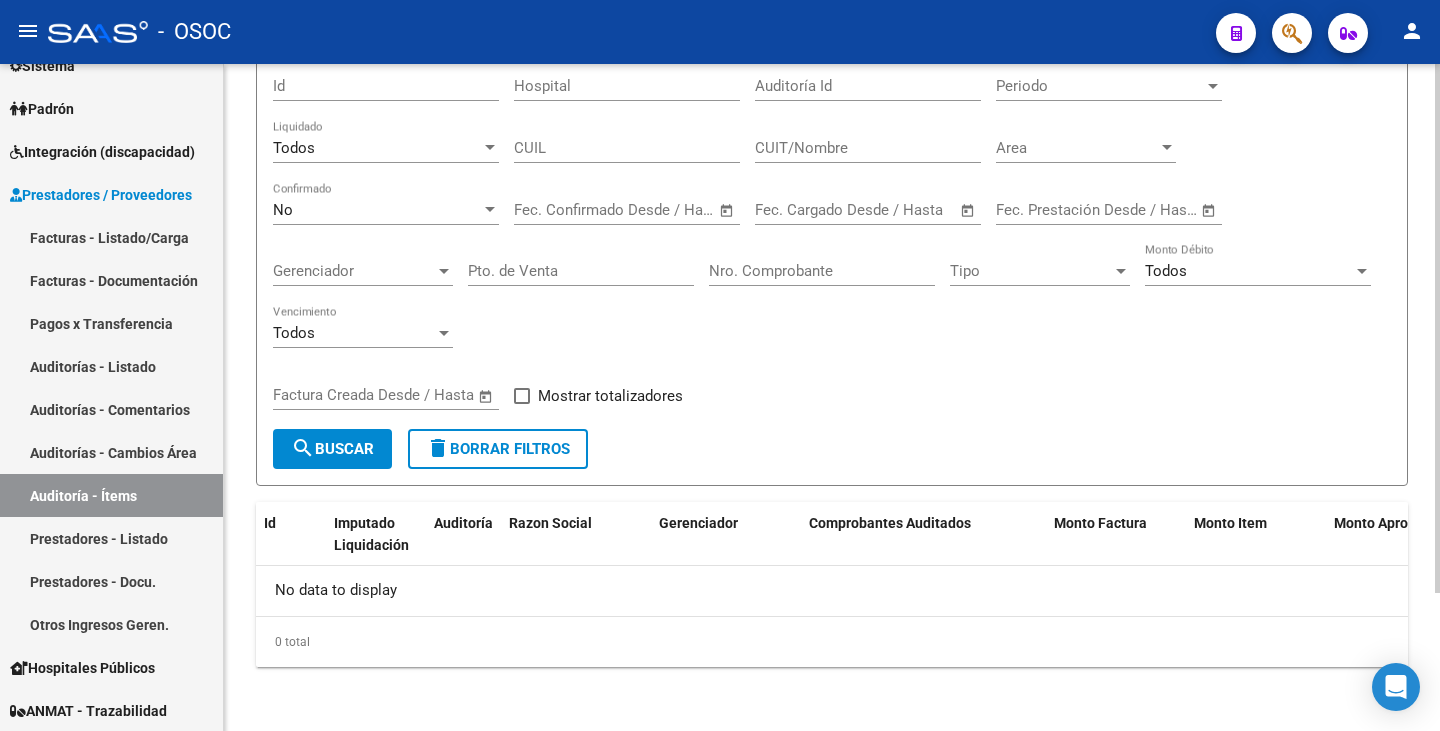 scroll, scrollTop: 0, scrollLeft: 0, axis: both 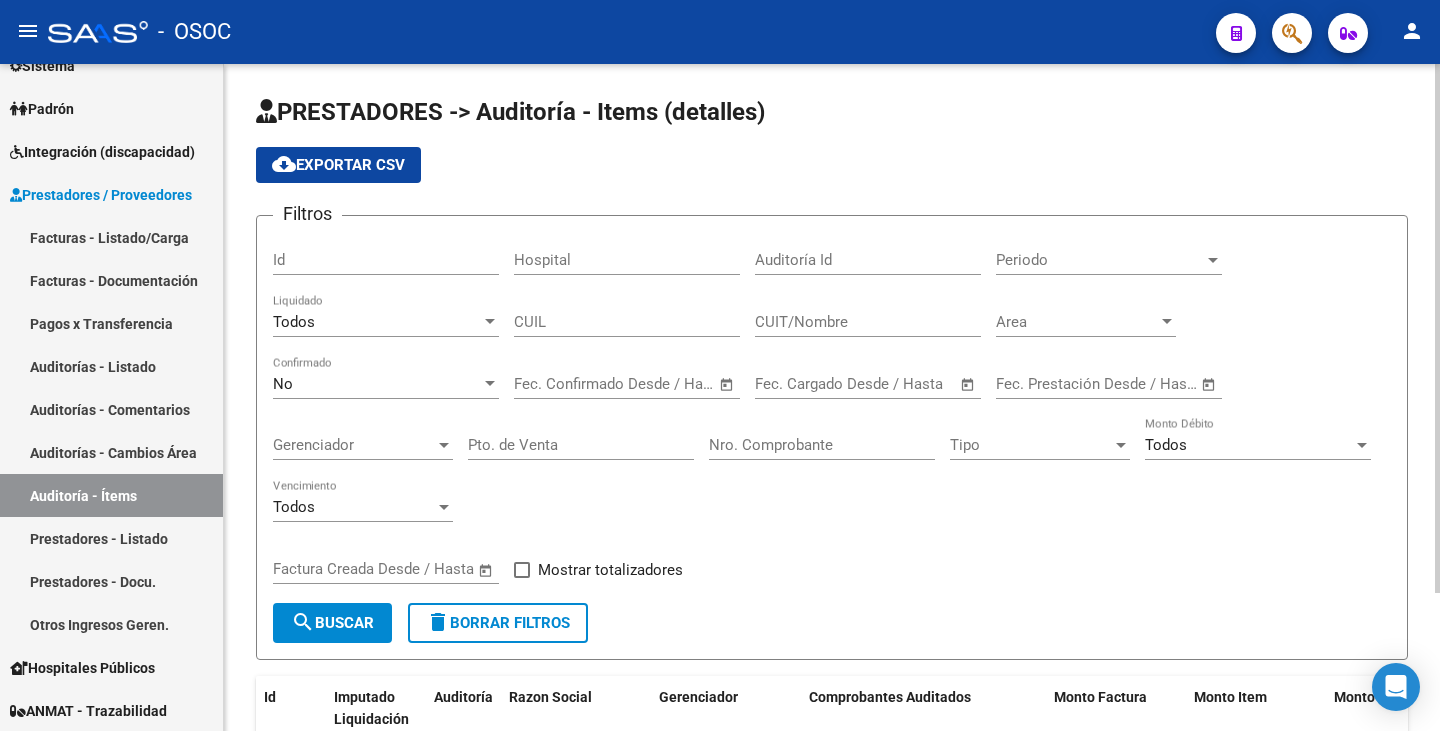 click on "Todos Liquidado" 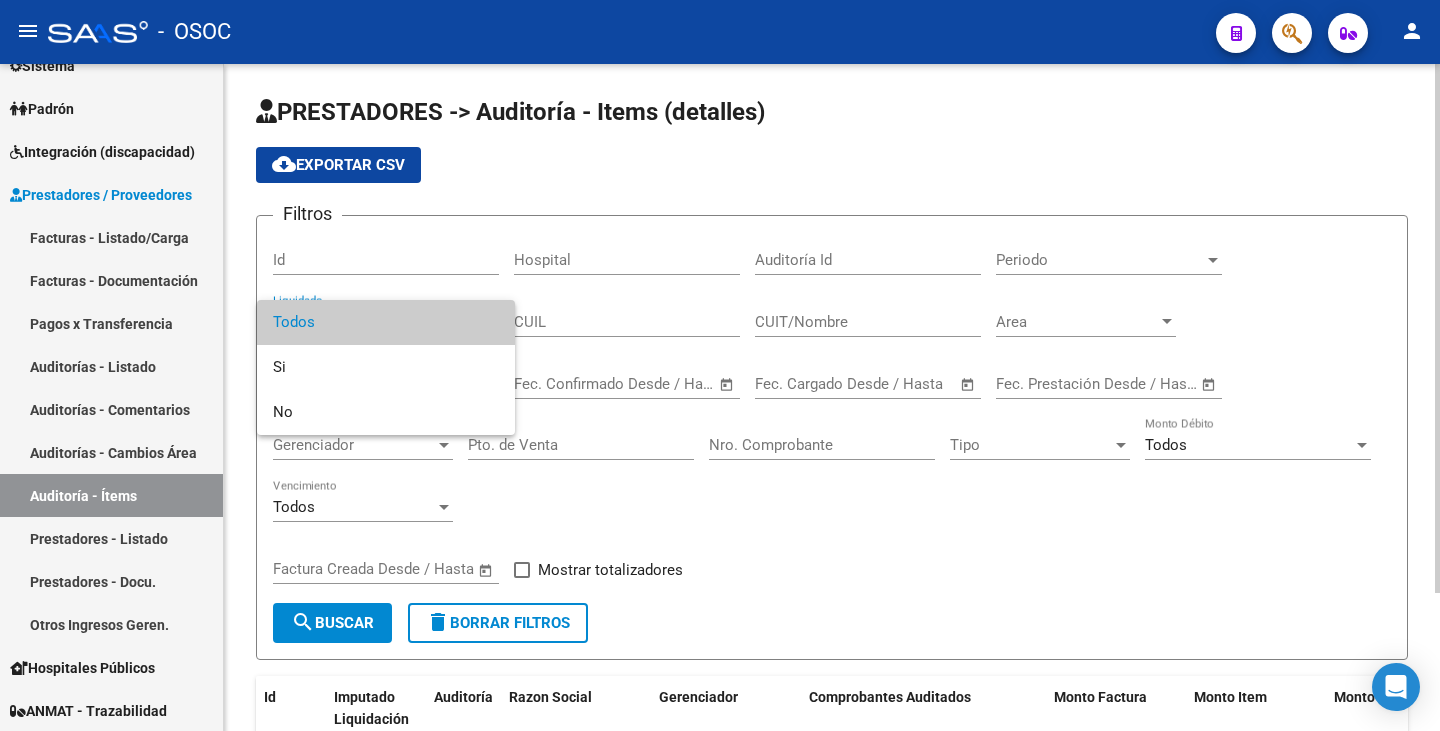 click on "Todos" at bounding box center [386, 322] 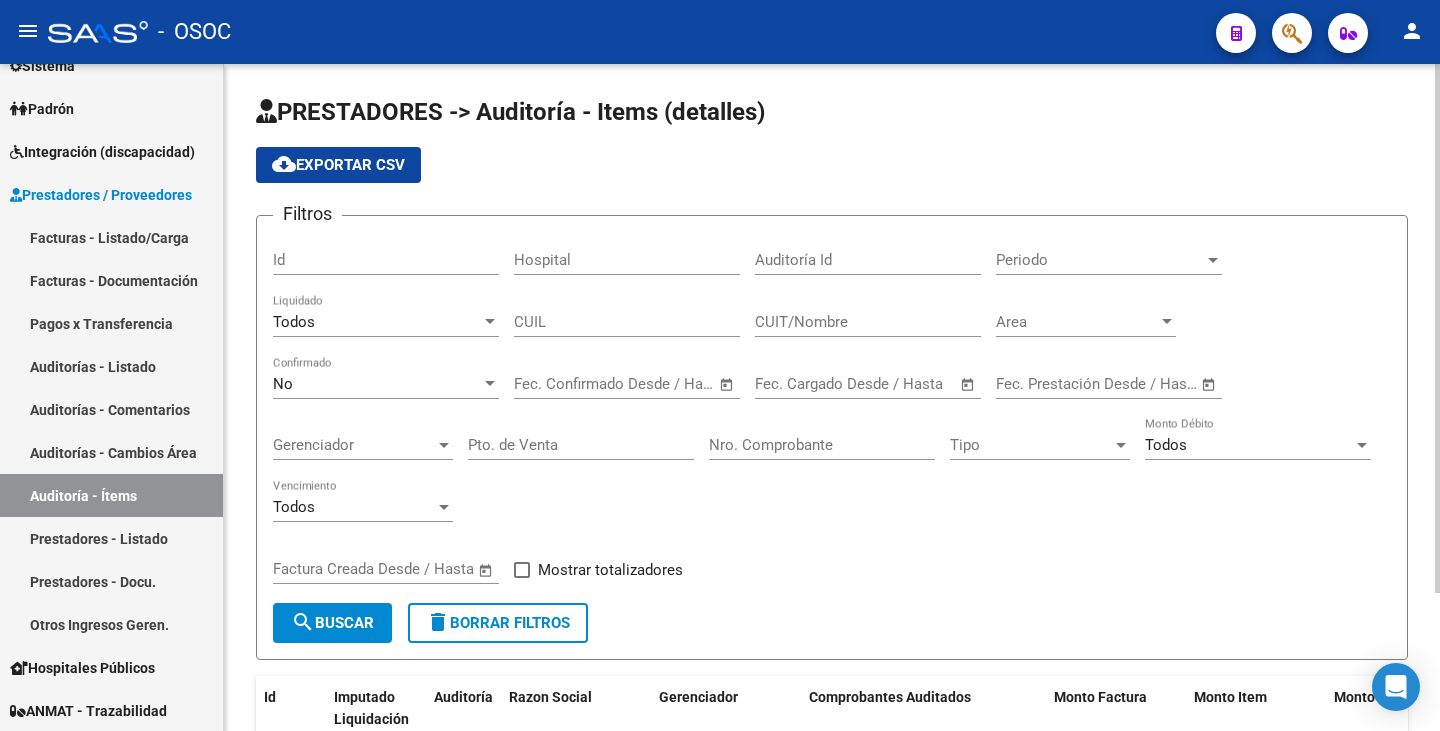 click on "No Confirmado" 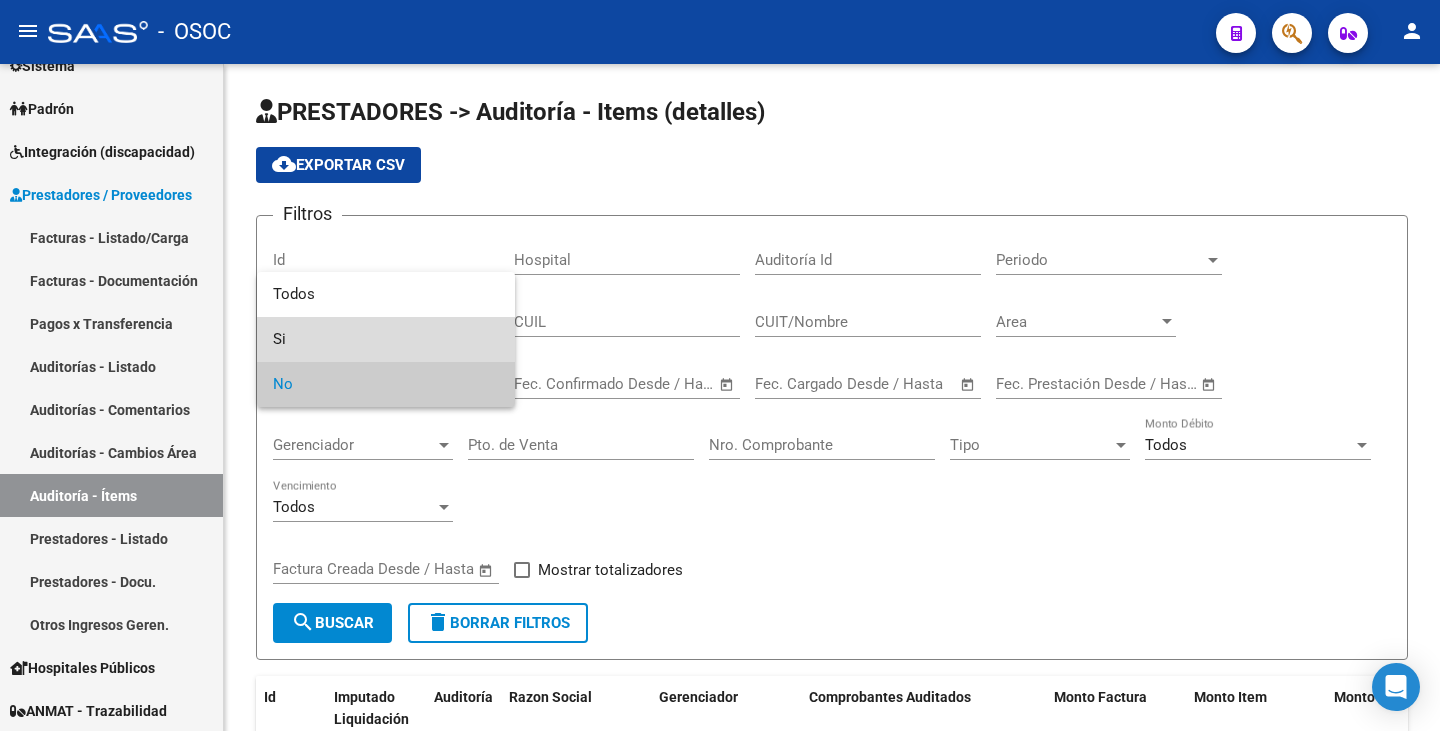click on "Si" at bounding box center (386, 339) 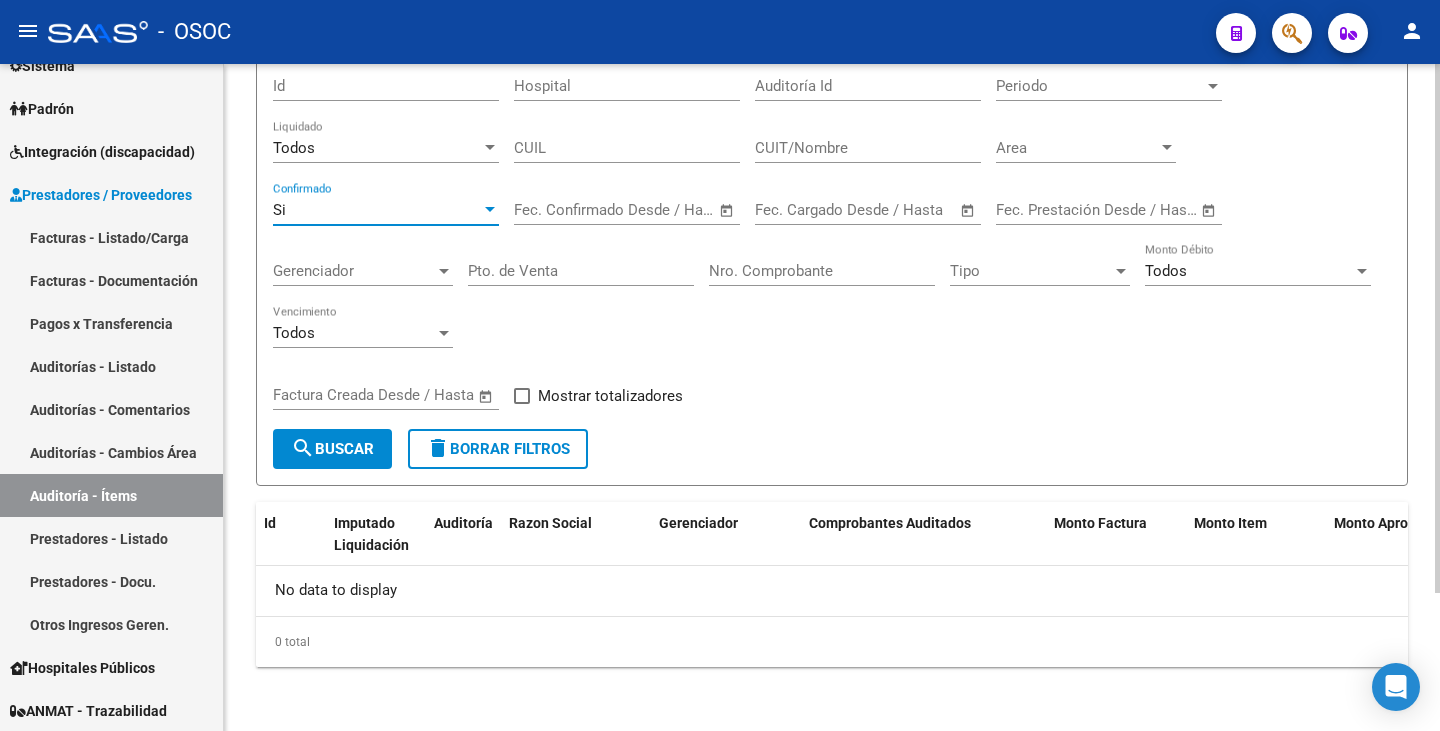 click on "search  Buscar" 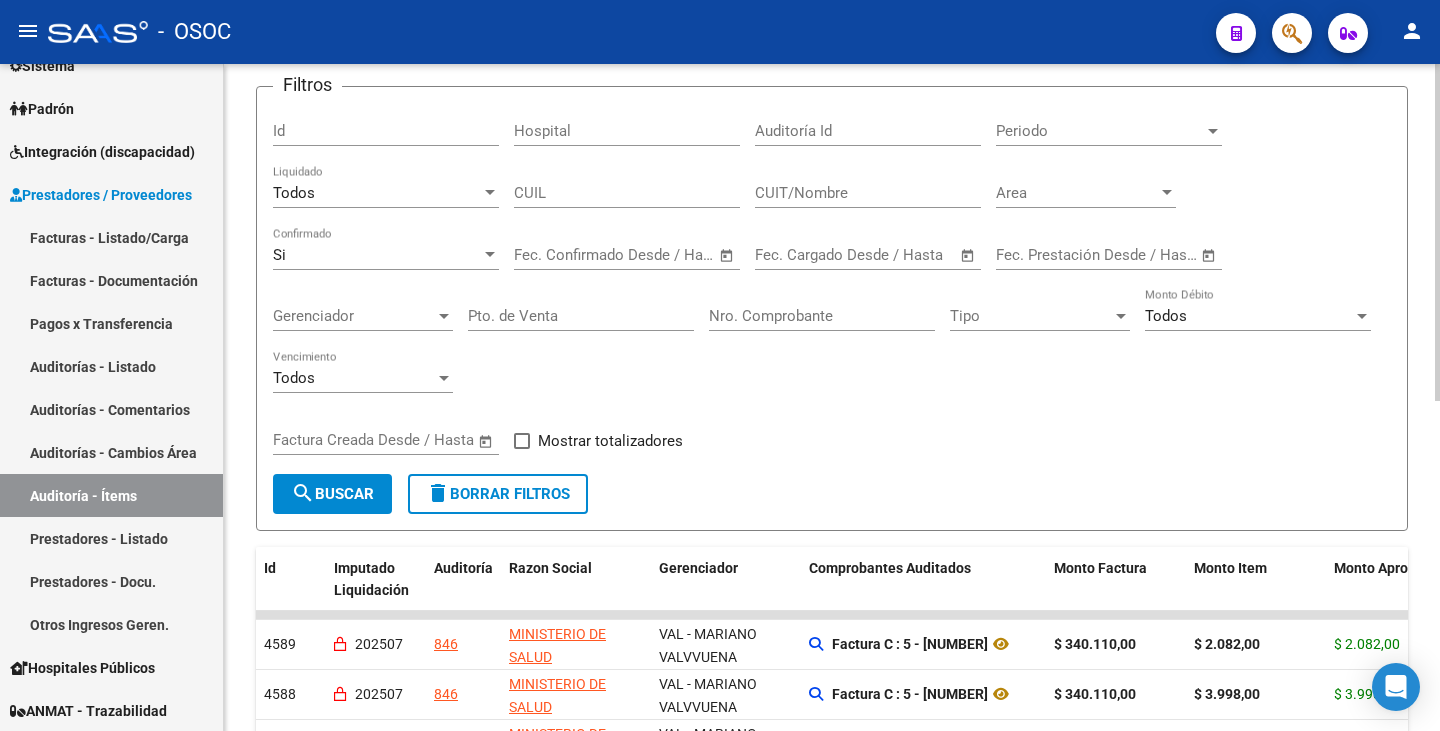 scroll, scrollTop: 174, scrollLeft: 0, axis: vertical 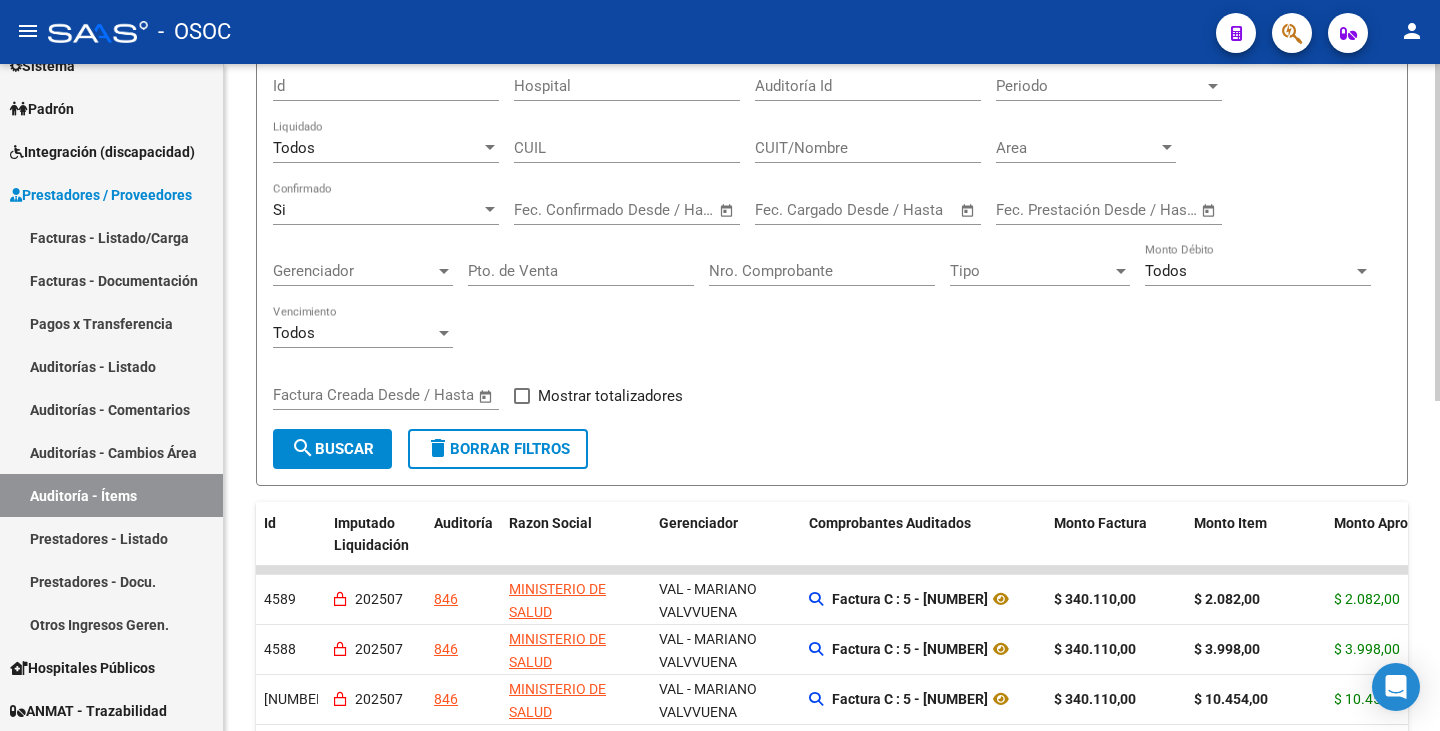 click on "Todos Monto Débito" 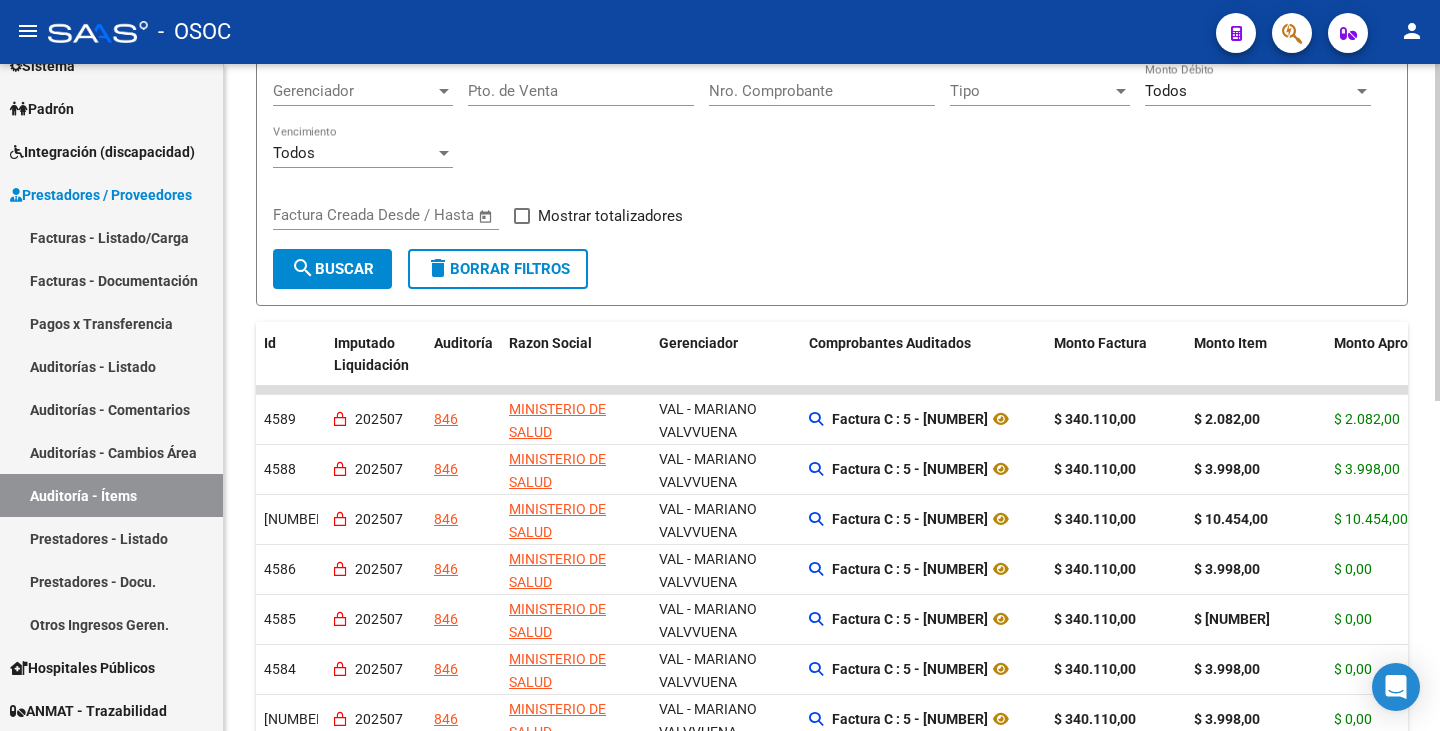scroll, scrollTop: 654, scrollLeft: 0, axis: vertical 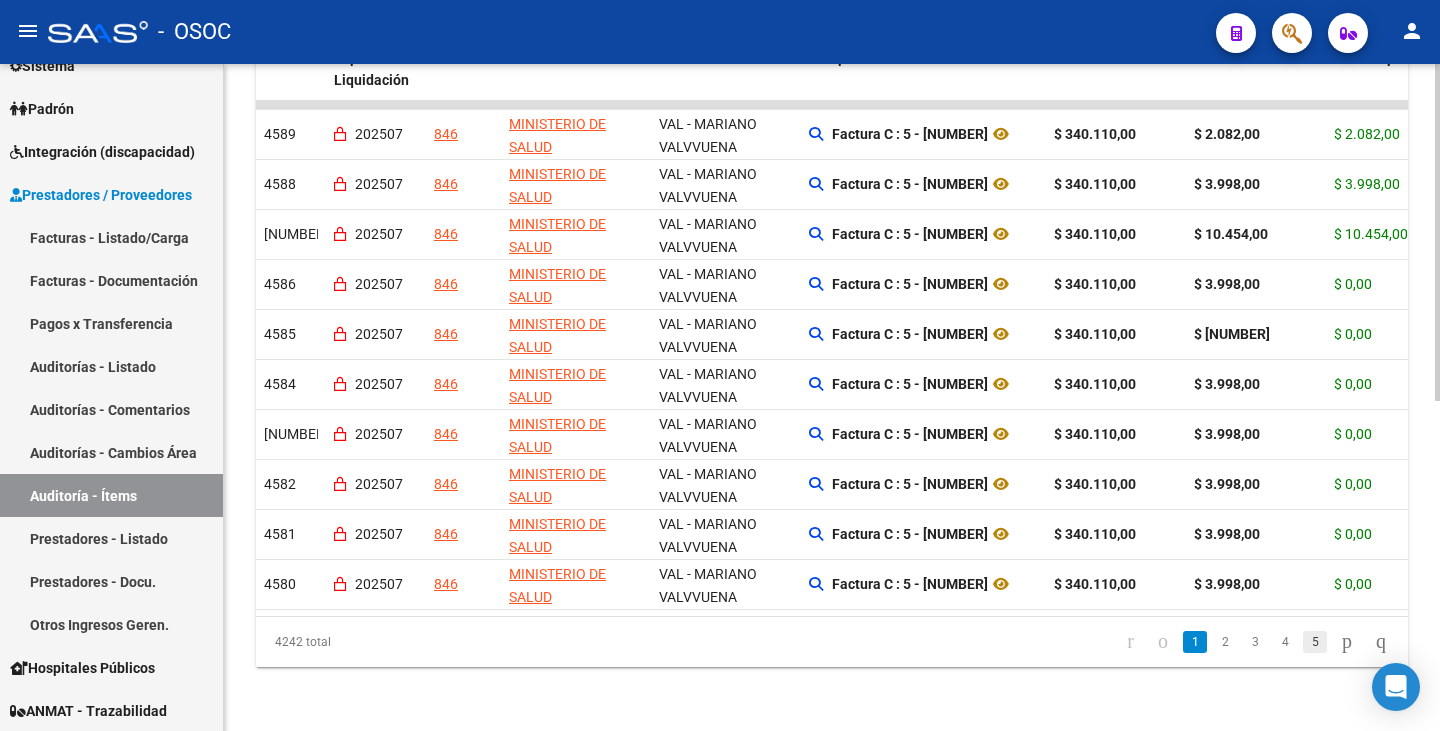 click on "5" 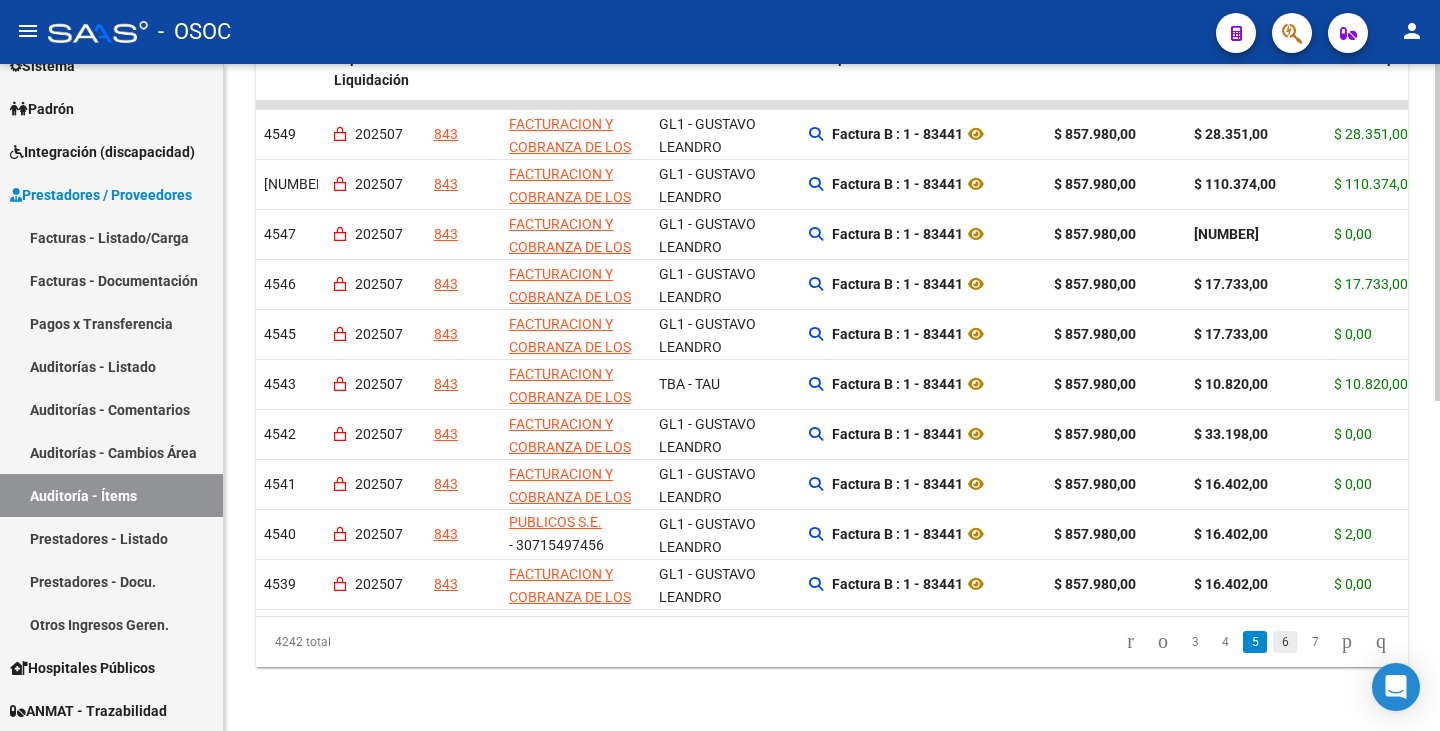 scroll, scrollTop: 72, scrollLeft: 0, axis: vertical 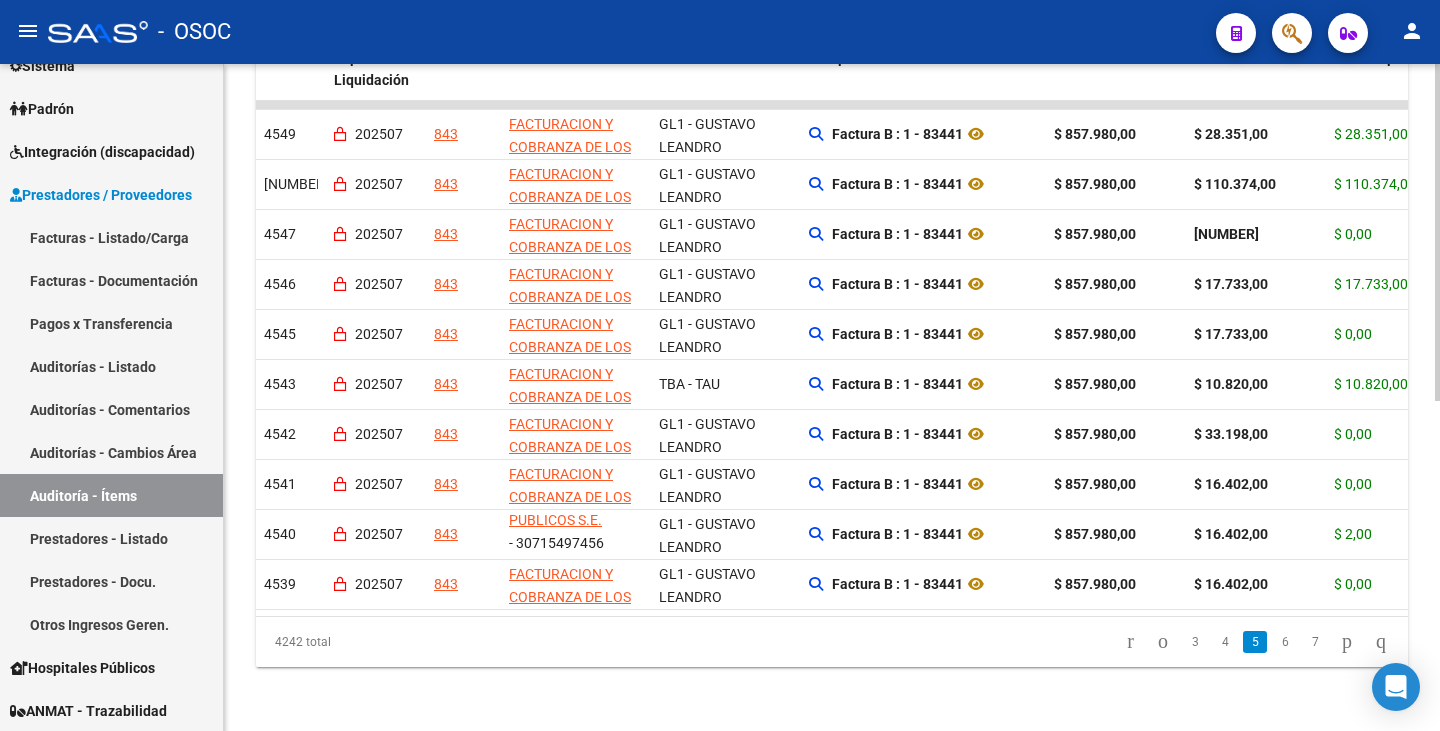 click on "7" 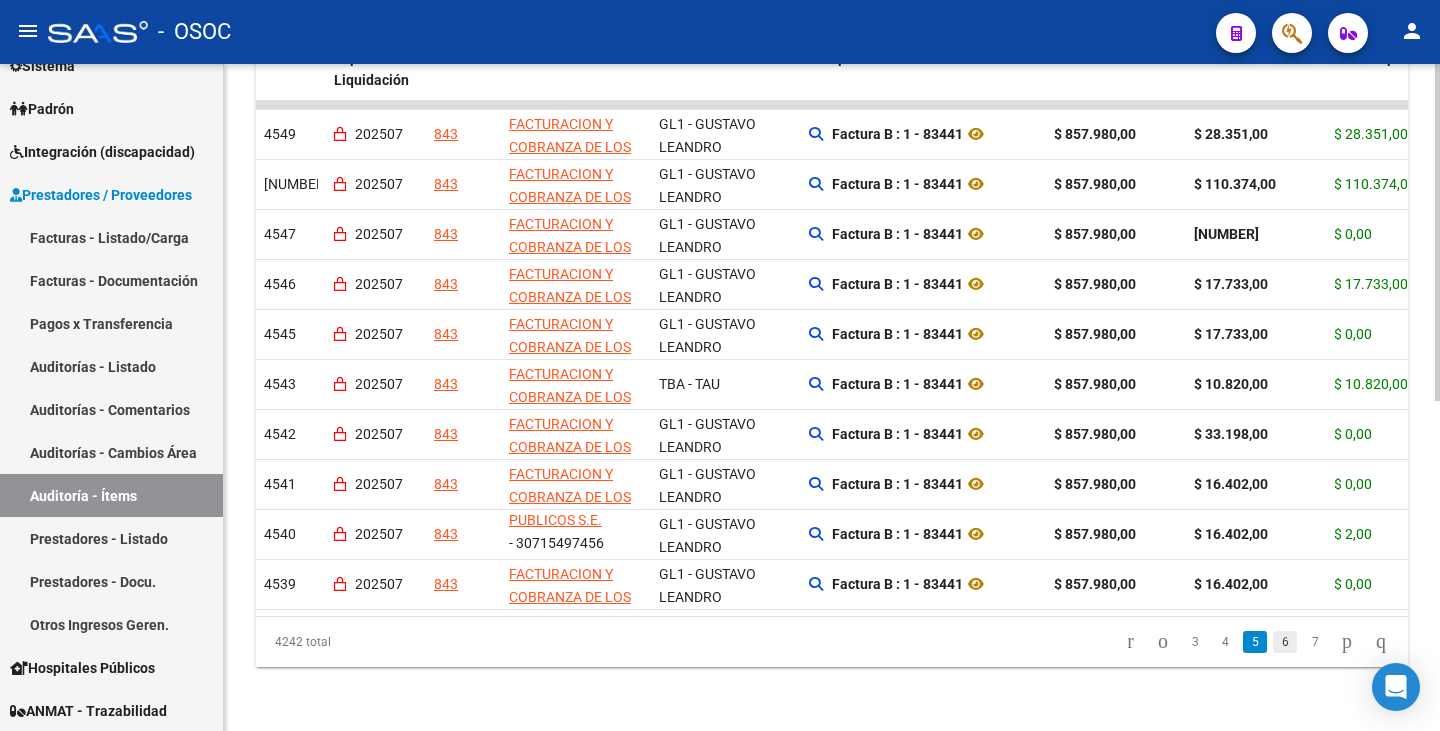 click on "6" 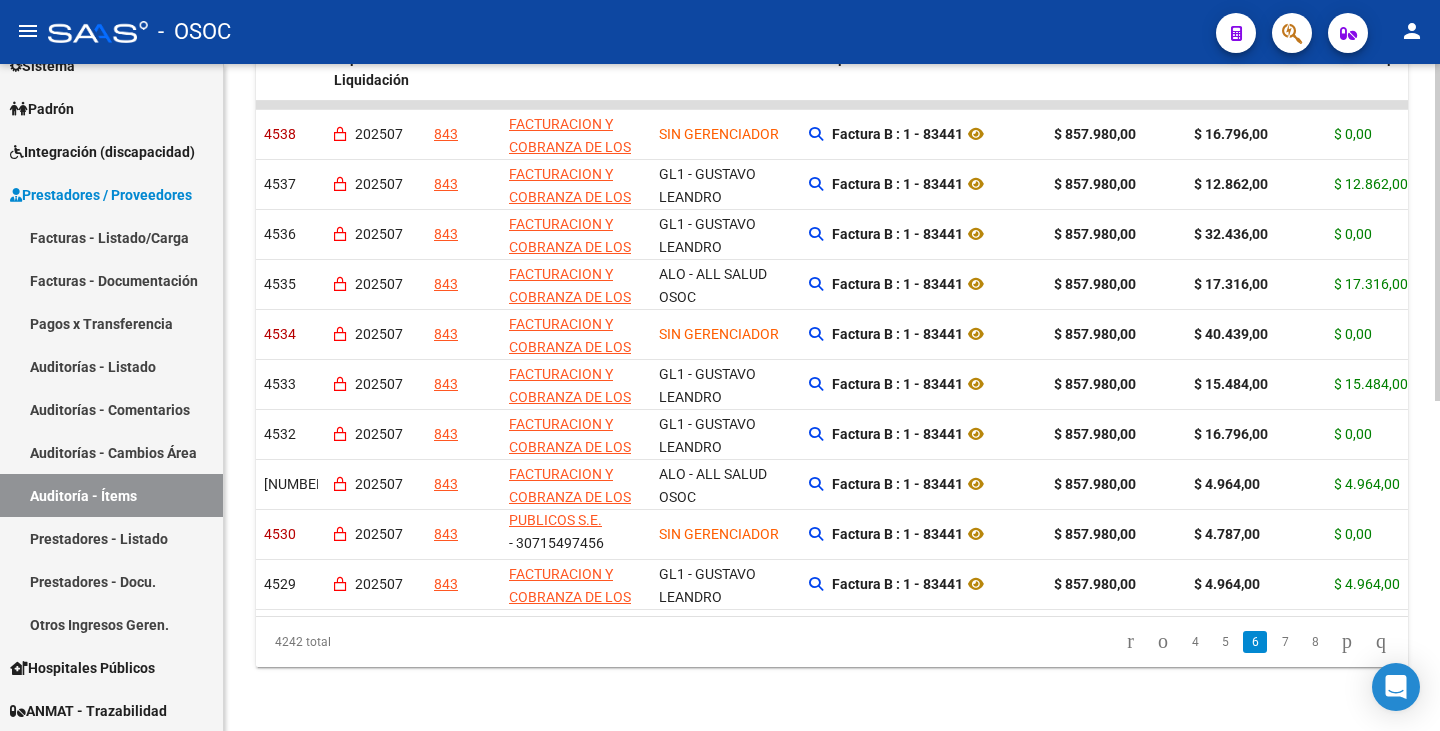 scroll, scrollTop: 654, scrollLeft: 0, axis: vertical 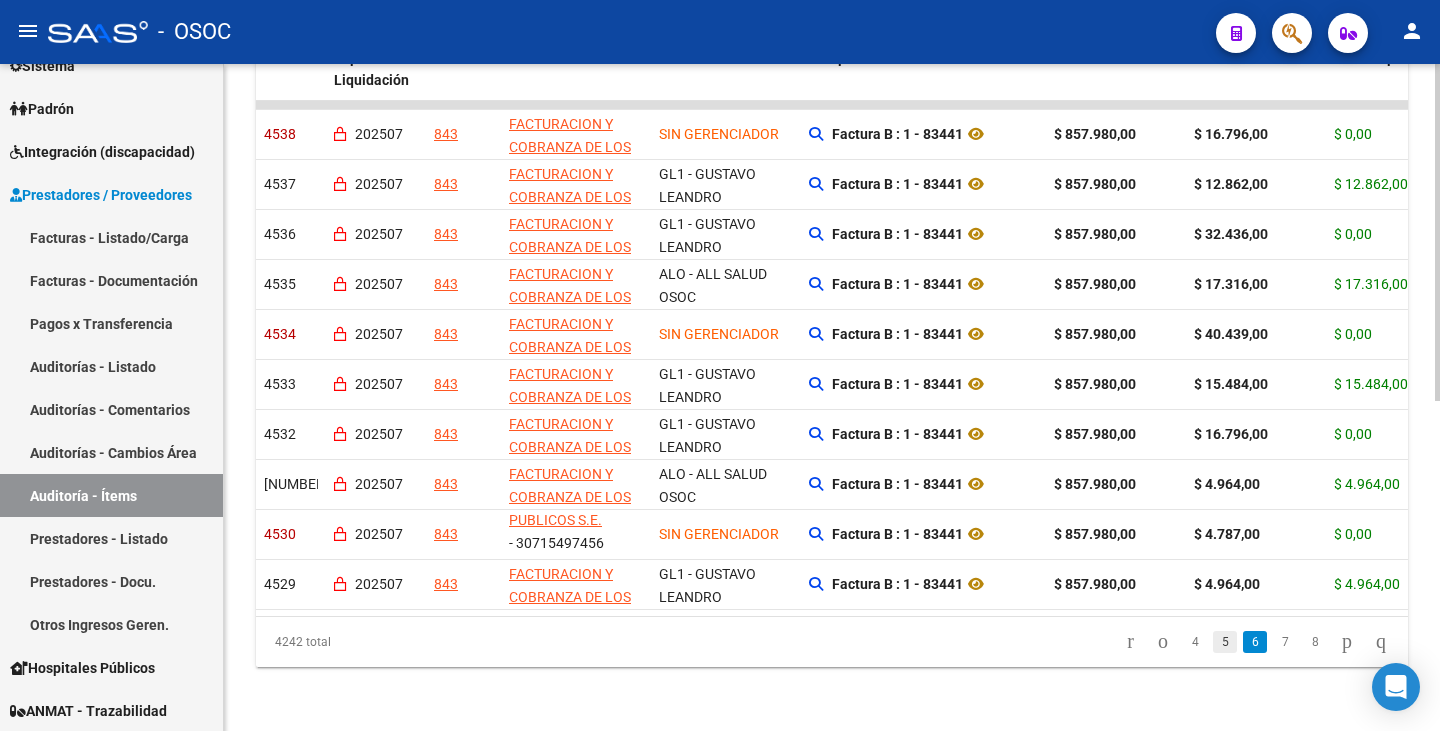 click on "5" 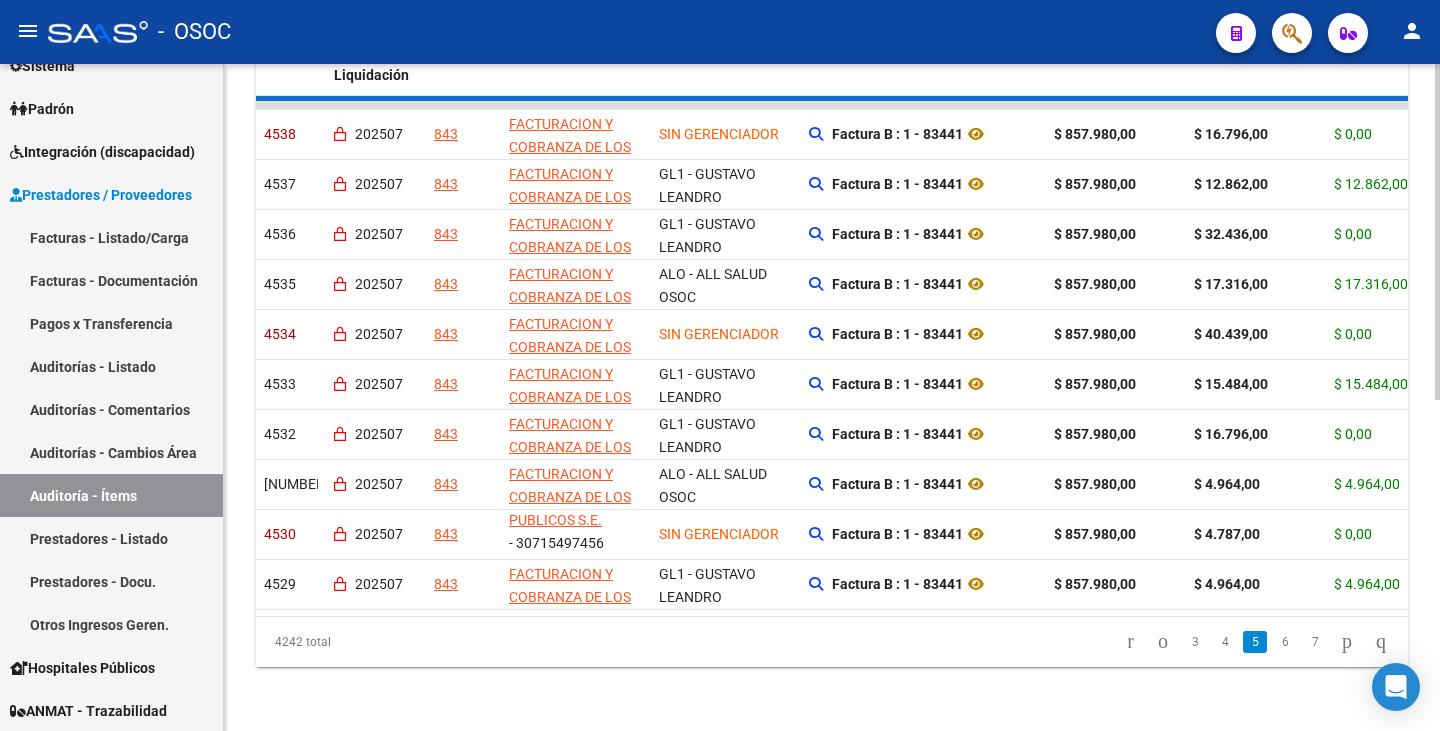 click on "[NUMBER] total [NUMBER] [NUMBER] [NUMBER] [NUMBER] [NUMBER]" 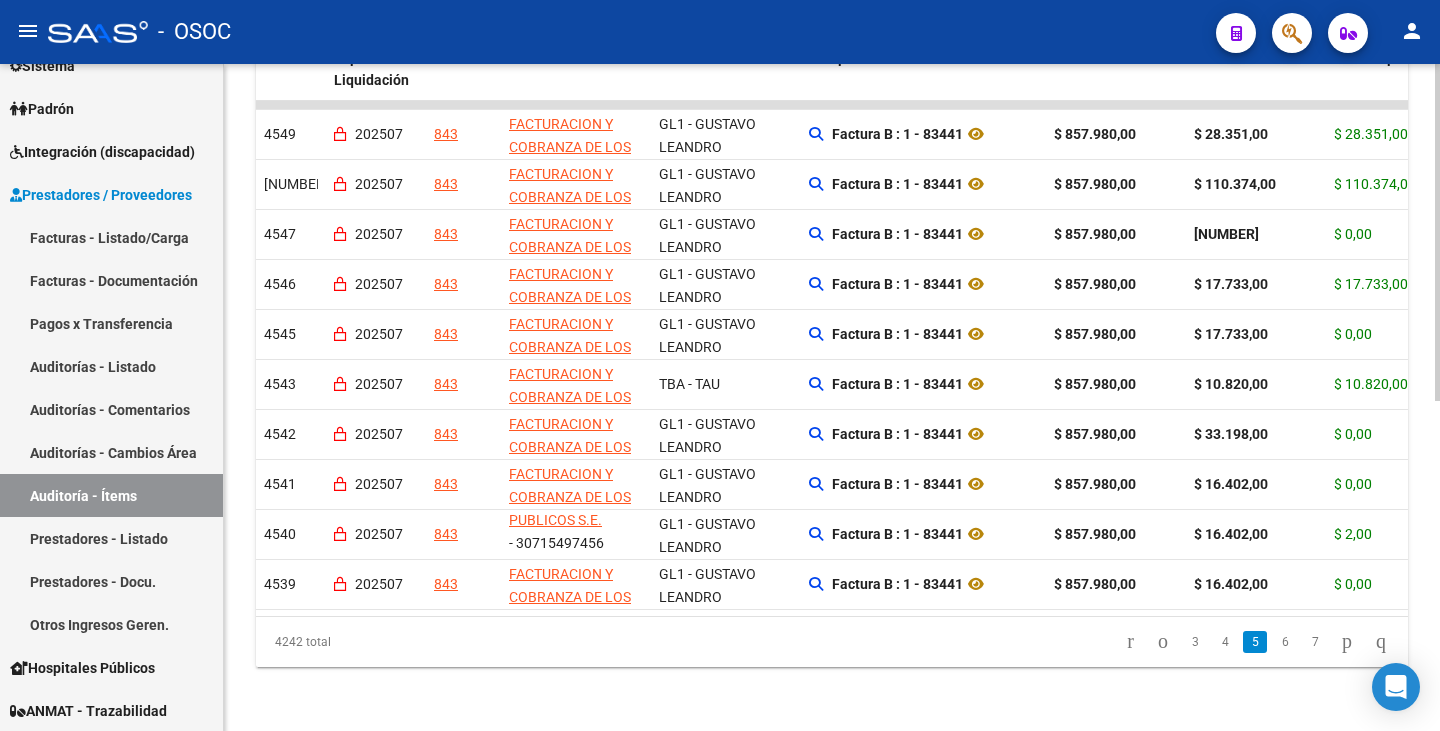 click on "6" 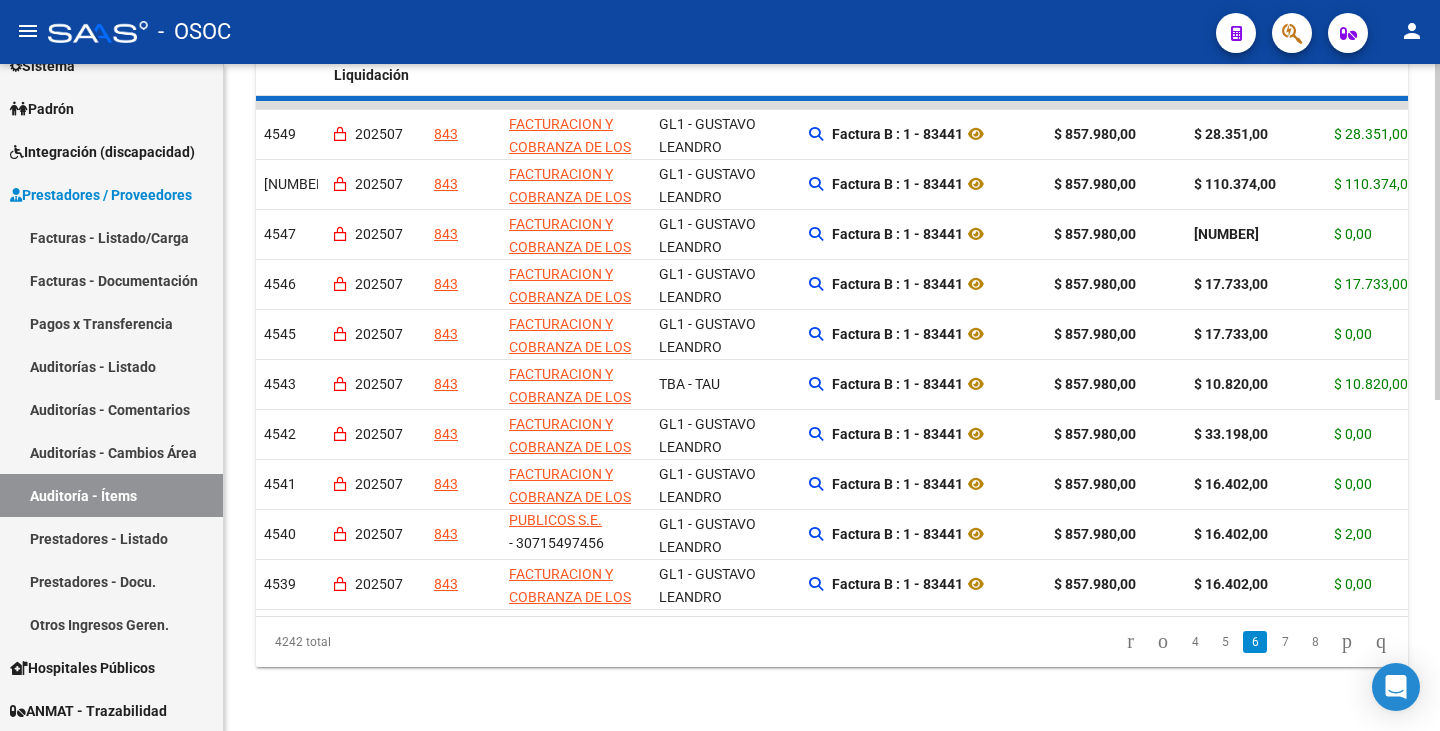 scroll, scrollTop: 654, scrollLeft: 0, axis: vertical 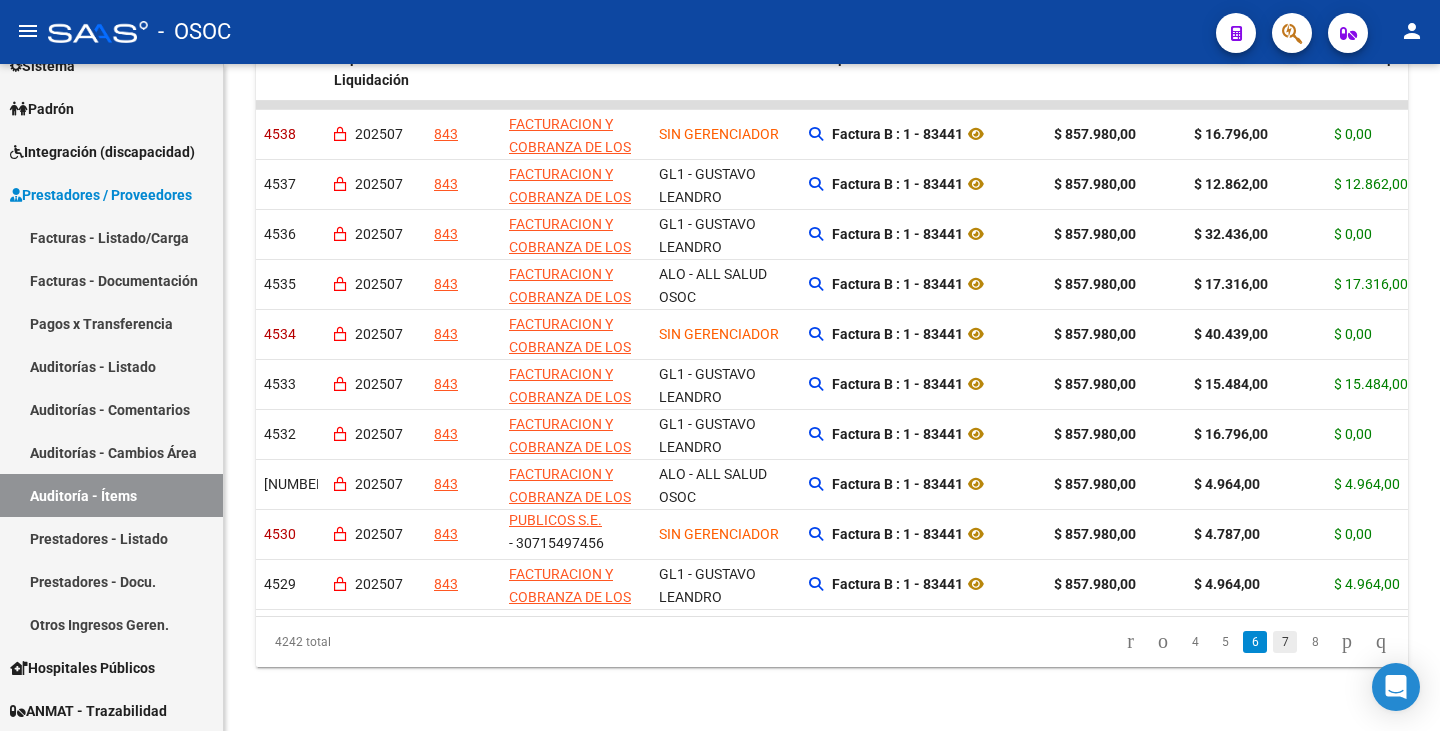 click on "7" 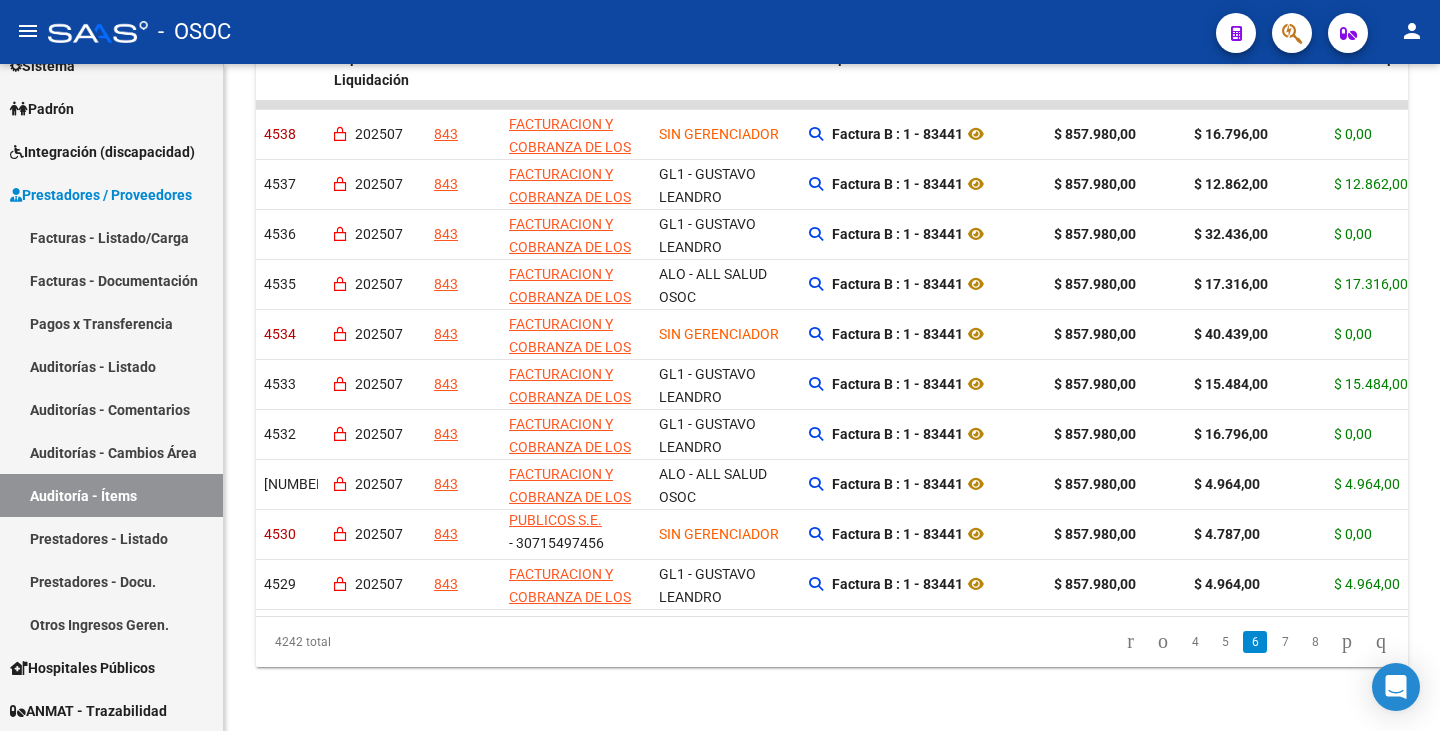 scroll, scrollTop: 659, scrollLeft: 0, axis: vertical 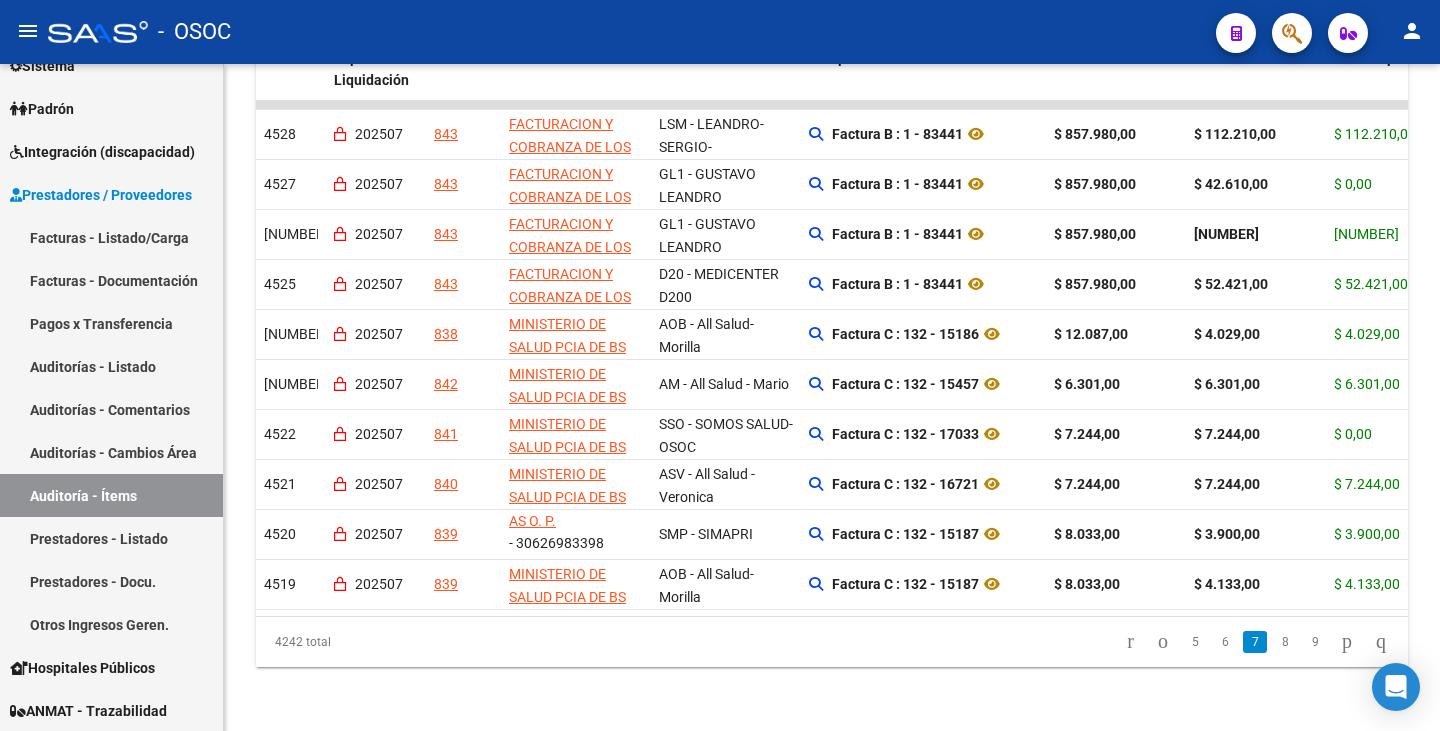 click on "9" 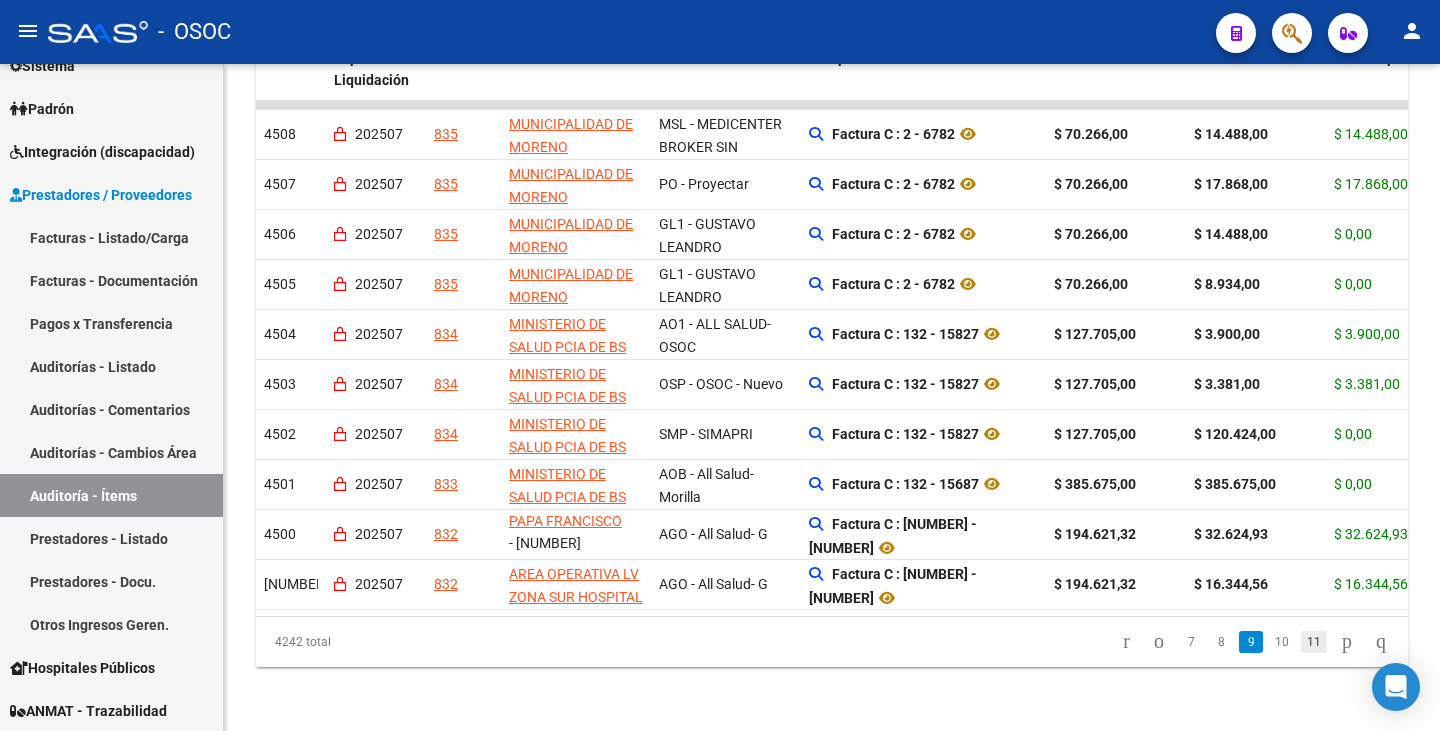 scroll, scrollTop: 654, scrollLeft: 0, axis: vertical 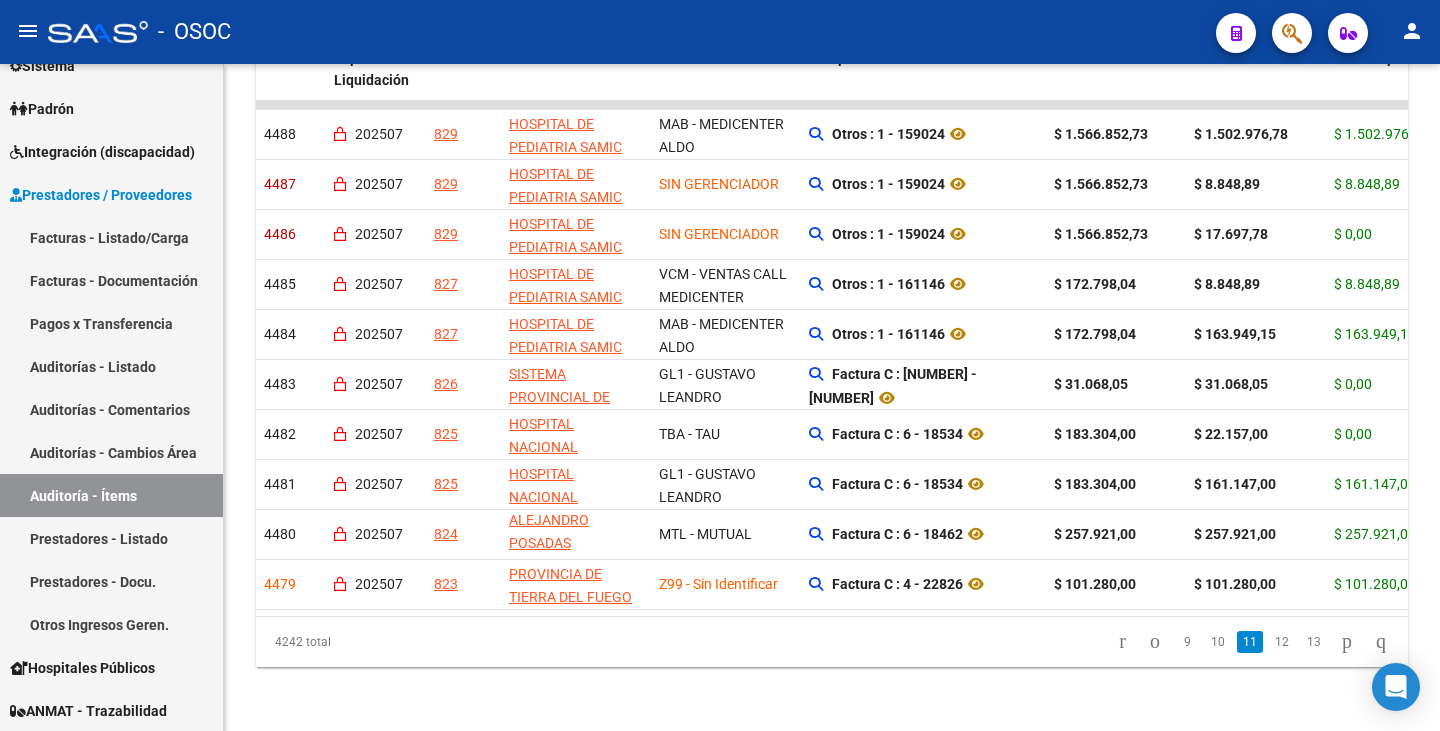 click on "13" 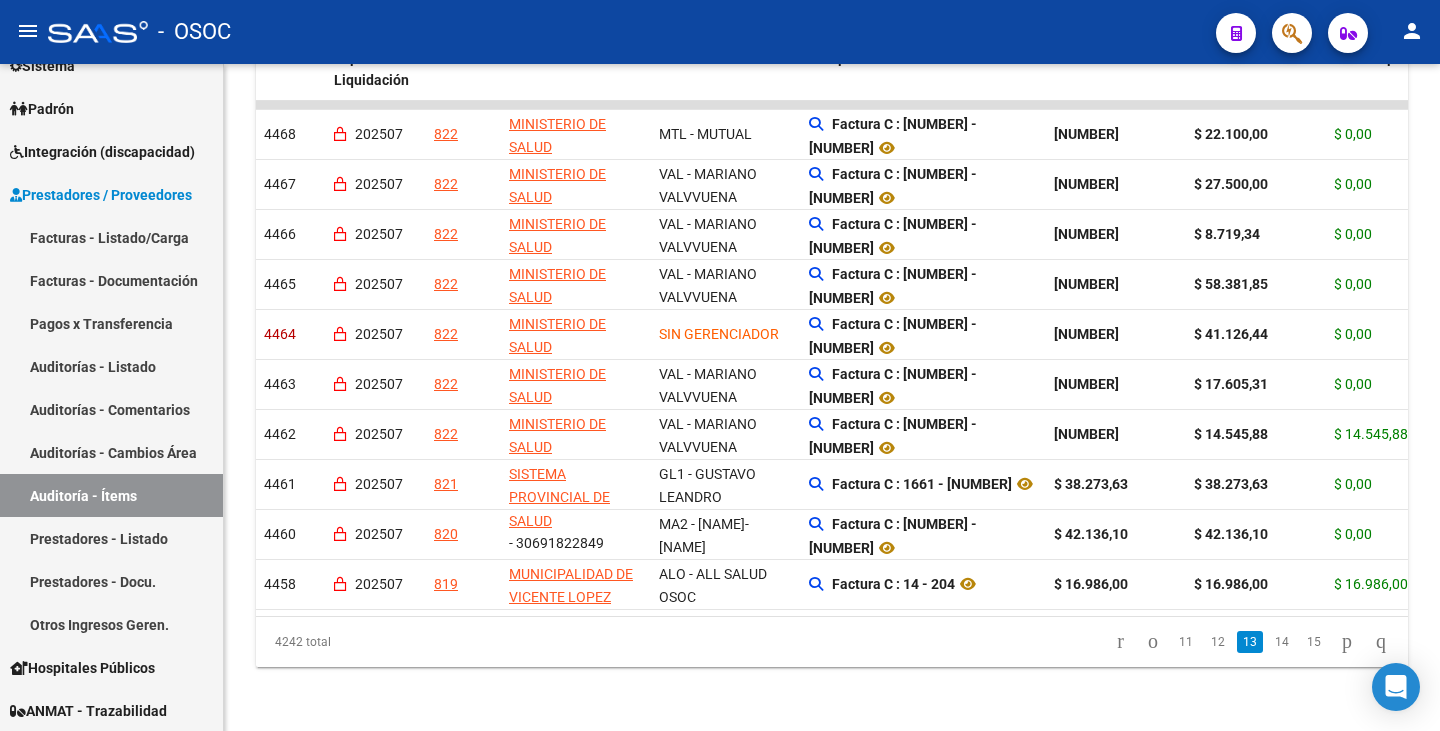 scroll, scrollTop: 49, scrollLeft: 0, axis: vertical 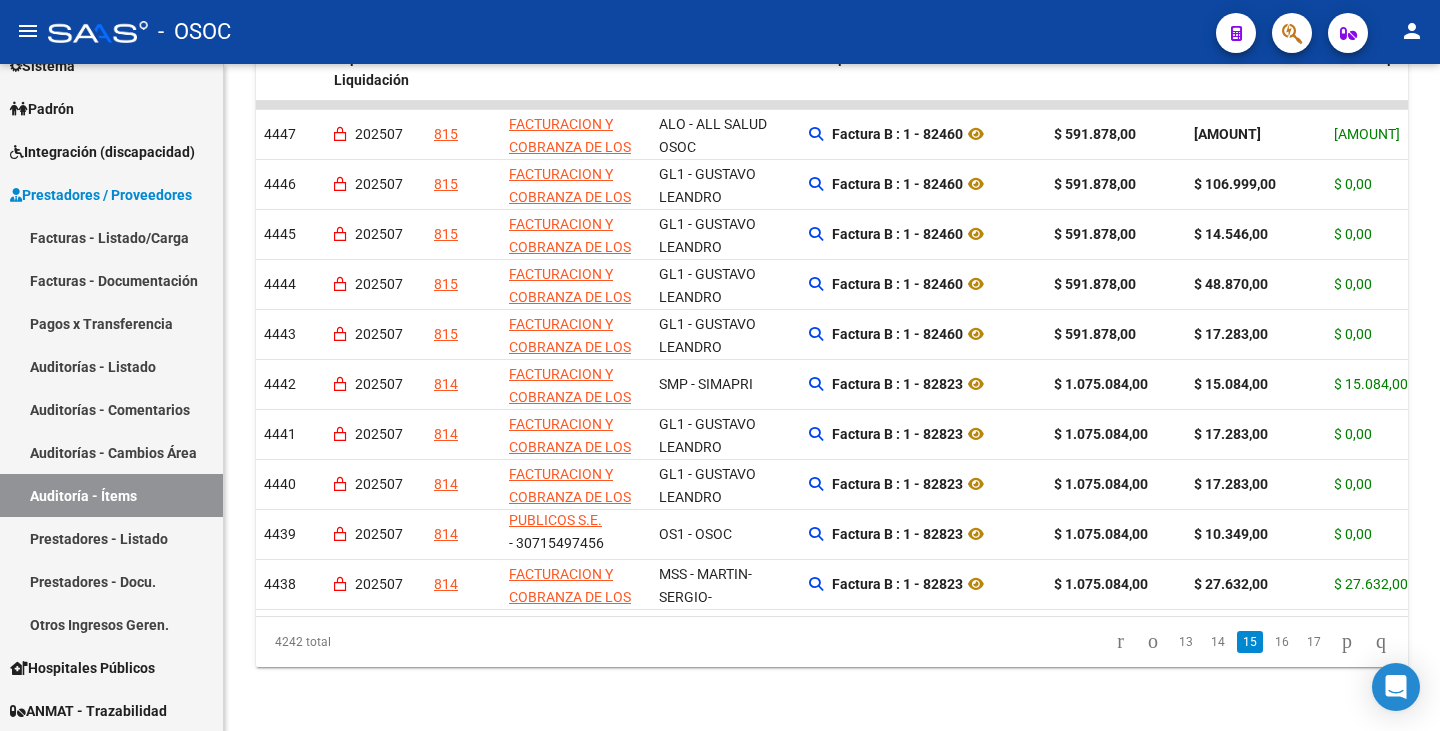 click on "17" 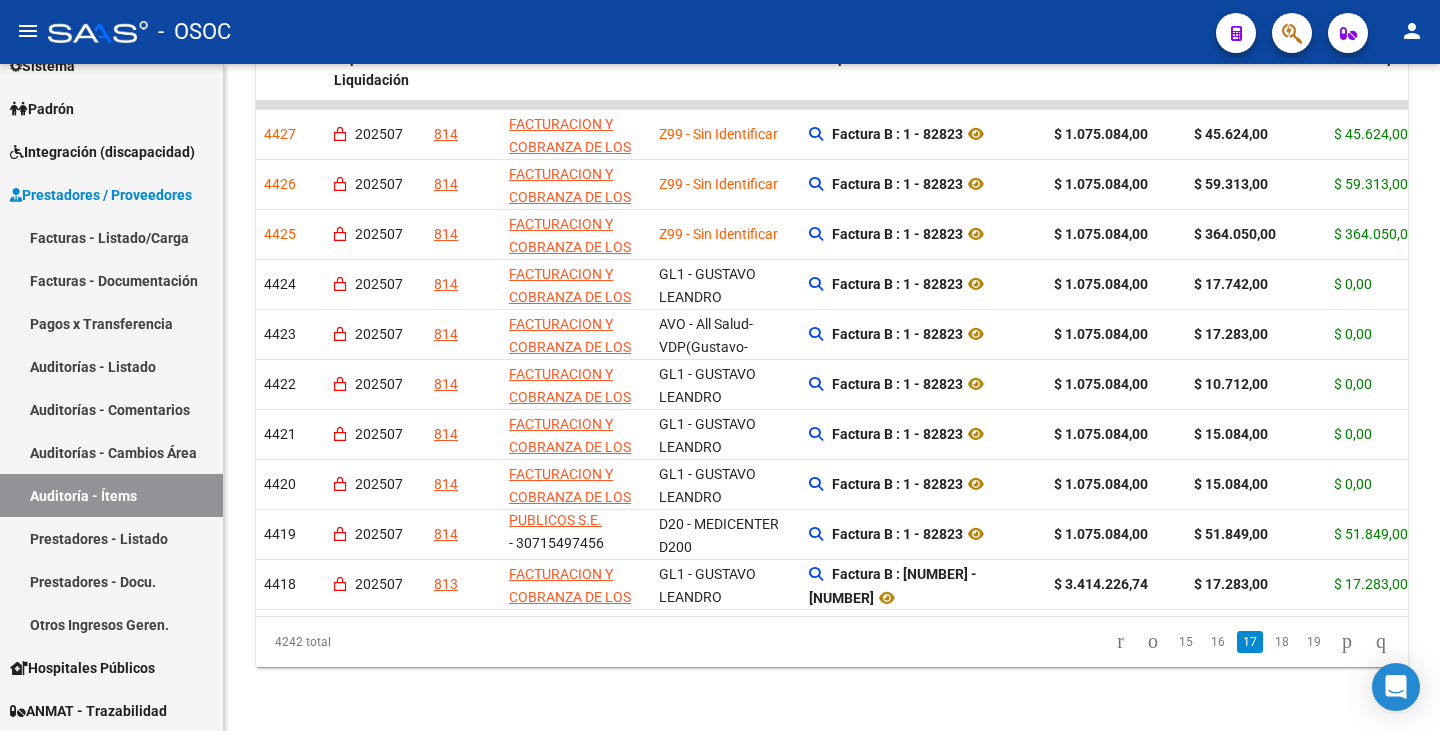 click on "19" 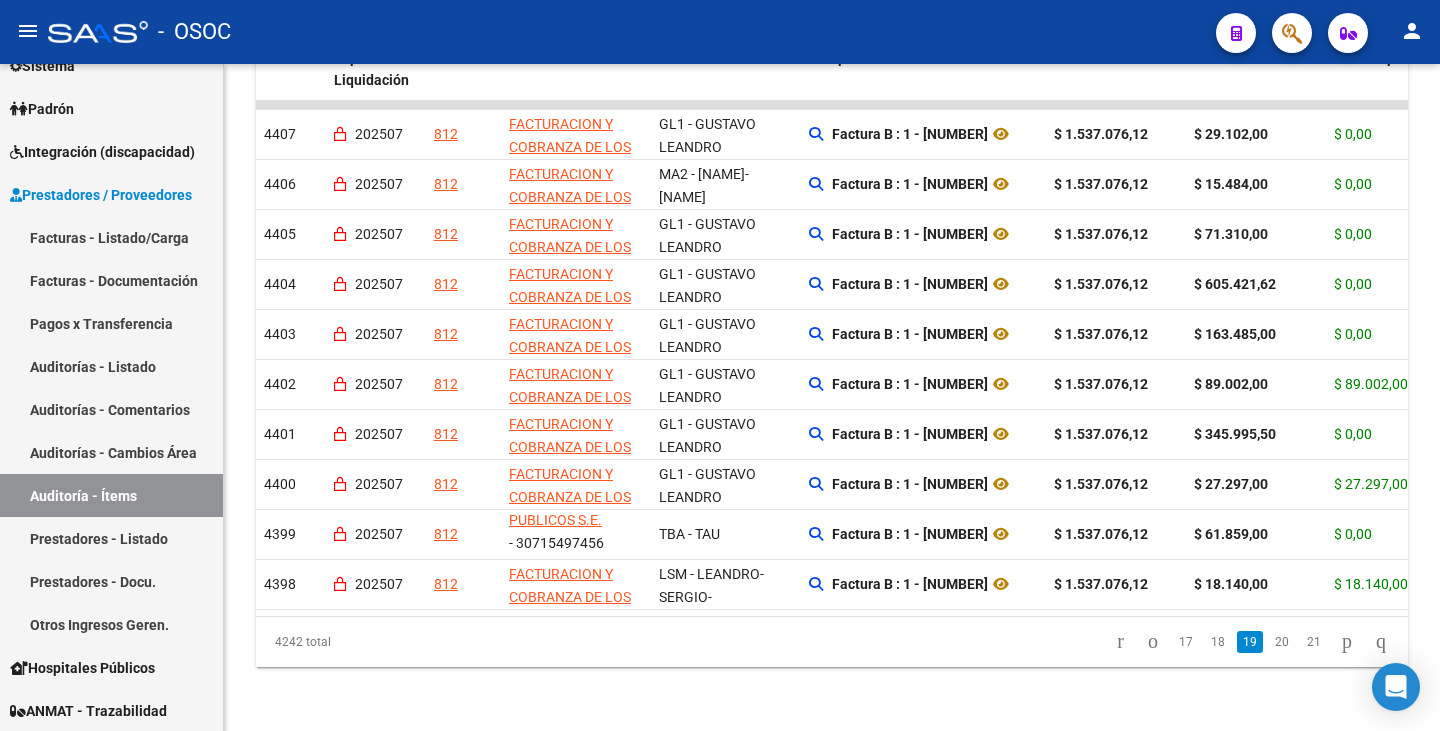 click on "21" 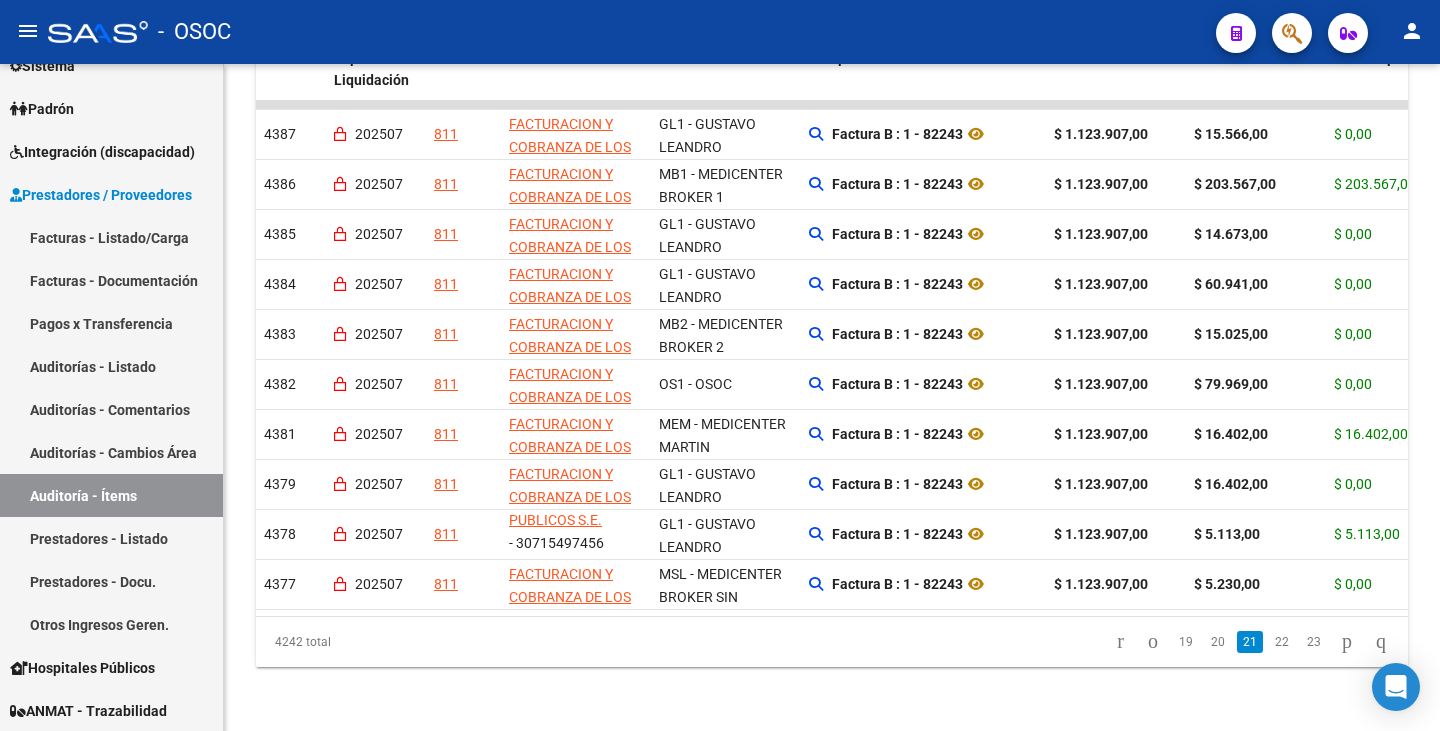 click on "23" 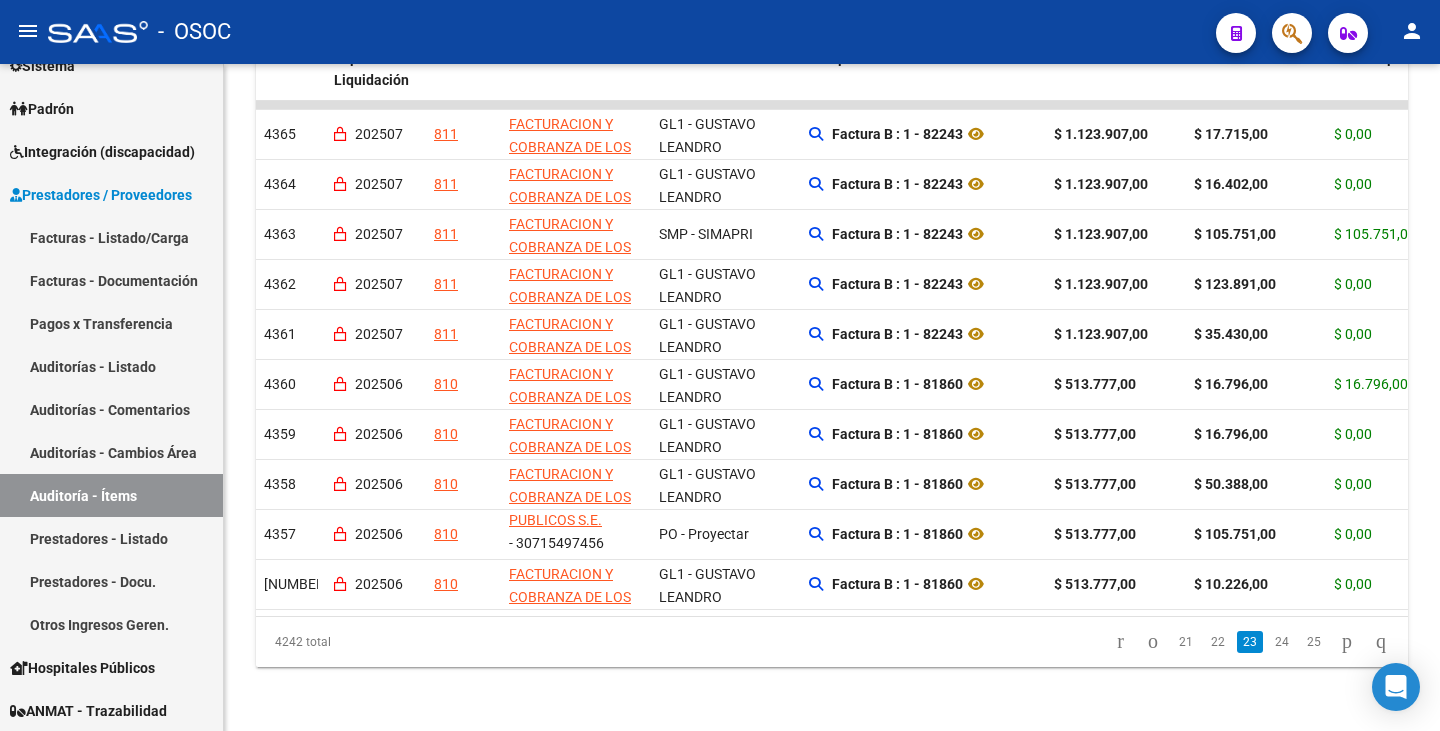 click on "25" 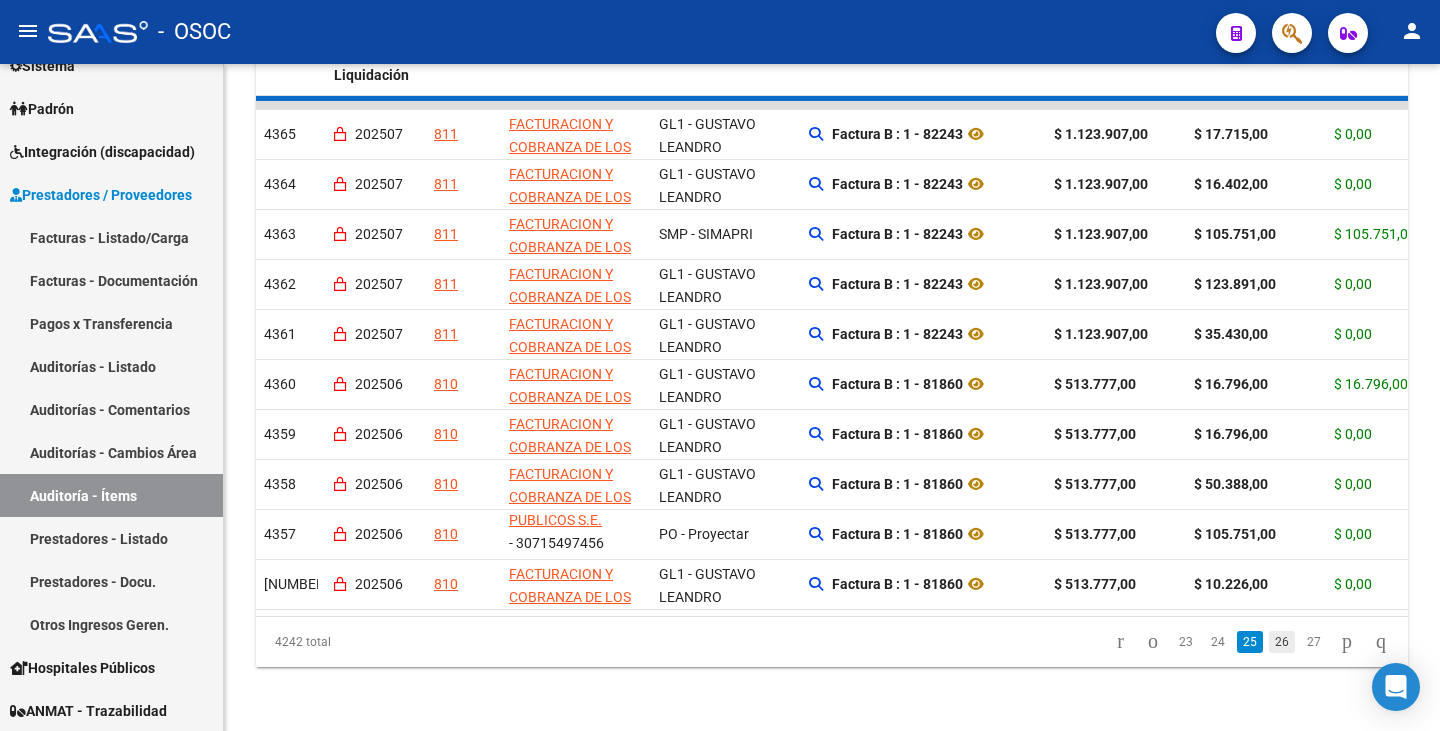 scroll, scrollTop: 654, scrollLeft: 0, axis: vertical 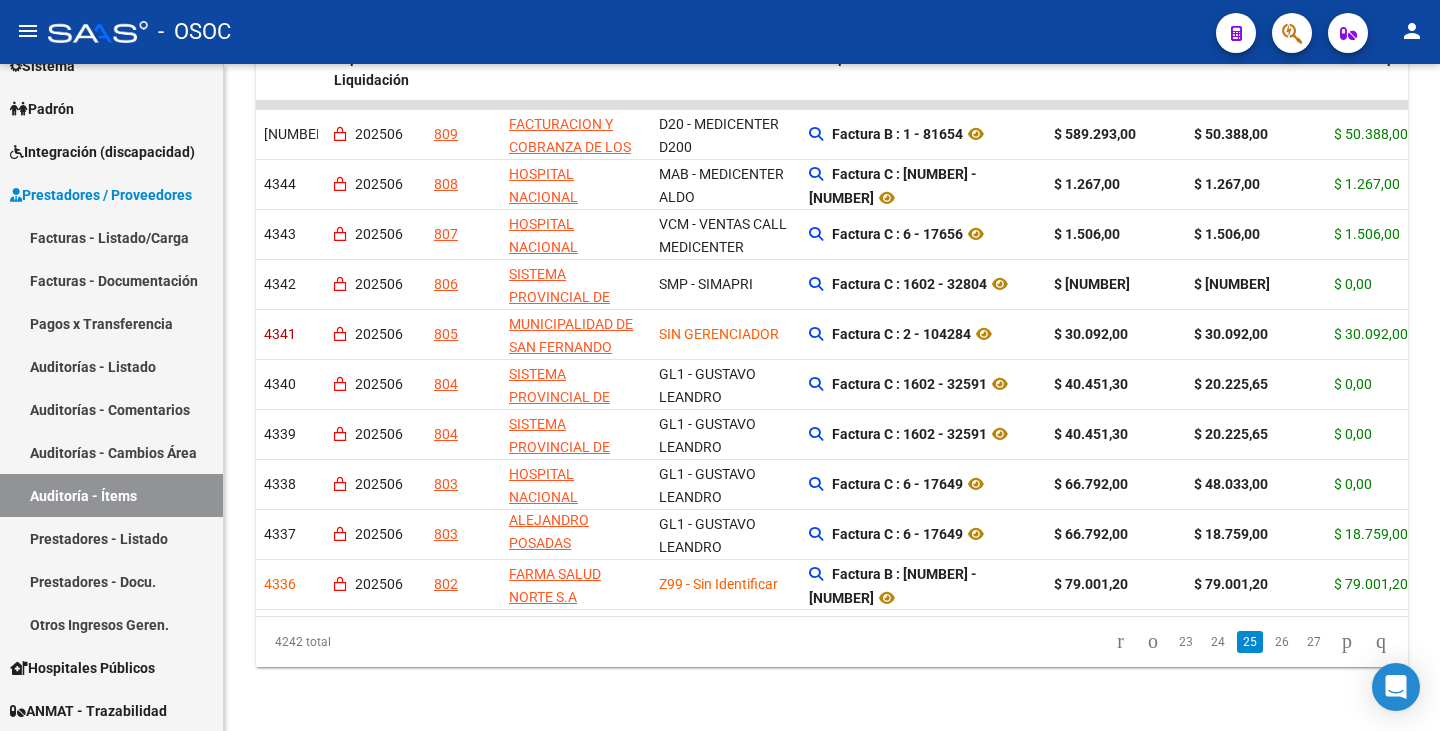 click on "24" 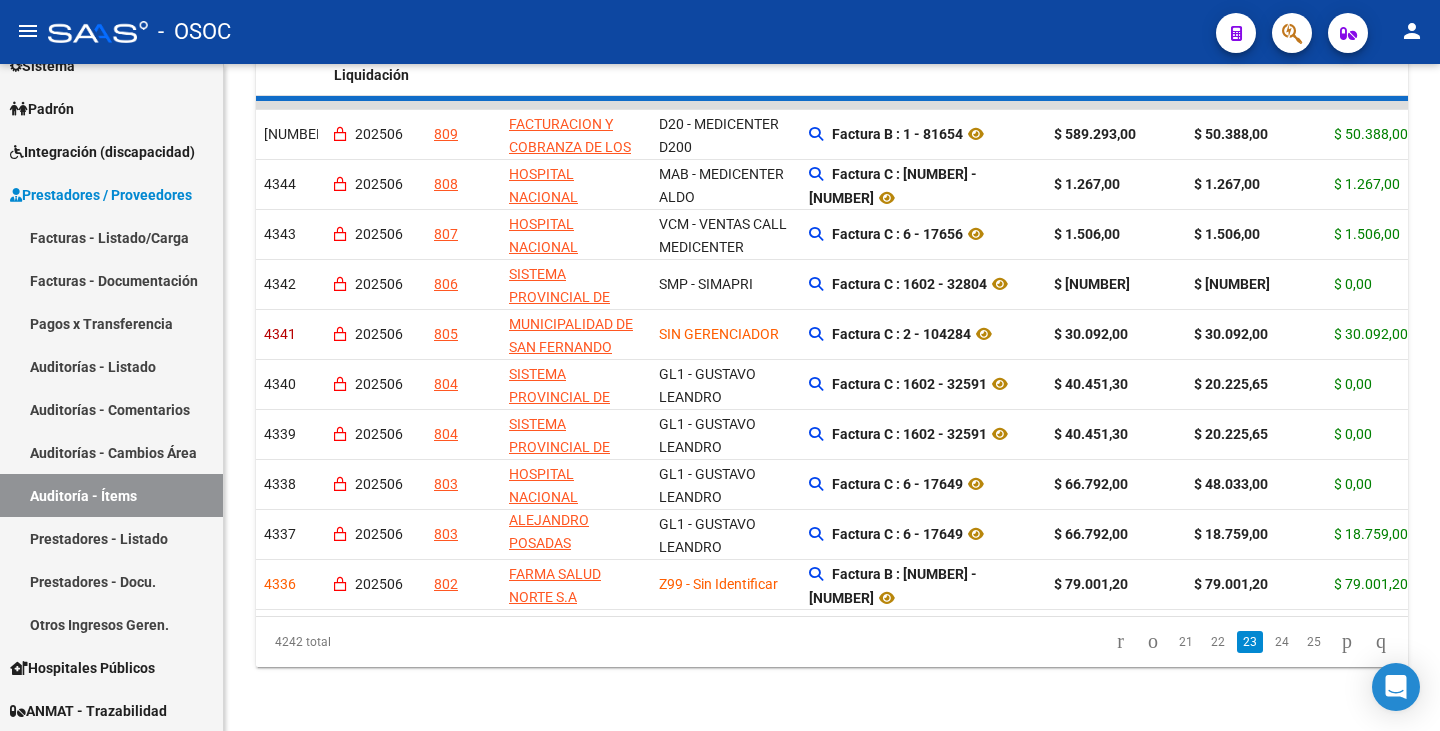 scroll, scrollTop: 654, scrollLeft: 0, axis: vertical 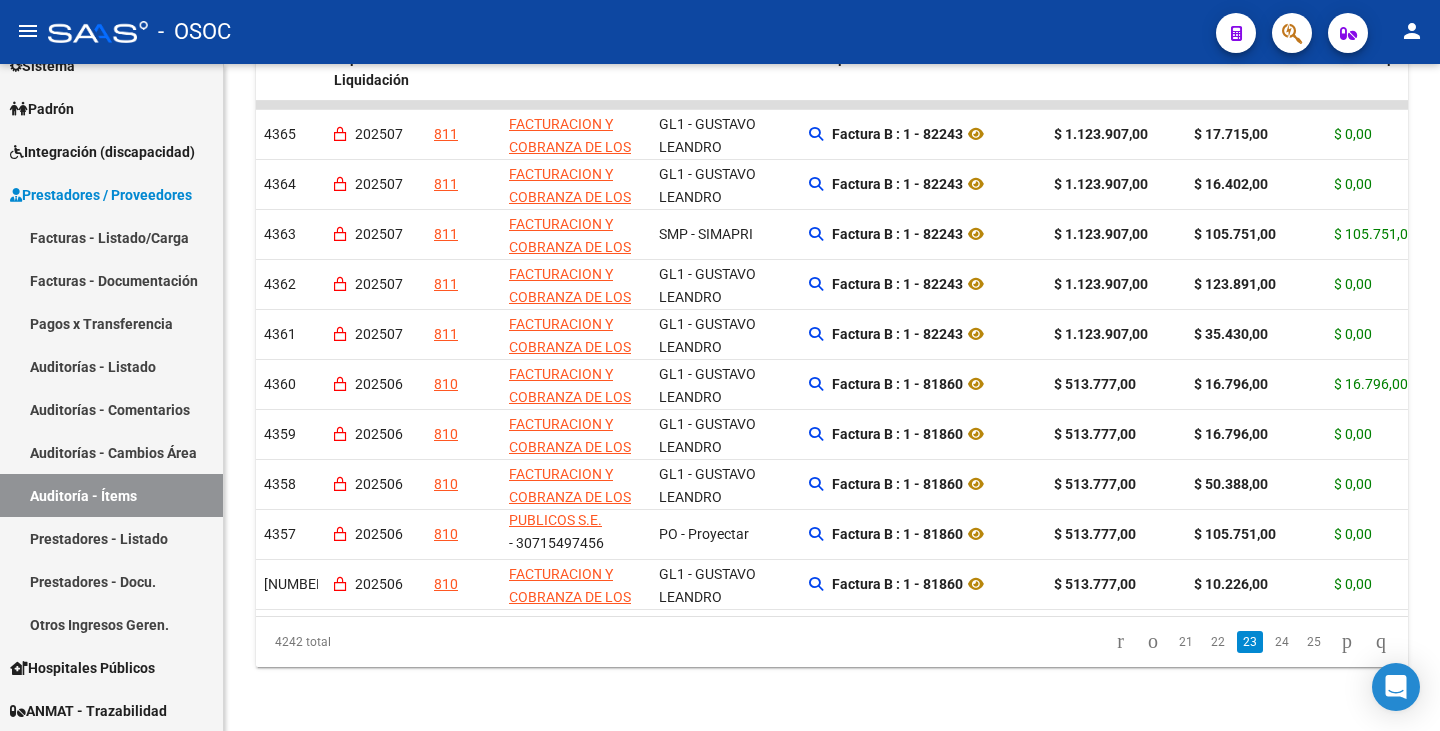 click on "21" 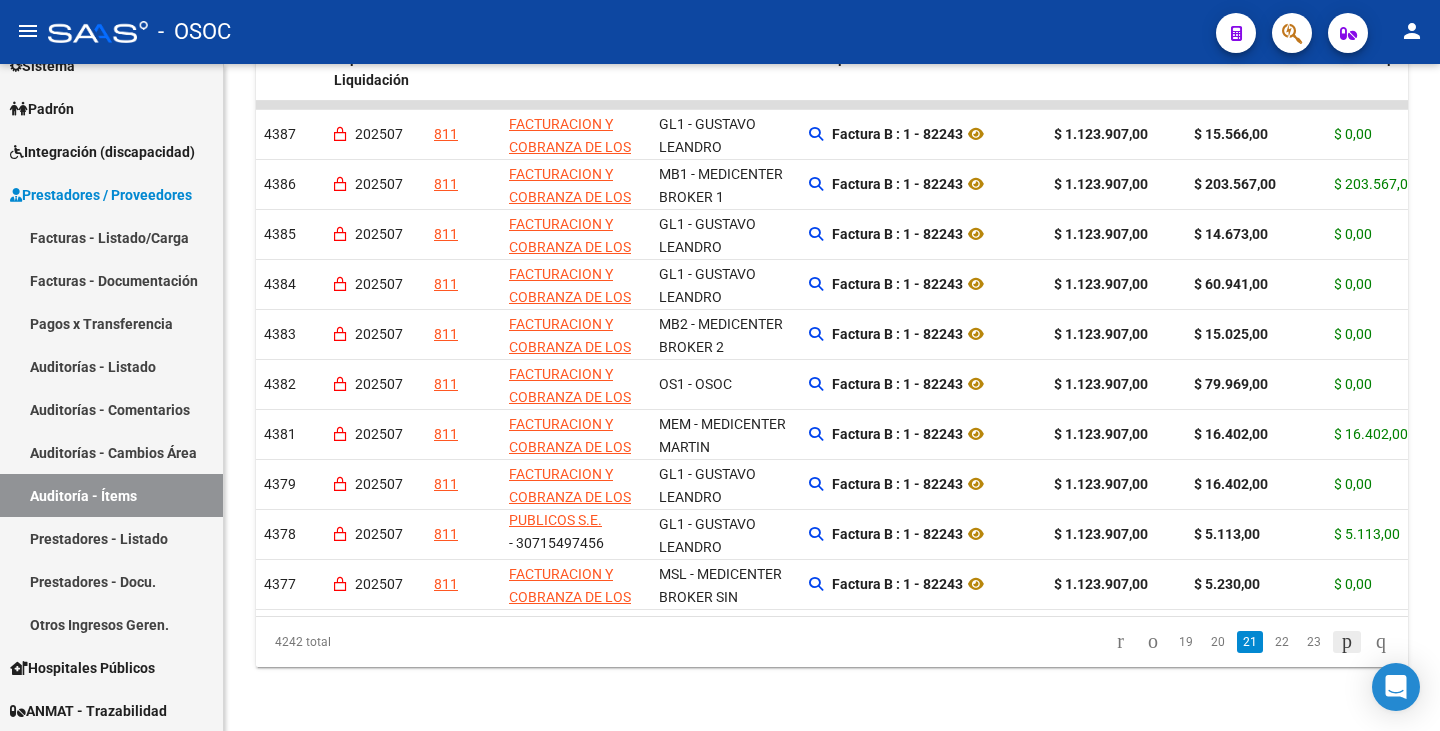 click 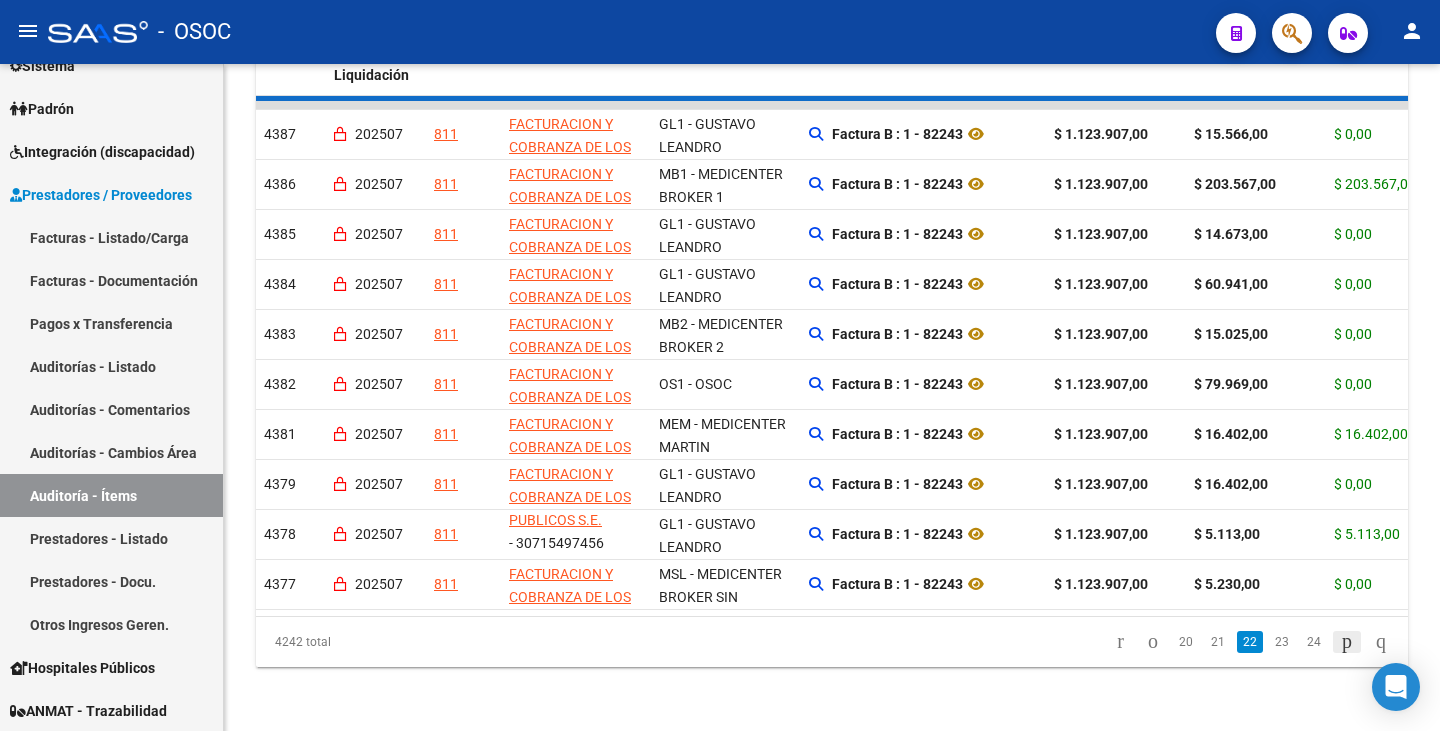click on "4242 total   20   21   22   23   24" 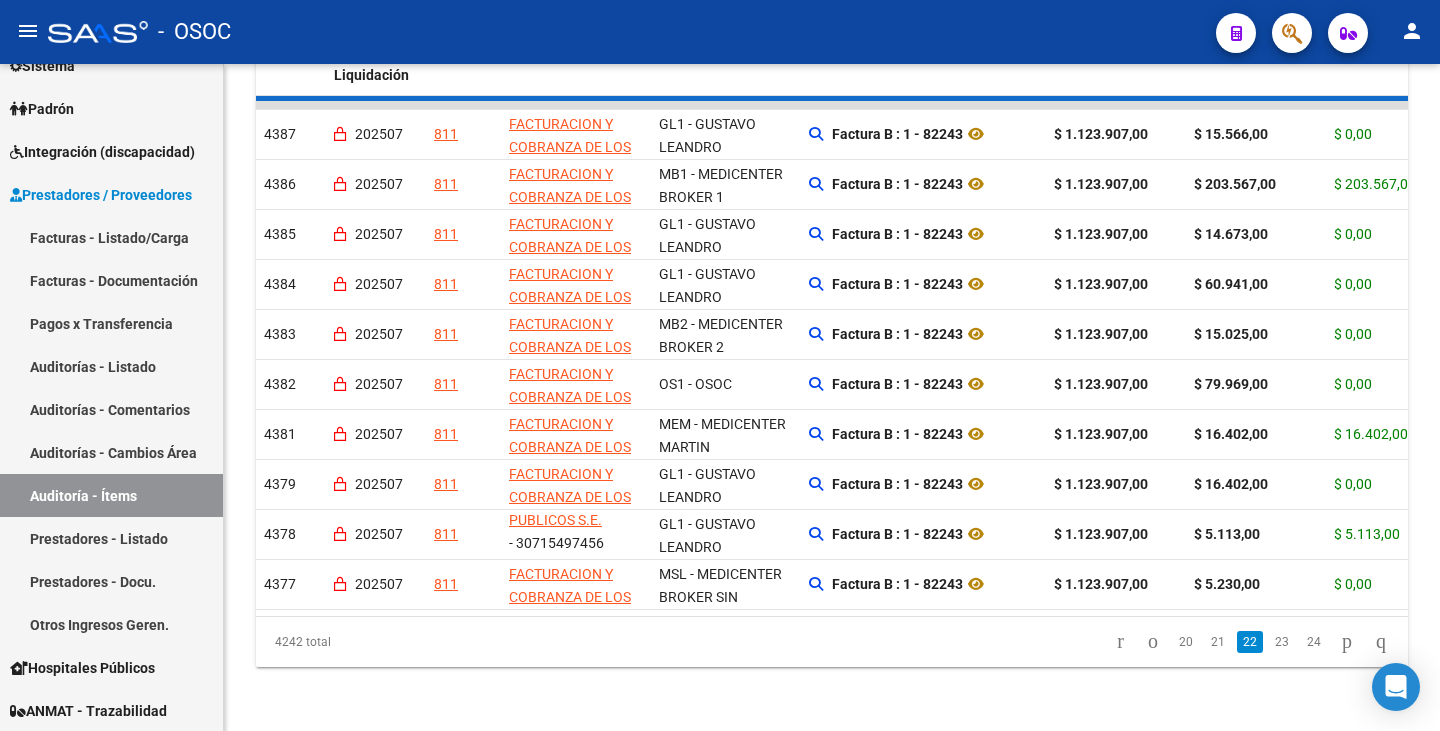 click on "4242 total   20   21   22   23   24" 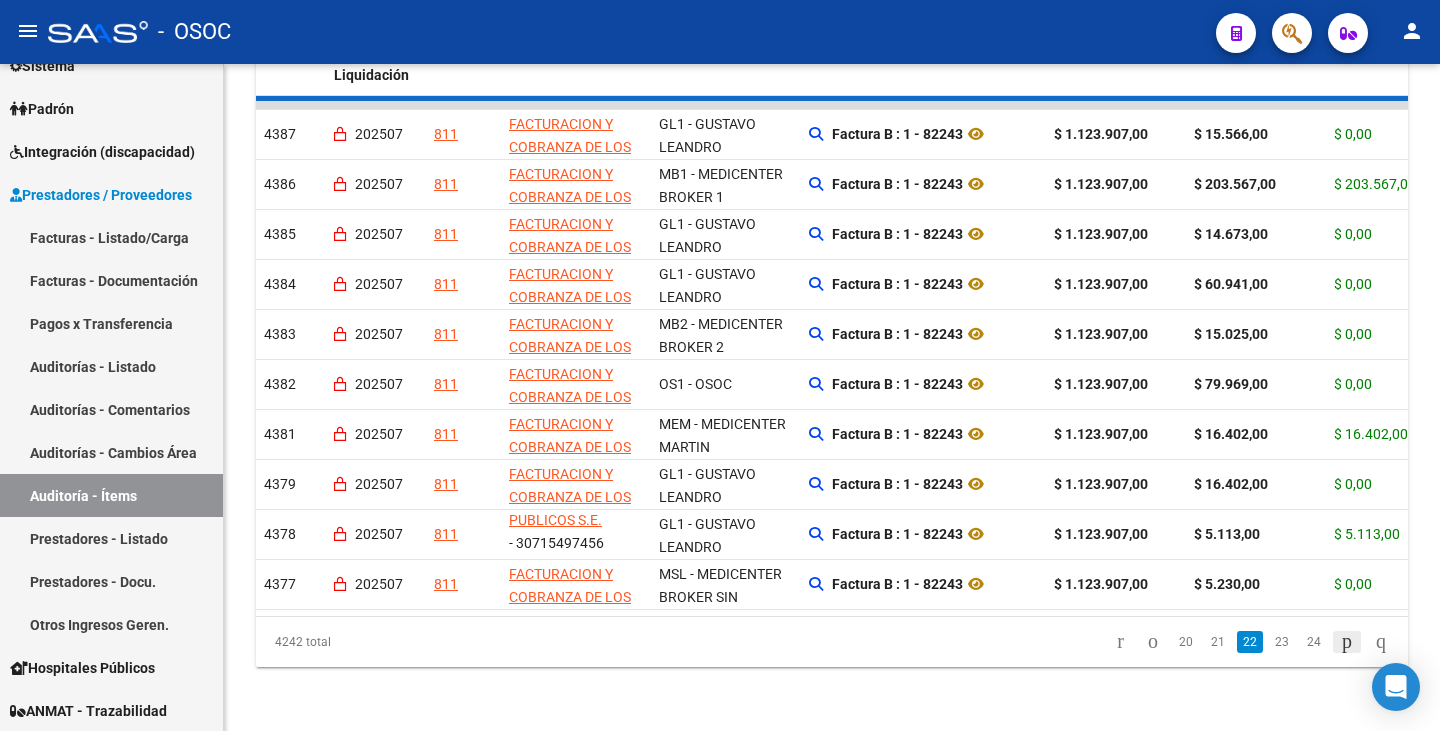 click on "4242 total   20   21   22   23   24" 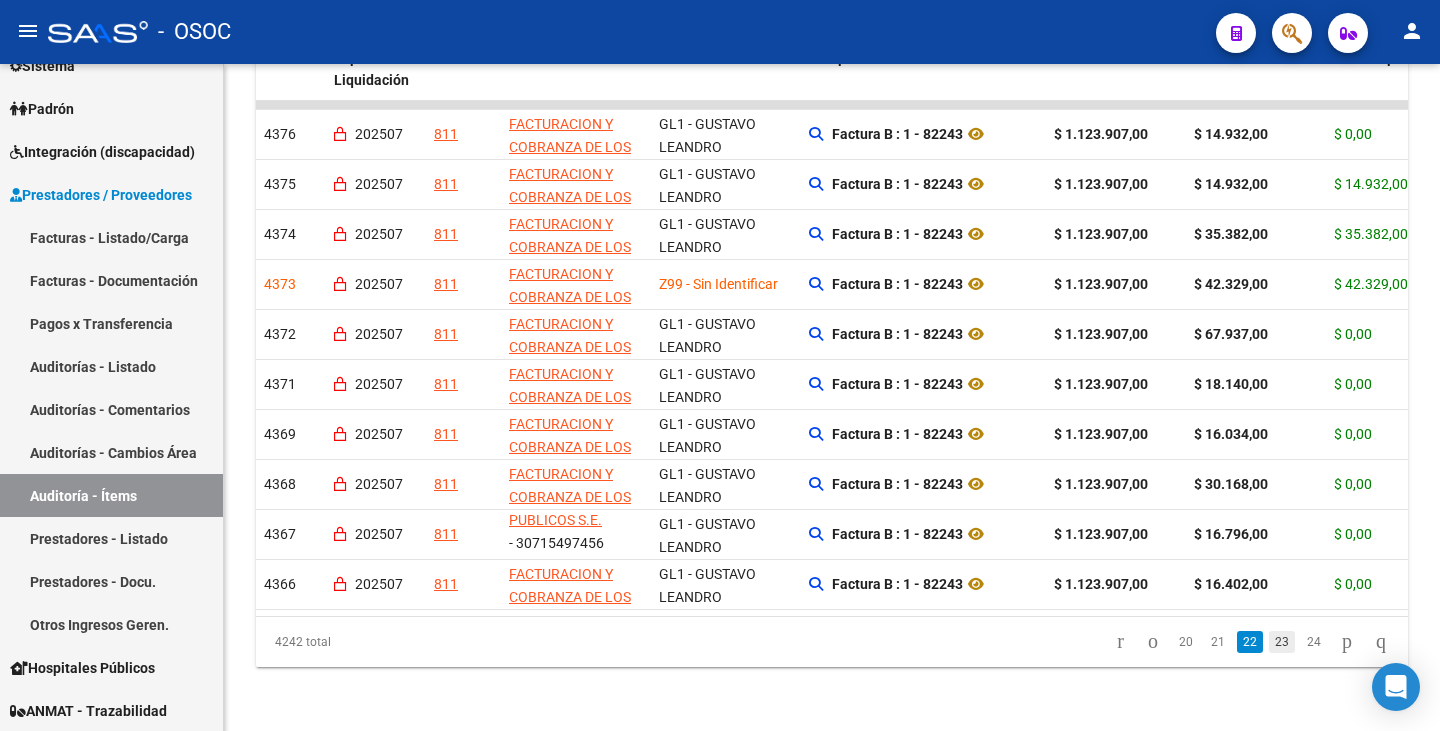click on "23" 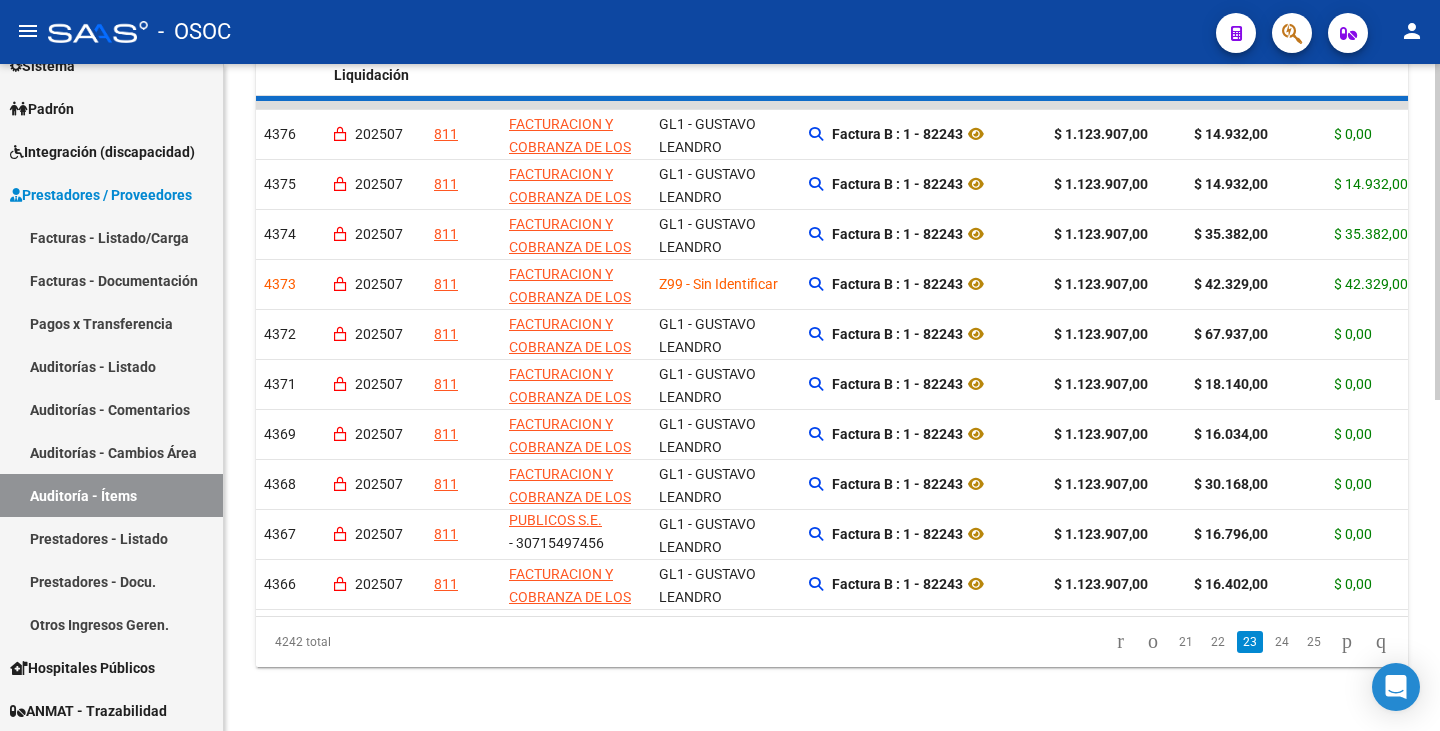 click on "[NUMBER] total [NUMBER] [NUMBER] [NUMBER] [NUMBER] [NUMBER]" 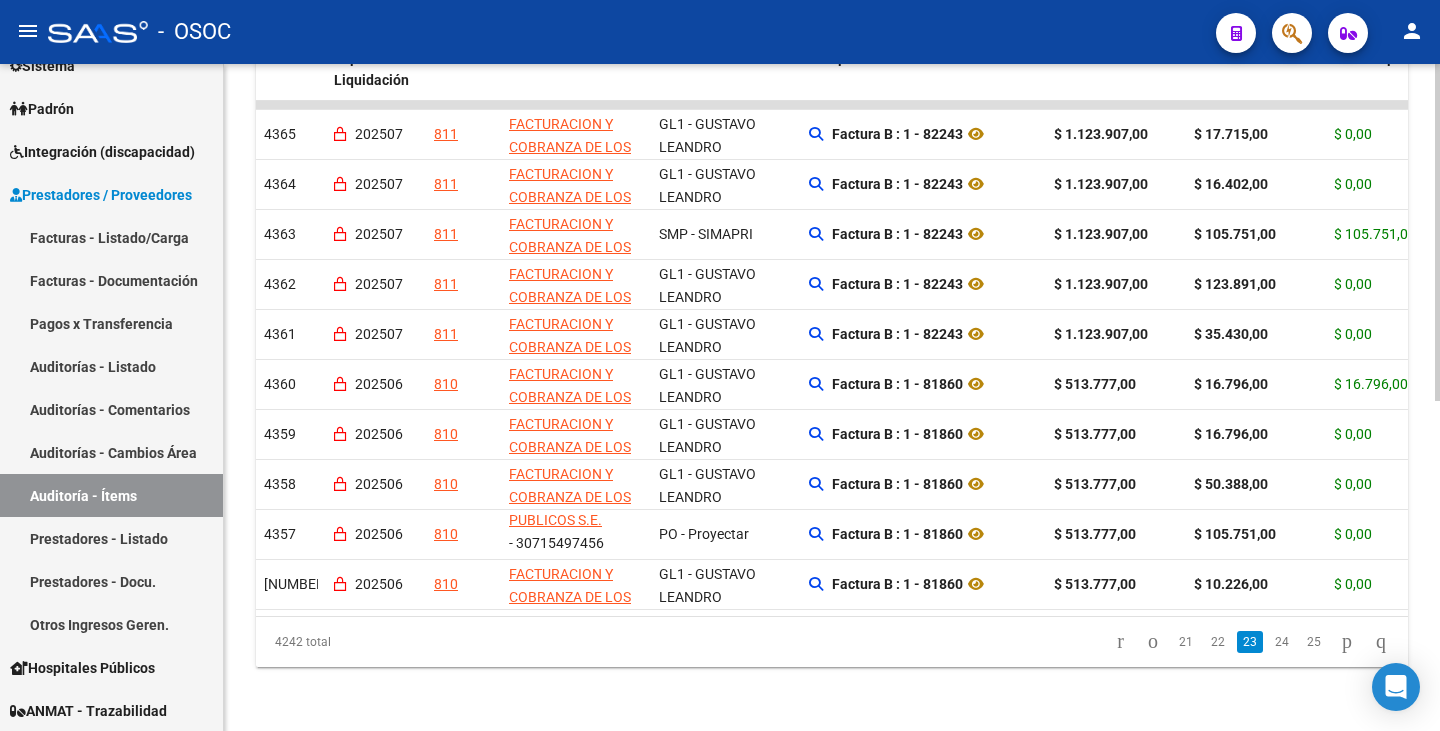 click on "25" 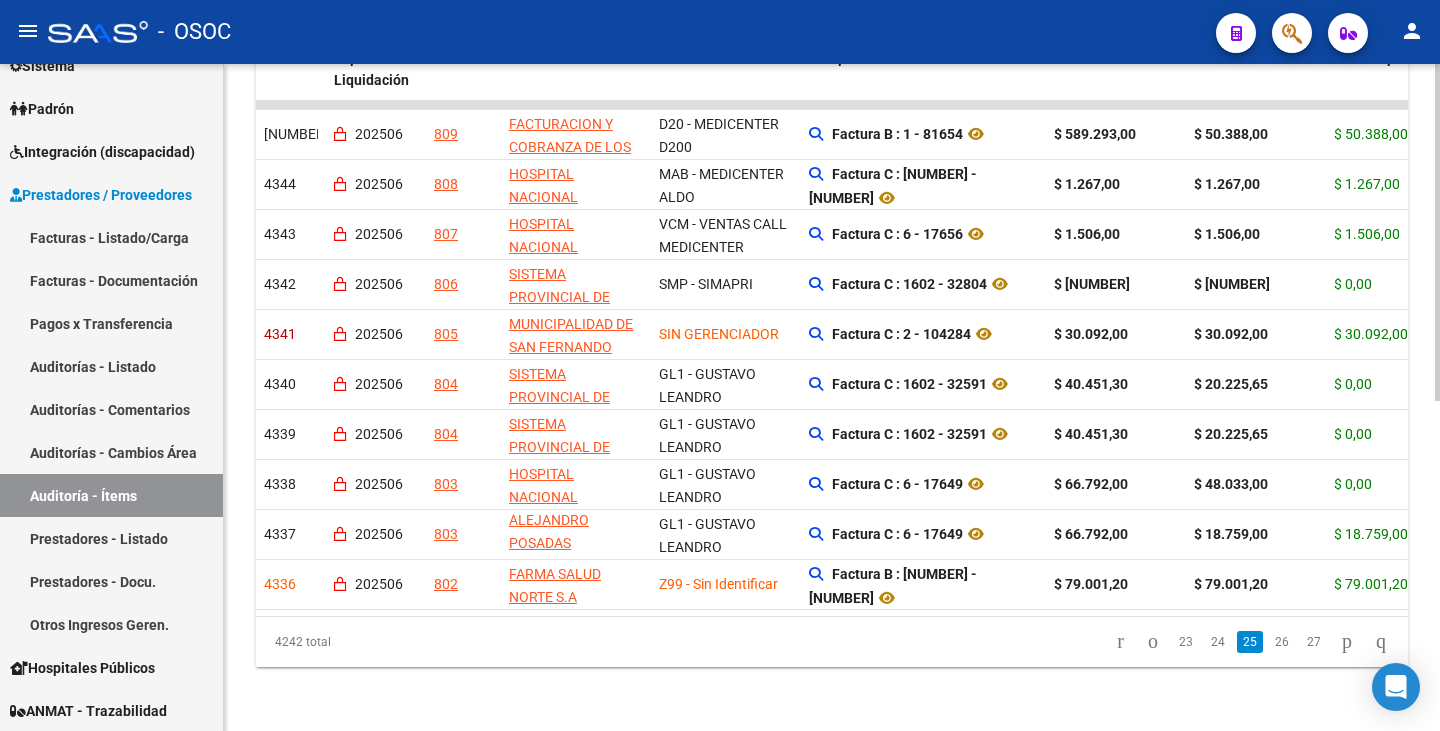 scroll, scrollTop: 654, scrollLeft: 0, axis: vertical 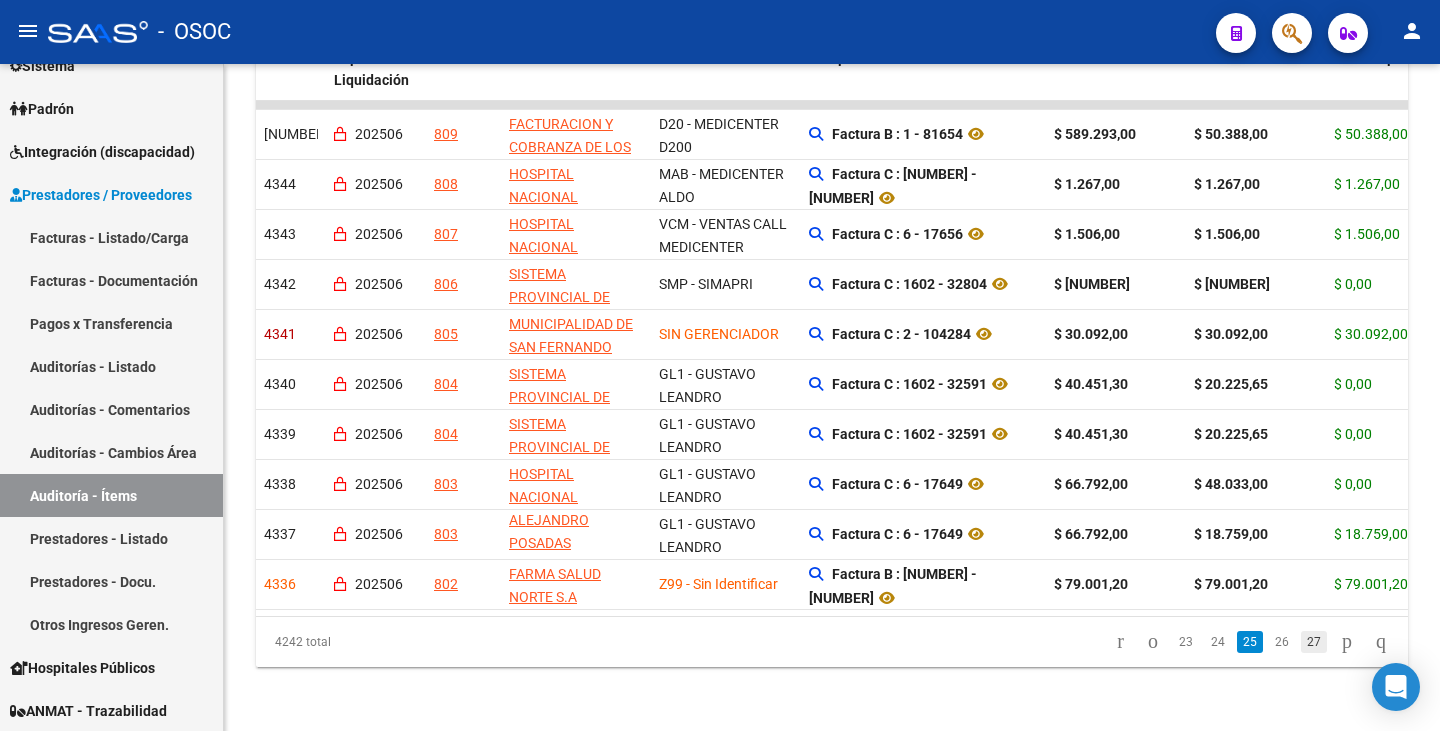 click on "27" 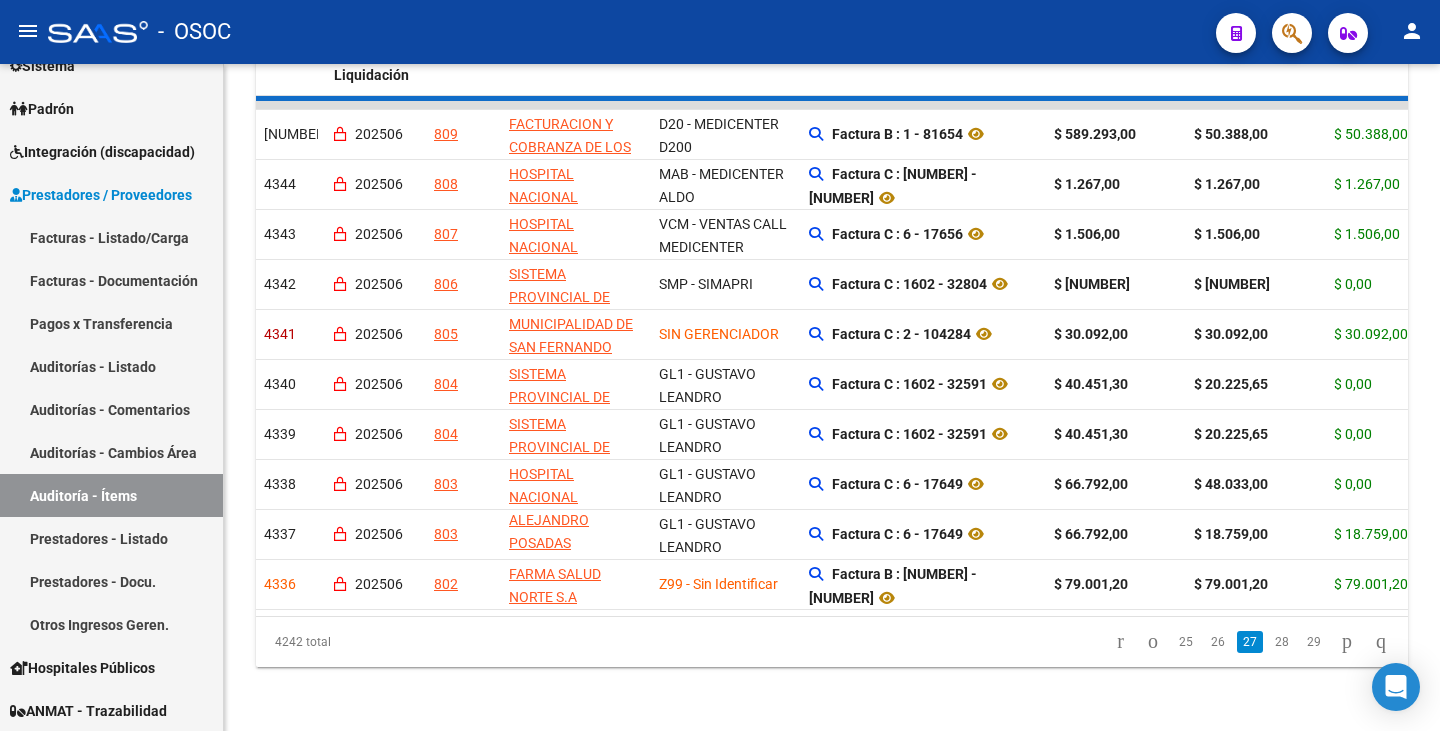 scroll, scrollTop: 659, scrollLeft: 0, axis: vertical 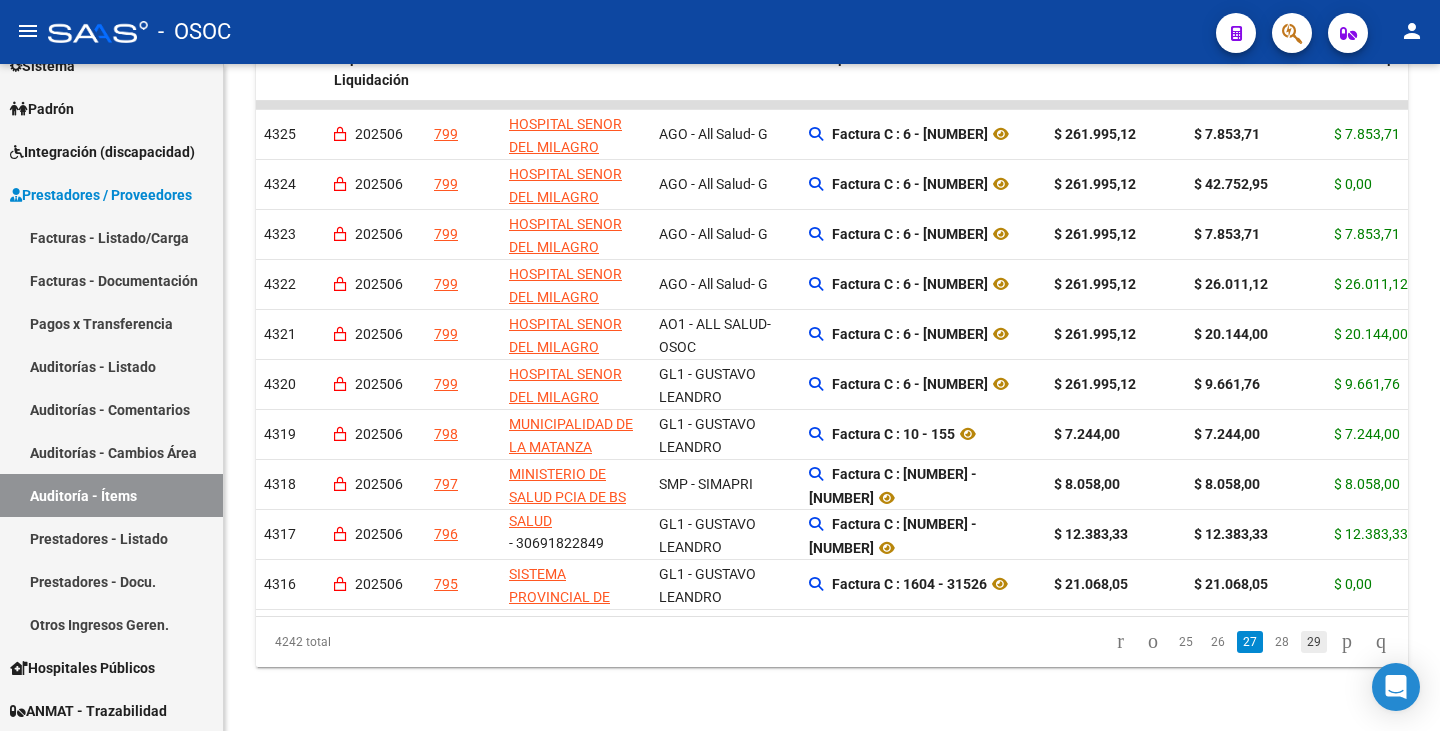 click on "29" 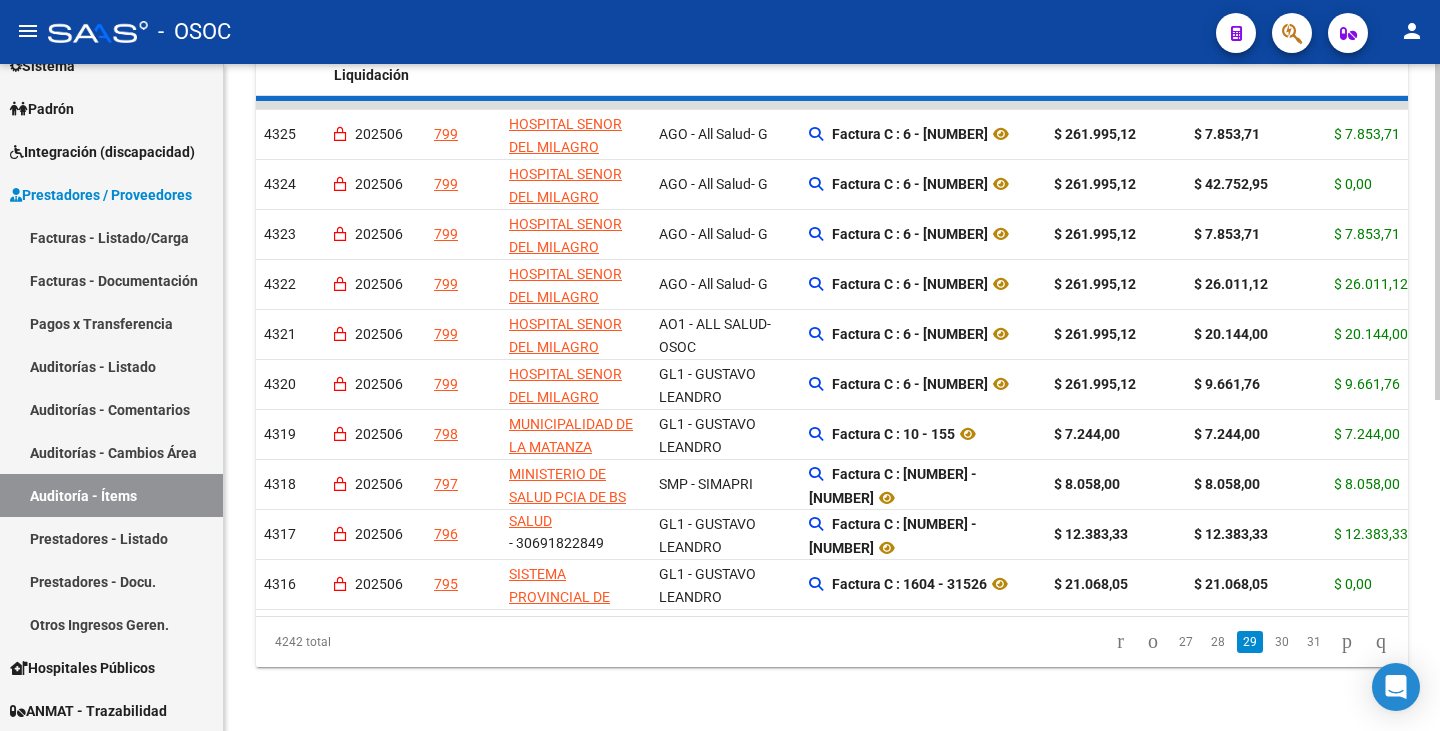 scroll, scrollTop: 654, scrollLeft: 0, axis: vertical 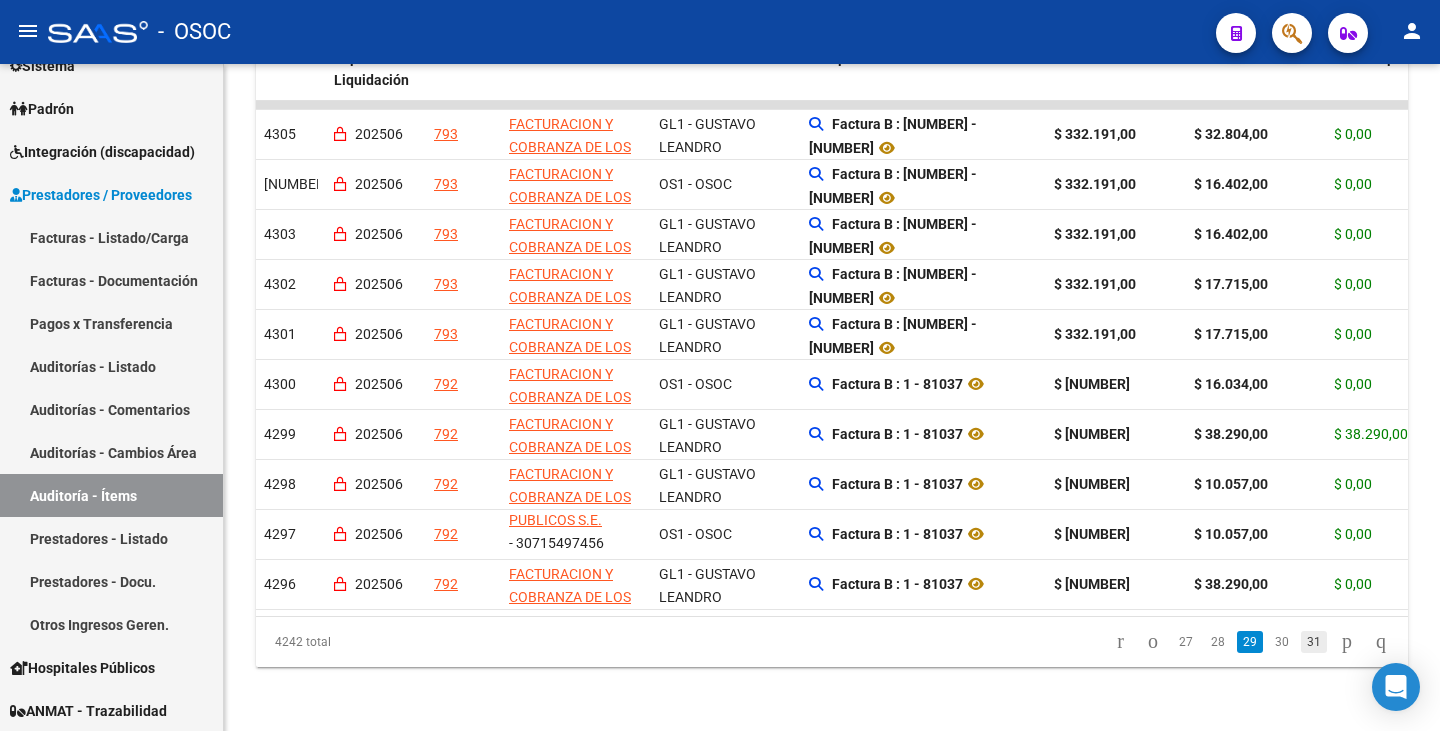 click on "31" 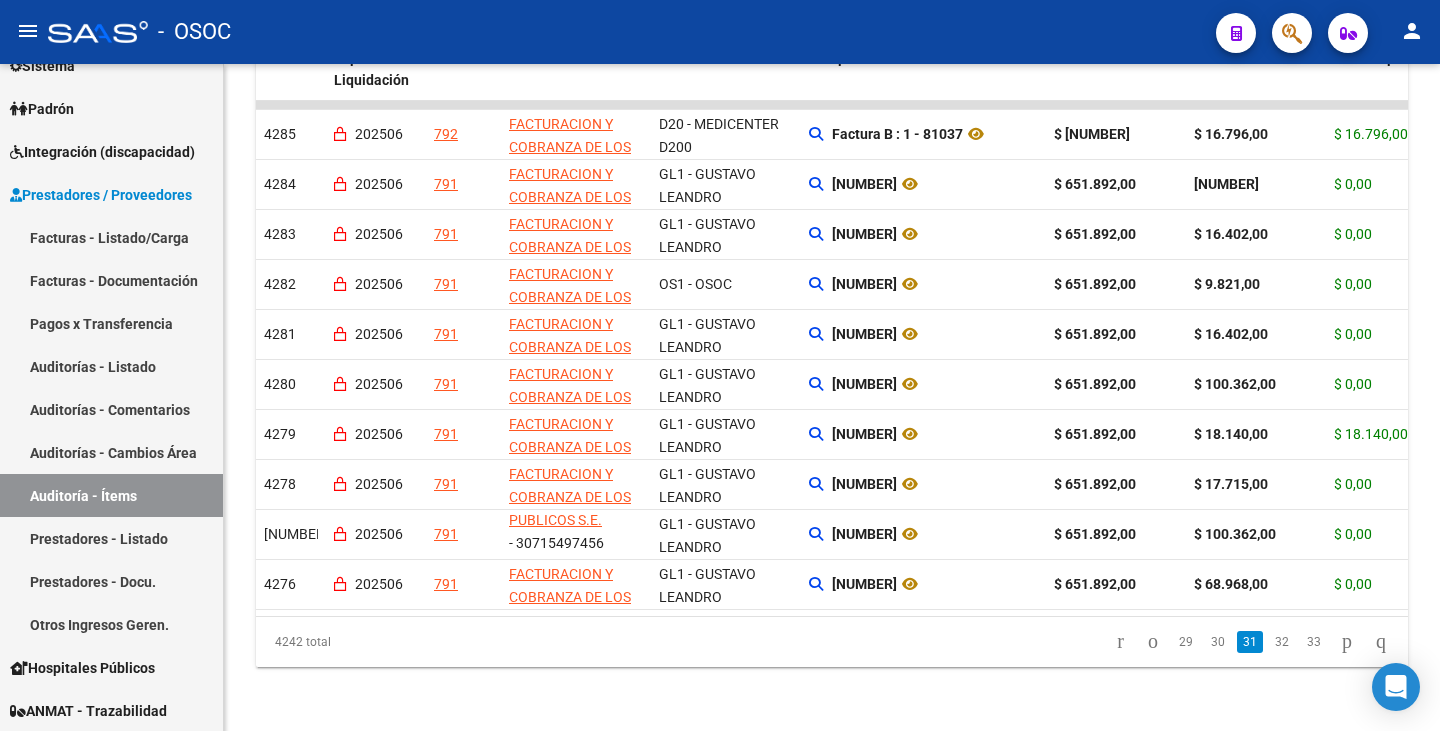 click on "33" 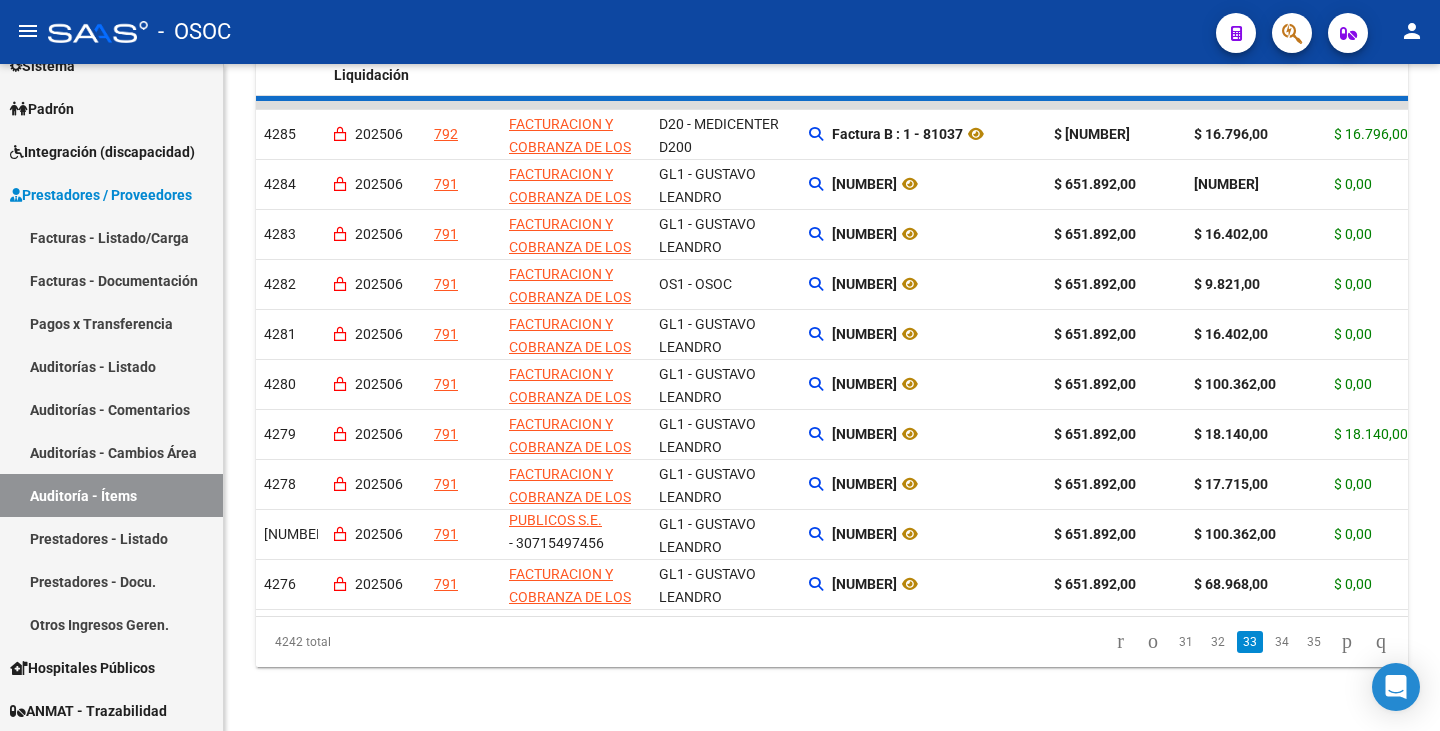 scroll, scrollTop: 659, scrollLeft: 0, axis: vertical 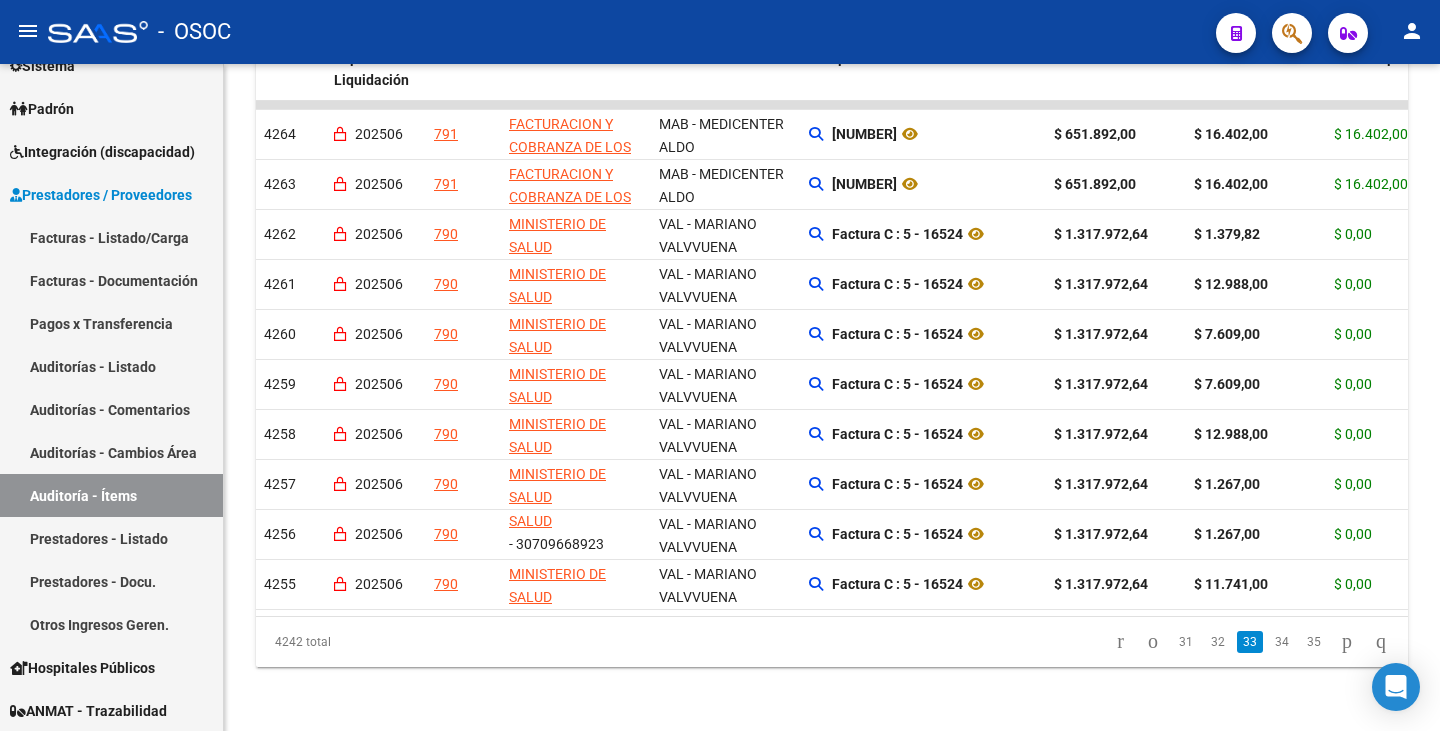 click on "35" 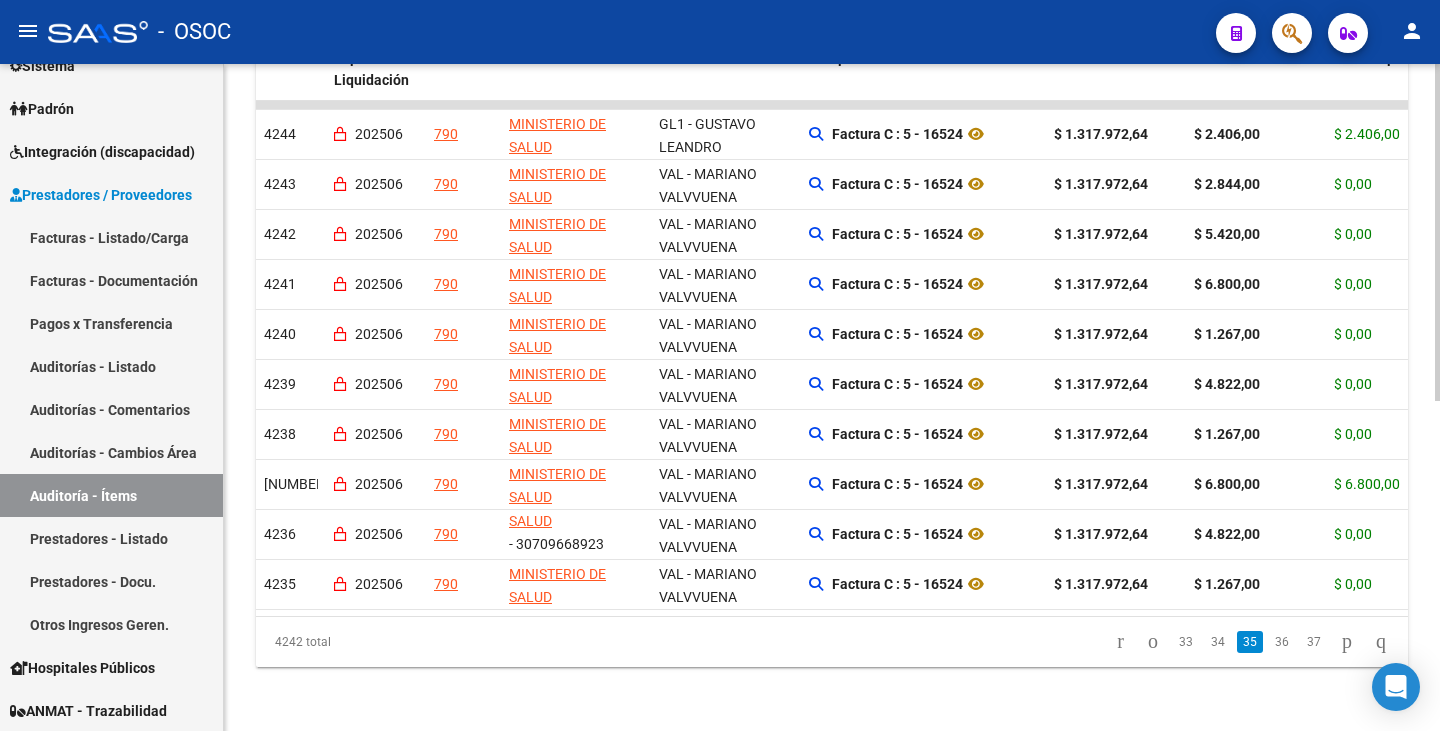 click on "37" 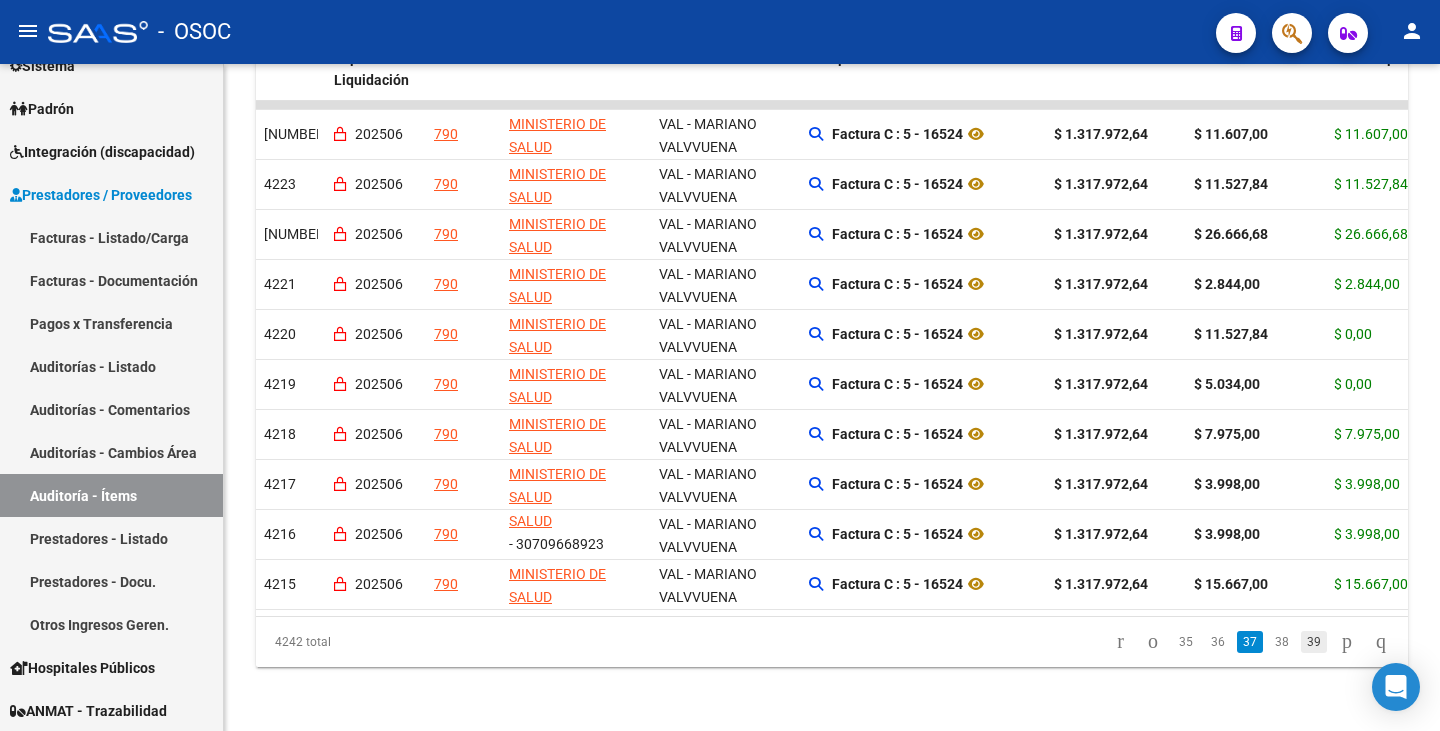 click on "39" 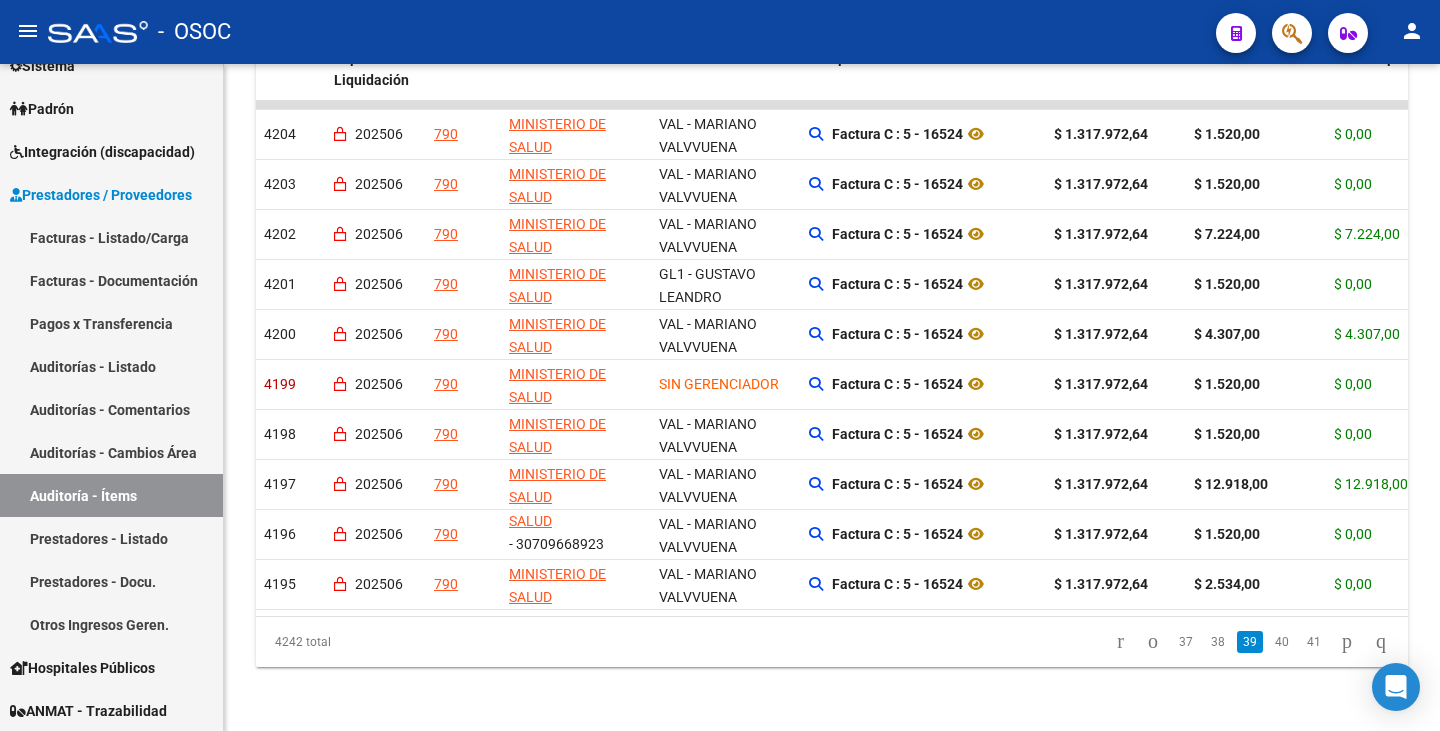 click on "41" 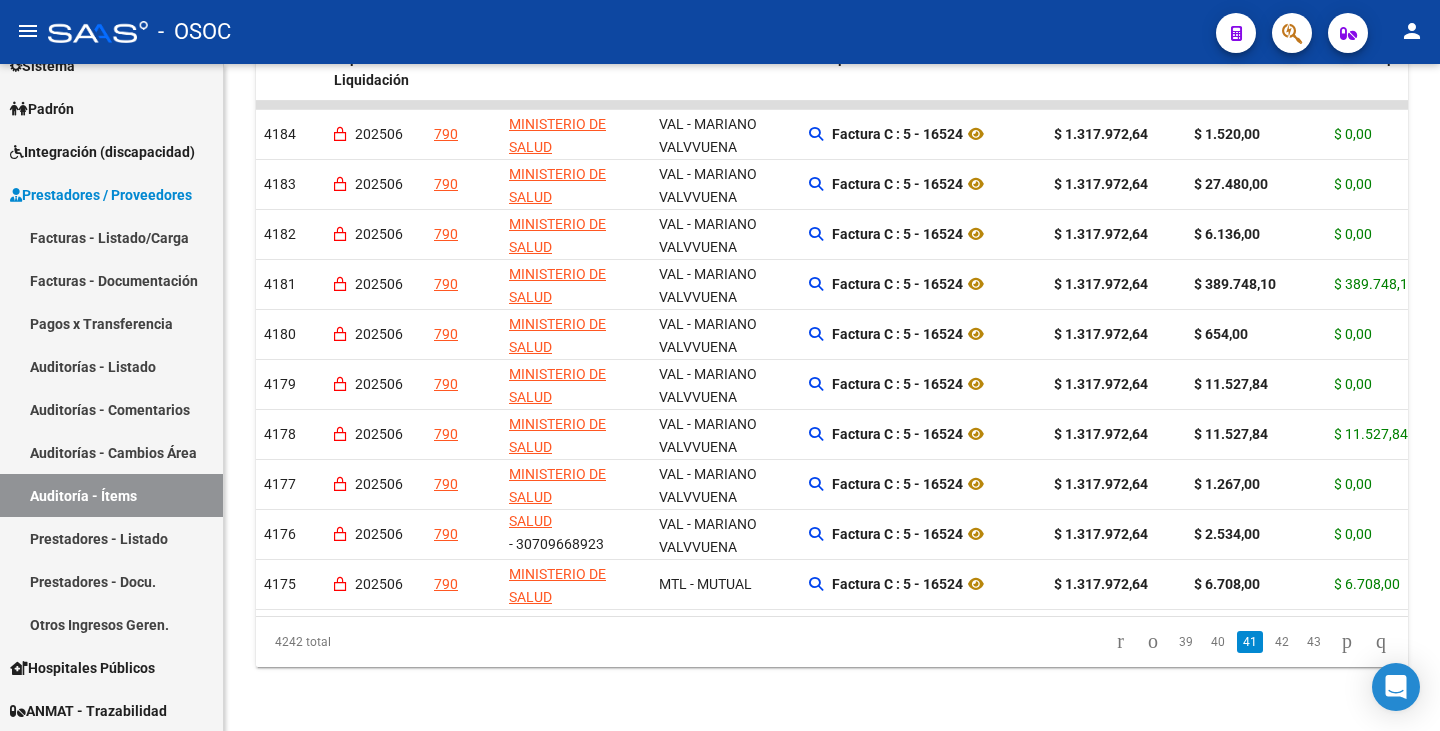 click on "43" 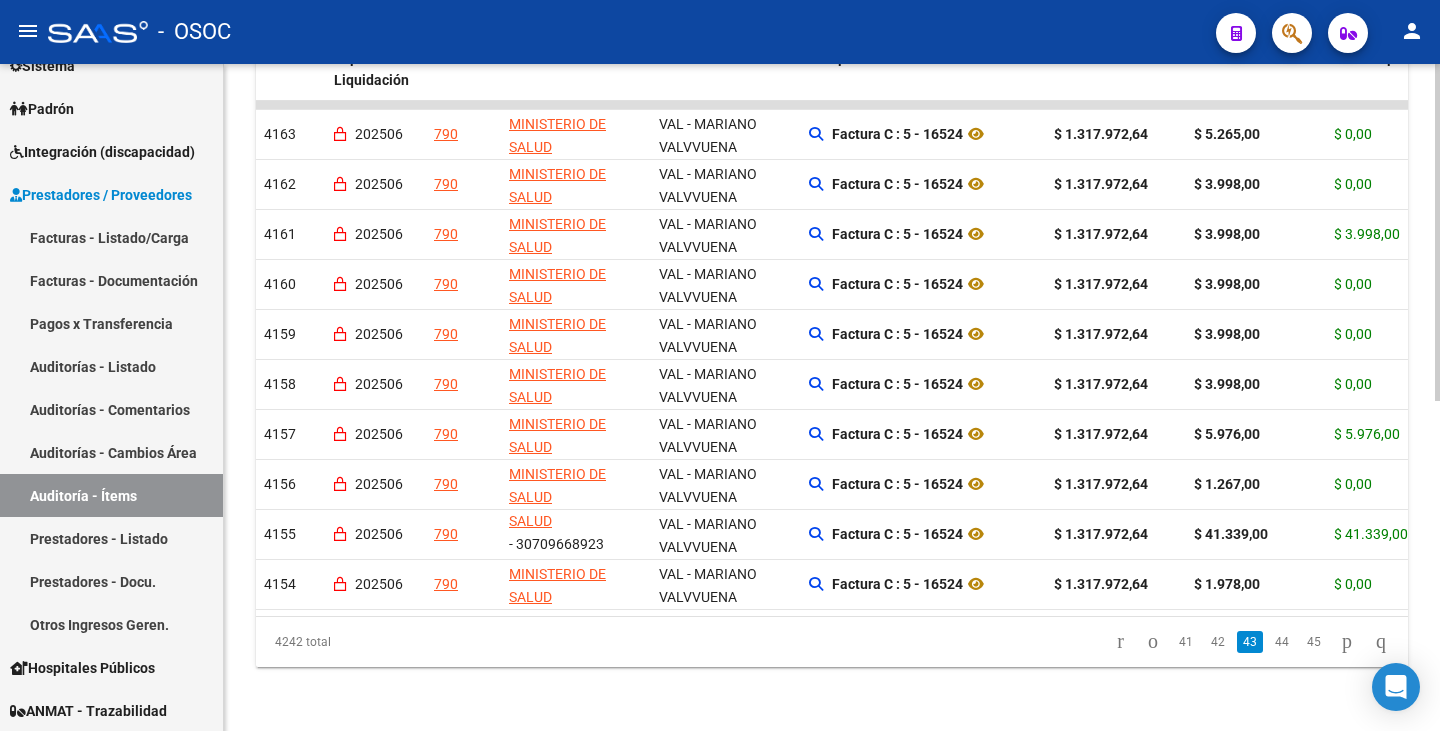 click on "45" 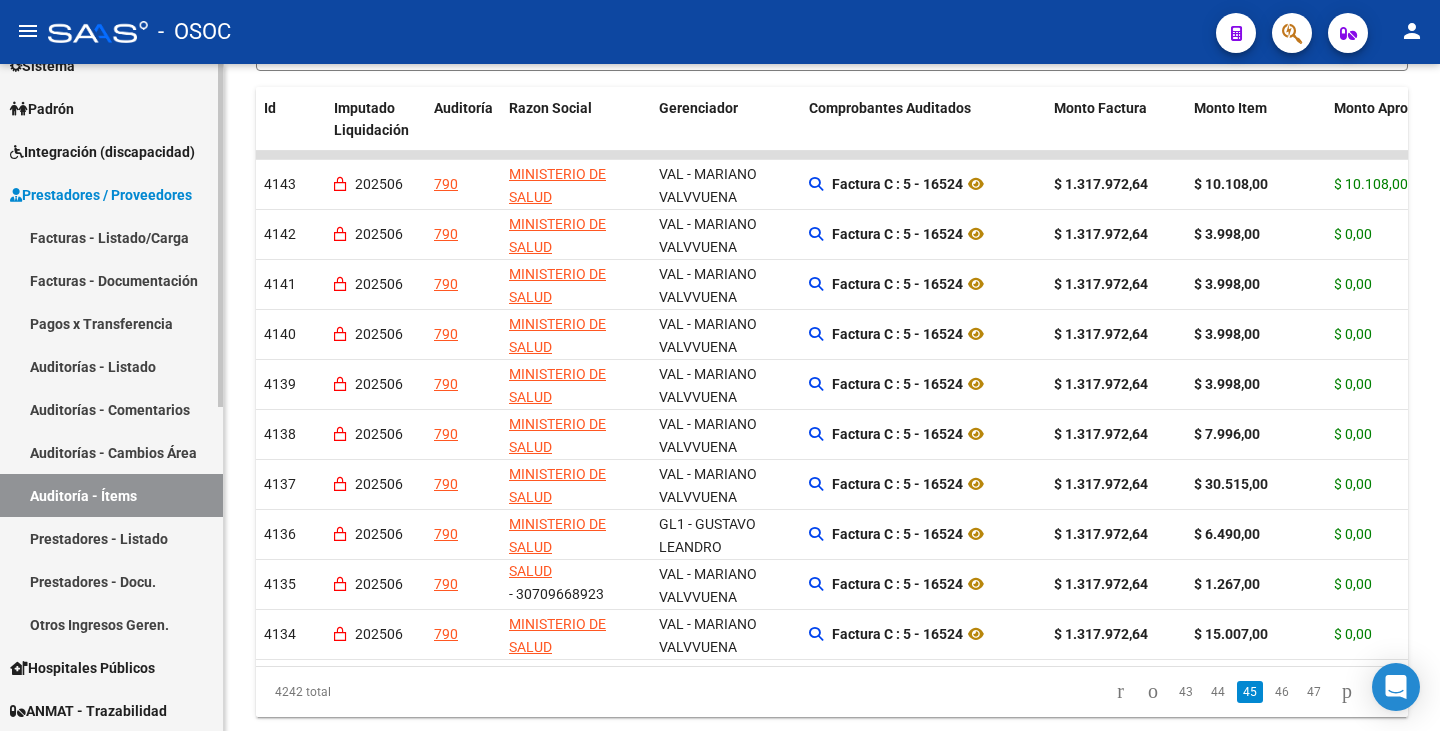 scroll, scrollTop: 454, scrollLeft: 0, axis: vertical 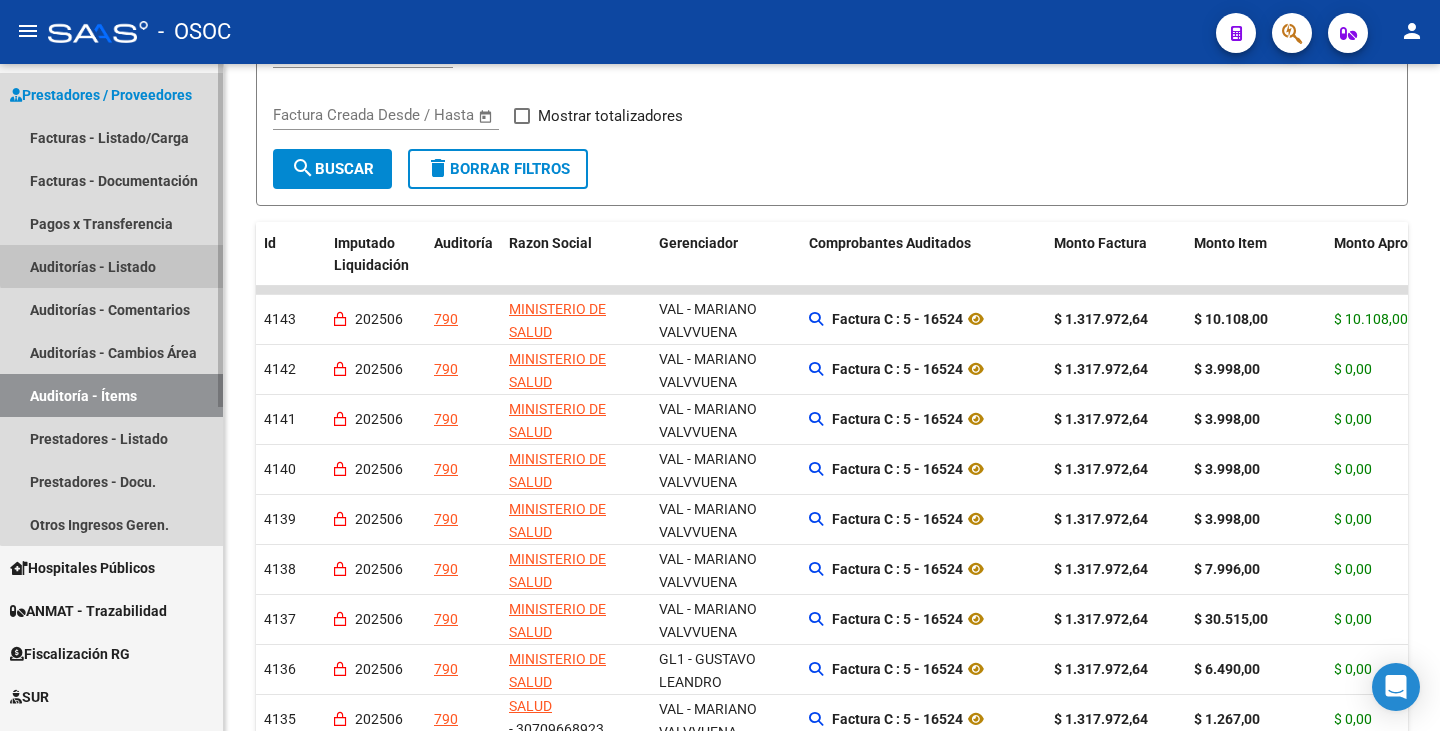 click on "Auditorías - Listado" at bounding box center [111, 266] 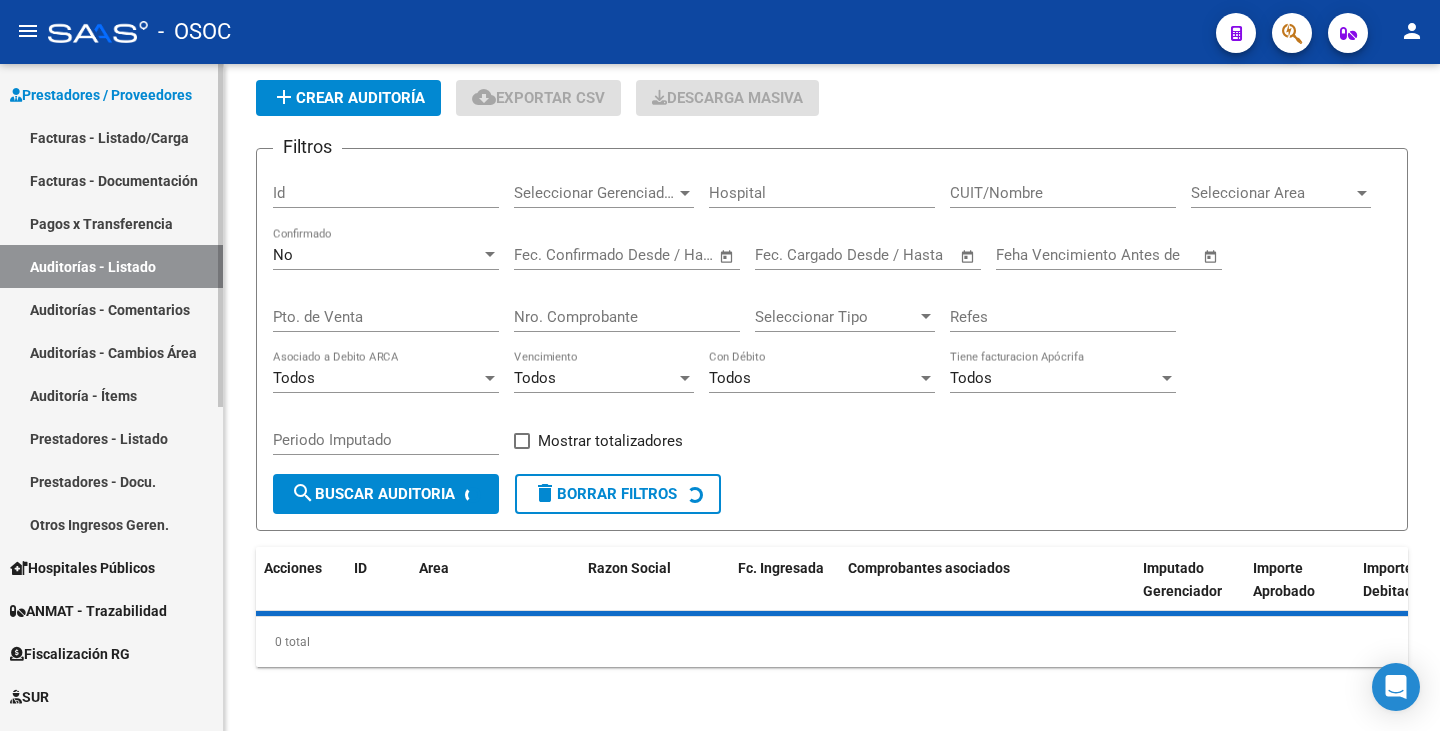 scroll, scrollTop: 112, scrollLeft: 0, axis: vertical 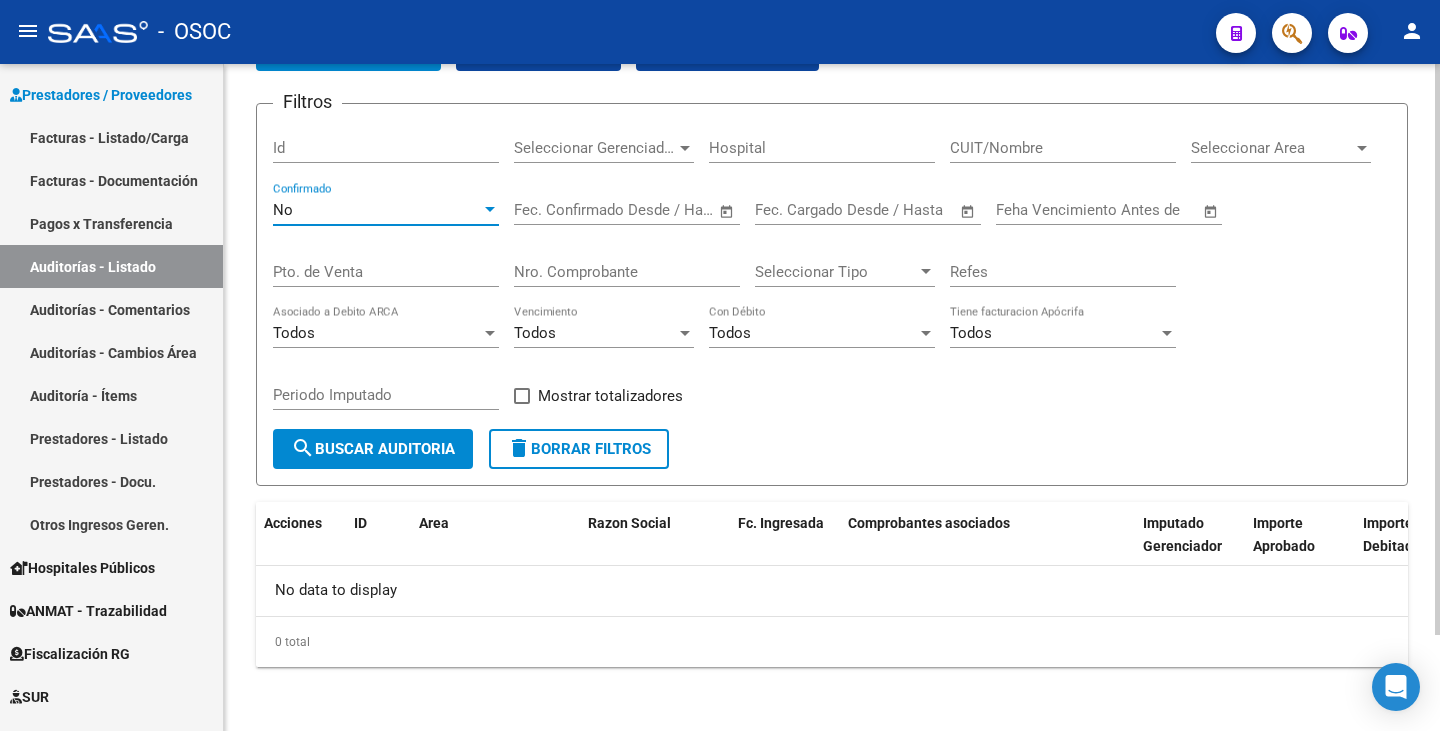 click on "No" at bounding box center [377, 210] 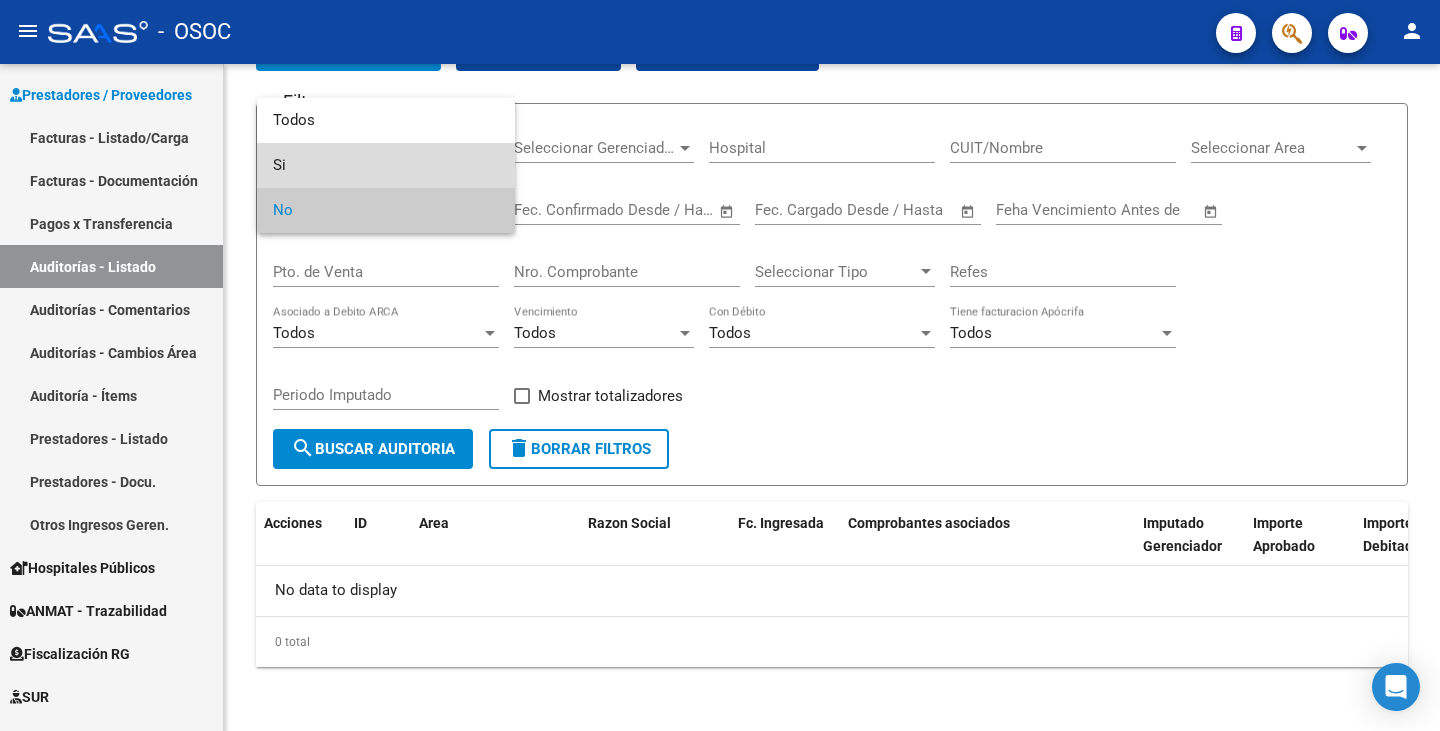 click on "Si" at bounding box center (386, 165) 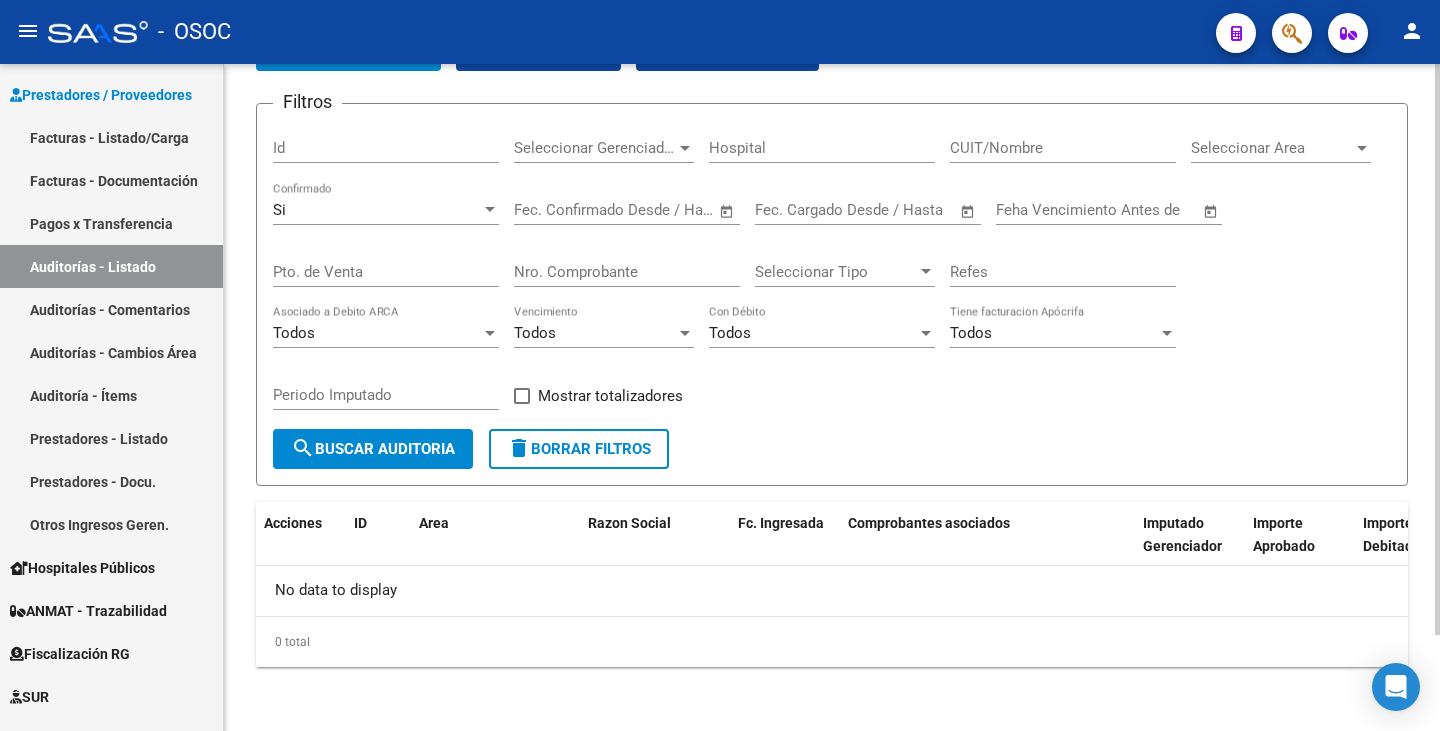 click on "Filtros Id Seleccionar Gerenciador Seleccionar Gerenciador Hospital CUIT/Nombre Seleccionar Area Seleccionar Area Si Confirmado Start date – End date Fec. Confirmado Desde / Hasta Start date – End date Fec. Cargado Desde / Hasta Feha Vencimiento Antes de Pto. de Venta Nro. Comprobante Seleccionar Tipo Seleccionar Tipo Refes Todos Asociado a Debito ARCA Todos Vencimiento Todos Con Débito Todos Tiene facturacion Apócrifa Periodo Imputado    Mostrar totalizadores search  Buscar Auditoria  delete  Borrar Filtros" 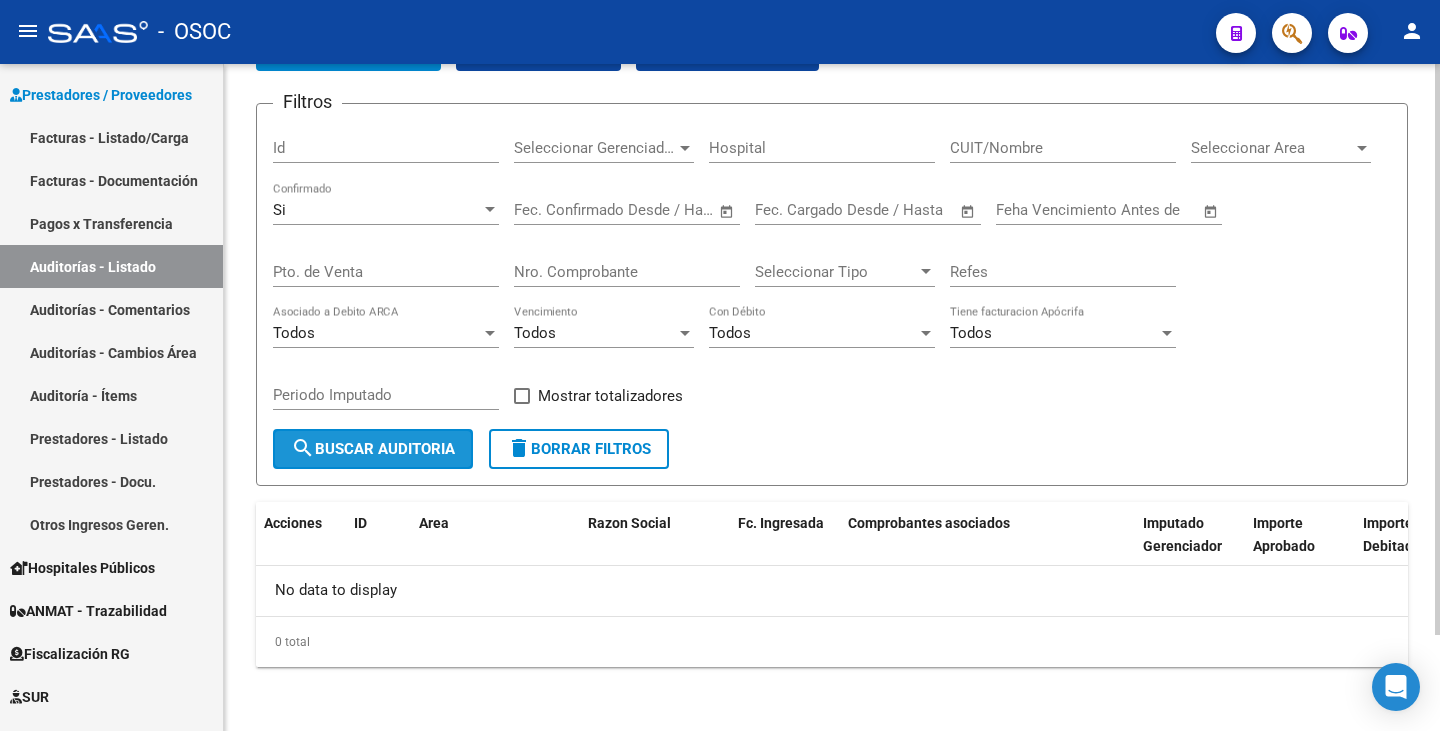 click on "search  Buscar Auditoria" 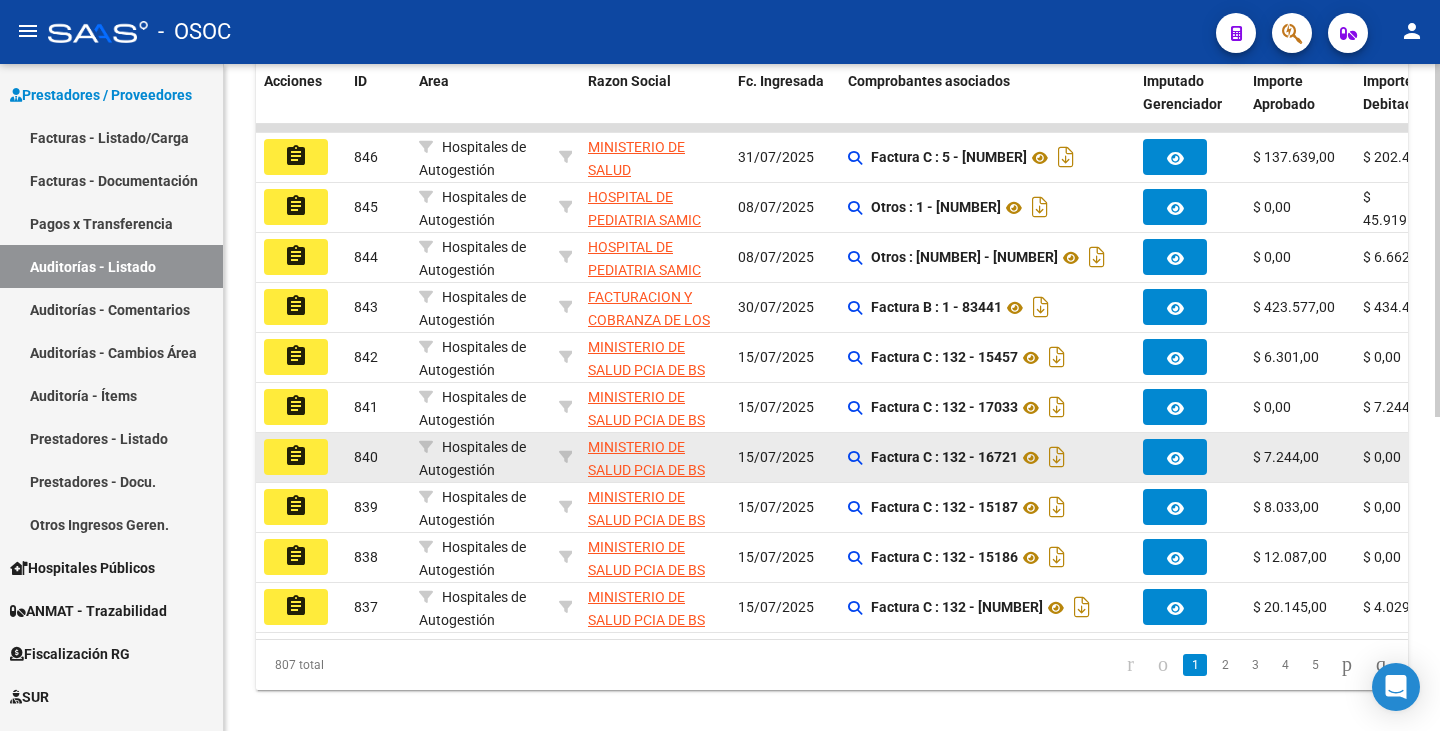 scroll, scrollTop: 592, scrollLeft: 0, axis: vertical 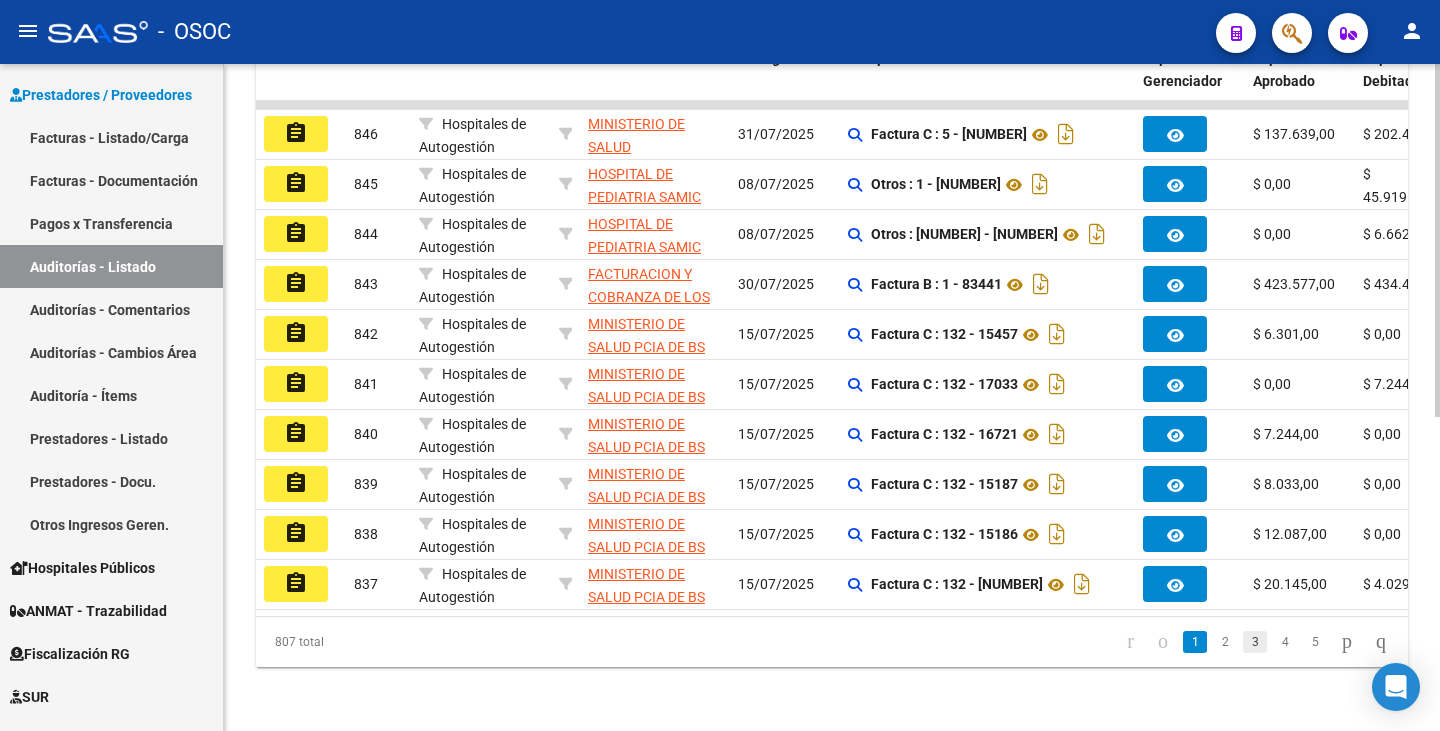 click on "3" 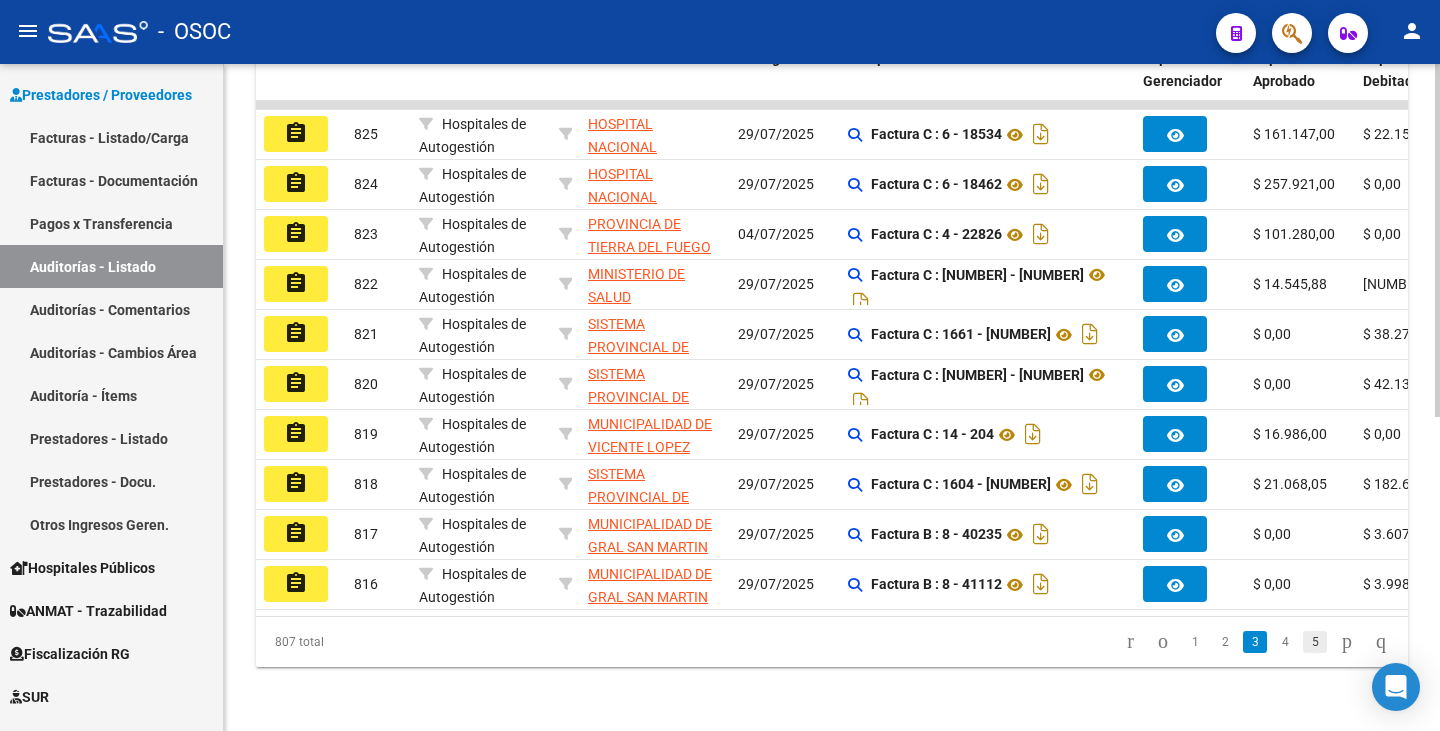 click on "5" 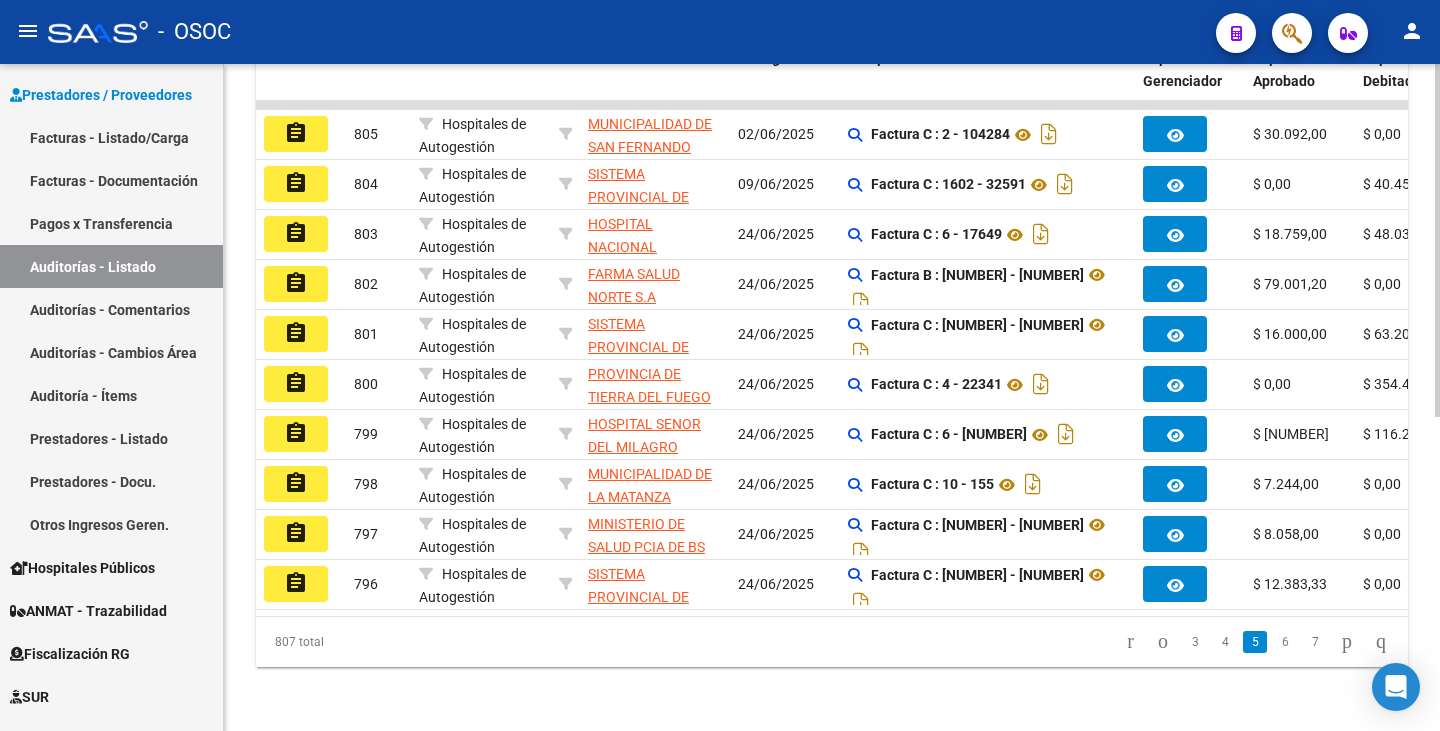 click on "7" 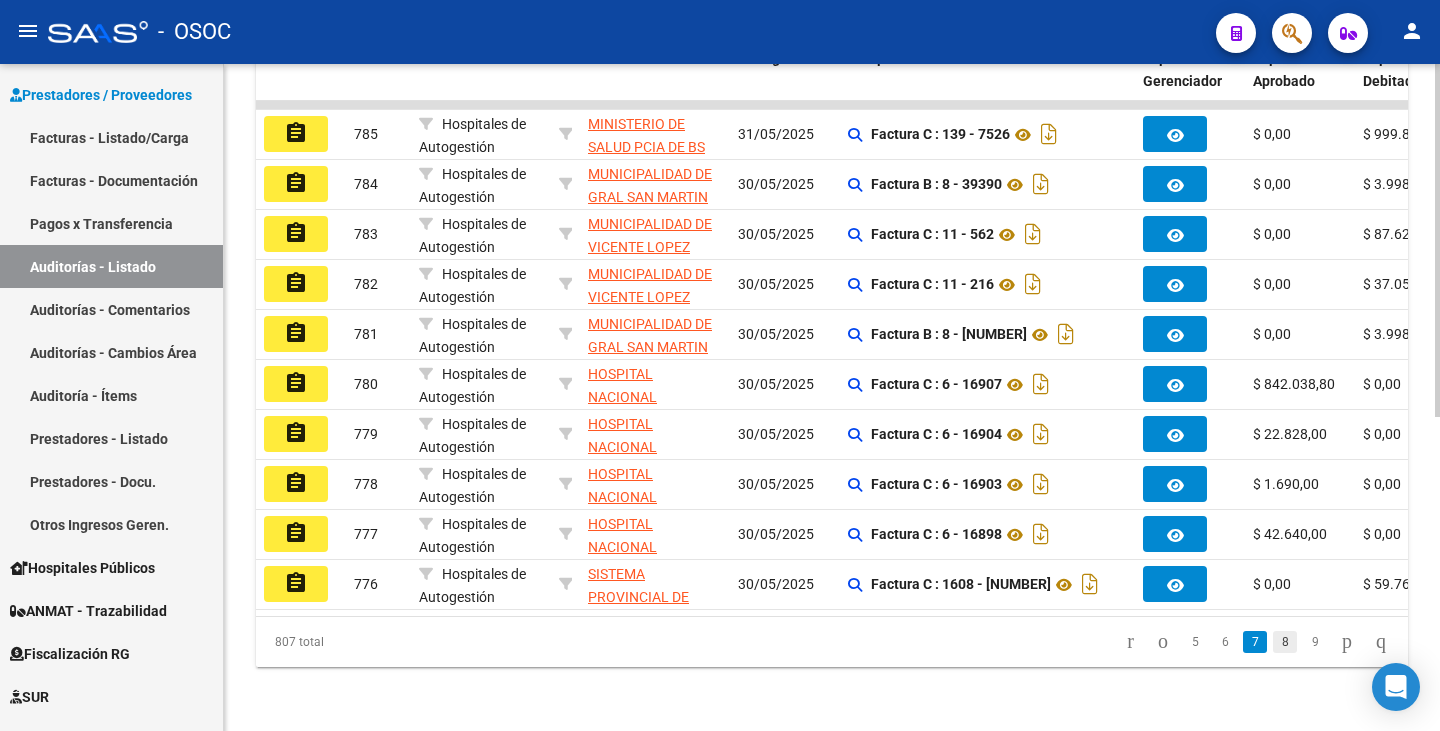 click on "8" 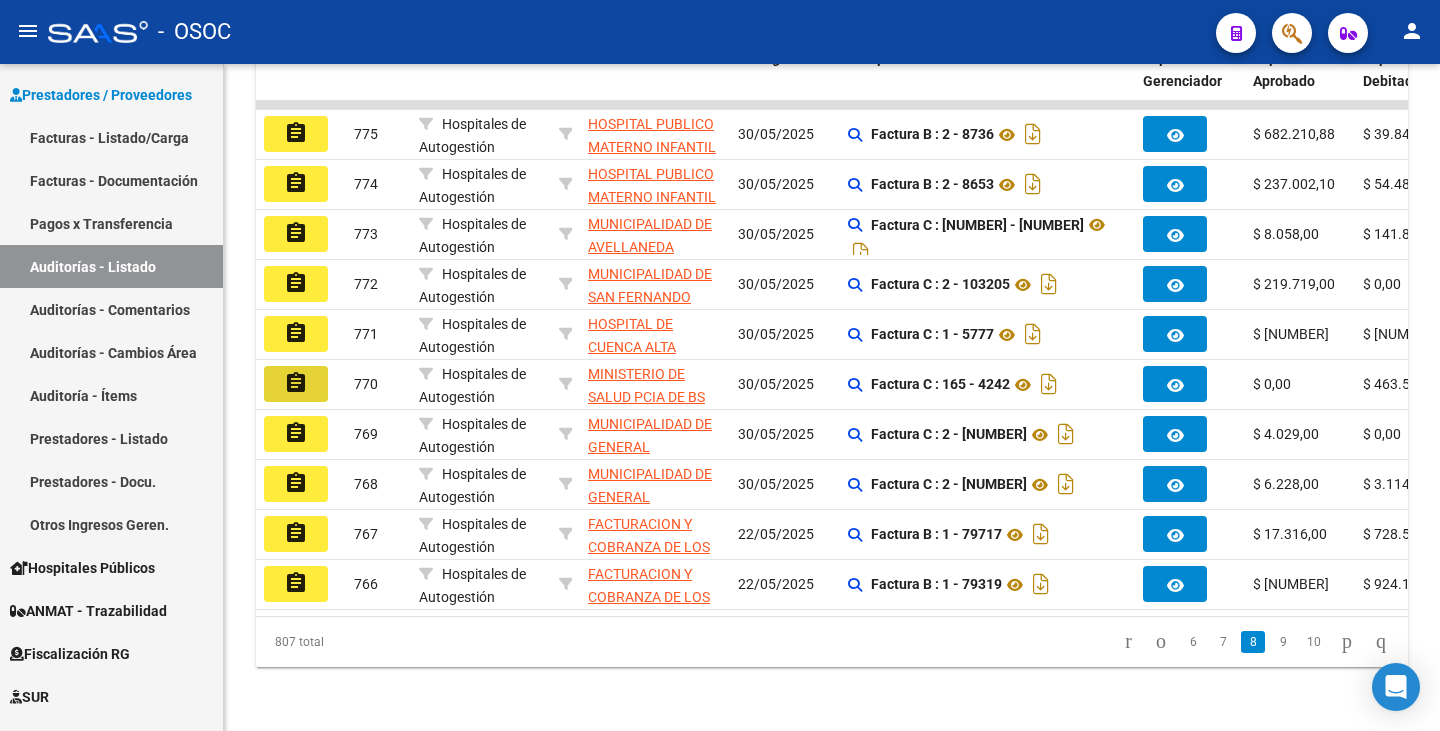 click on "assignment" 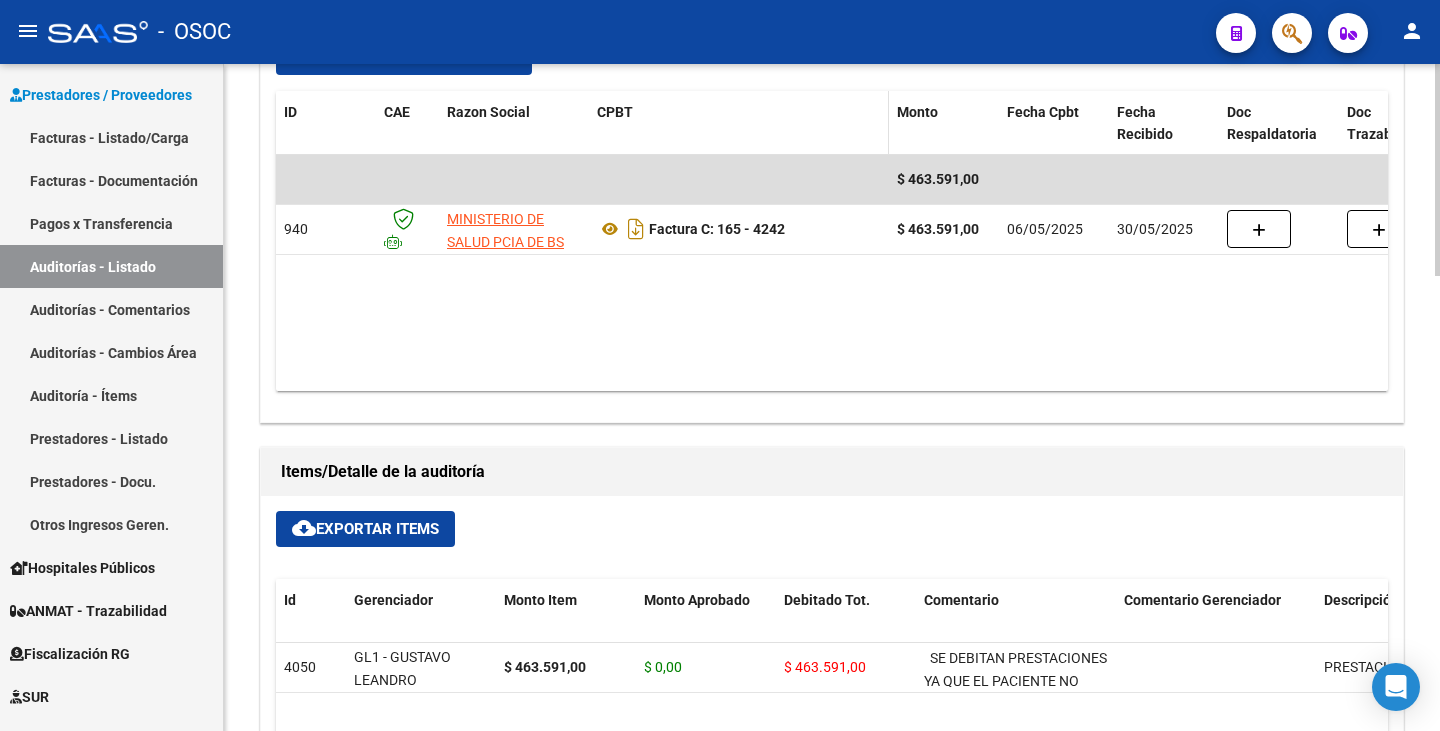 scroll, scrollTop: 900, scrollLeft: 0, axis: vertical 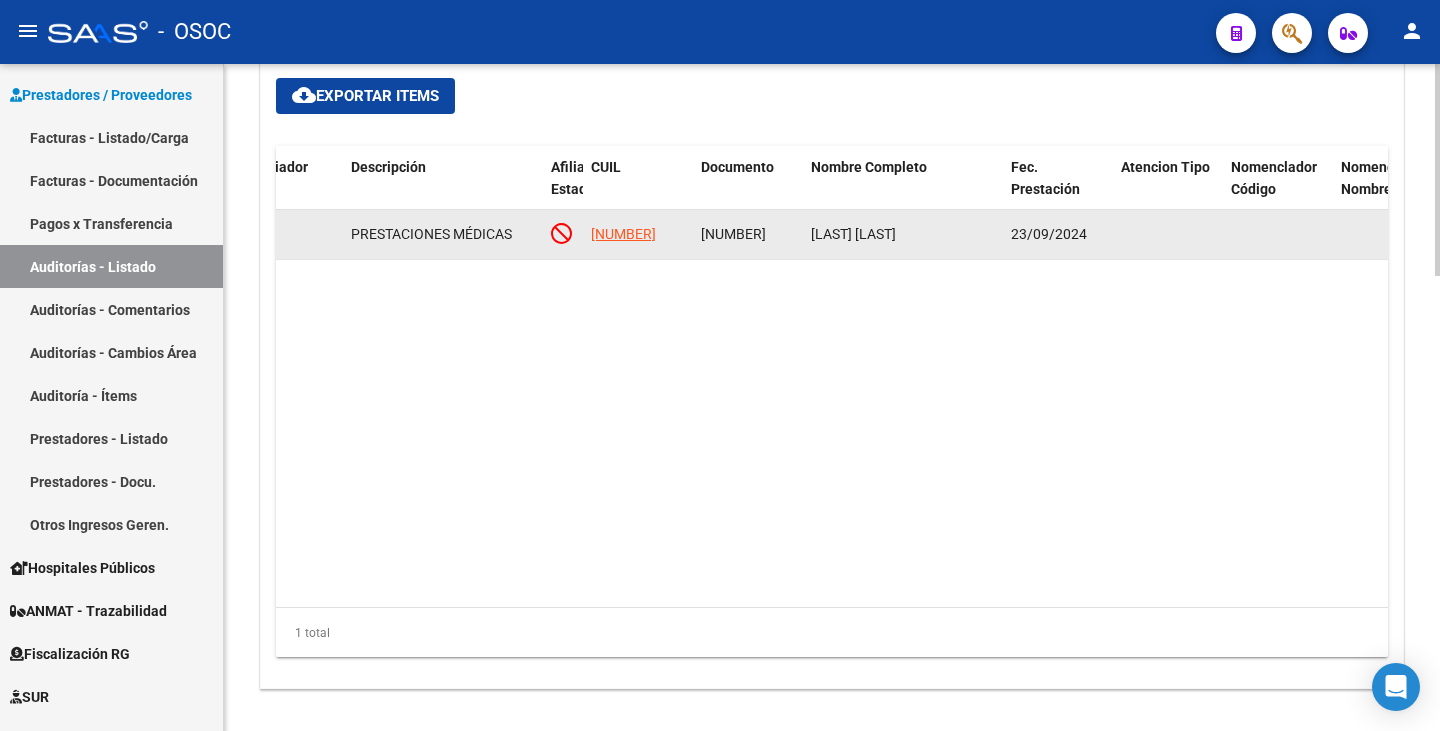 drag, startPoint x: 697, startPoint y: 231, endPoint x: 776, endPoint y: 232, distance: 79.00633 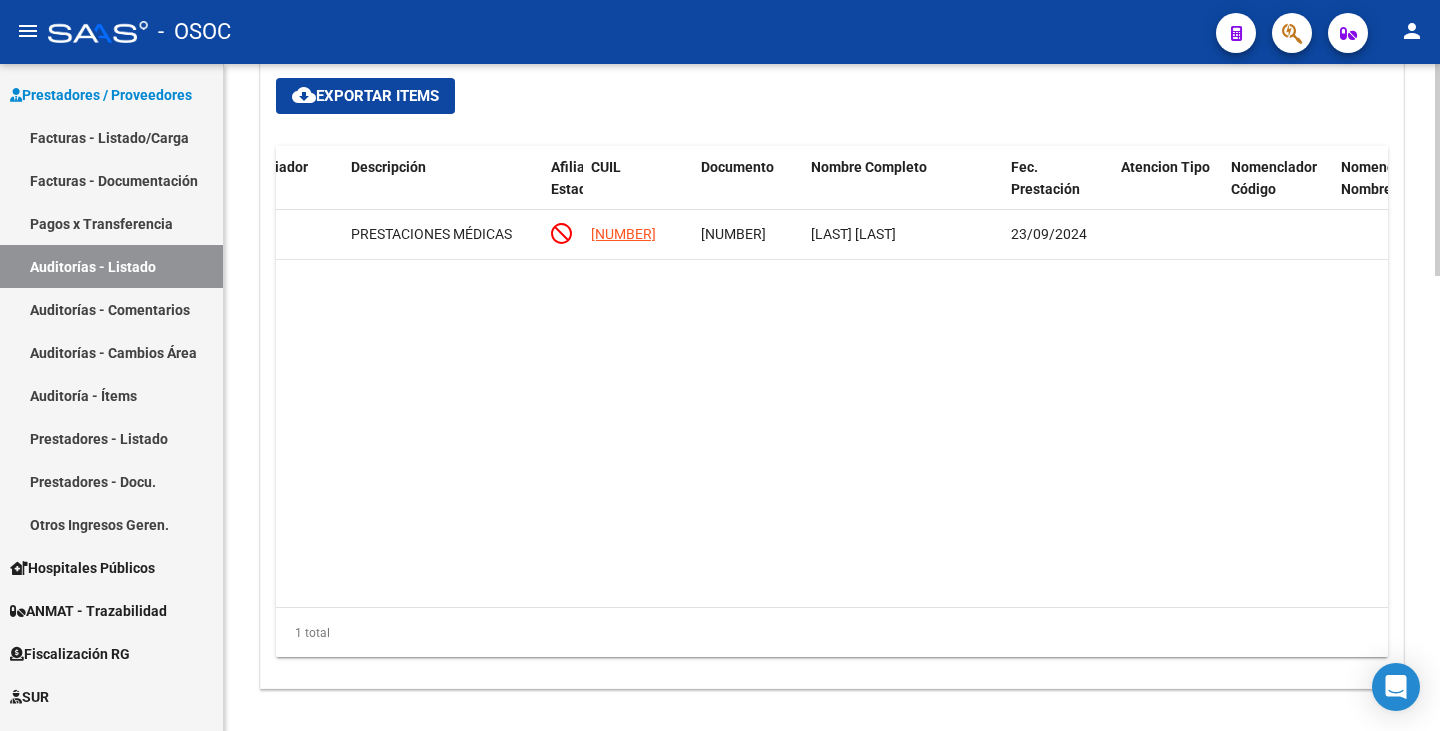 copy on "[NUMBER]" 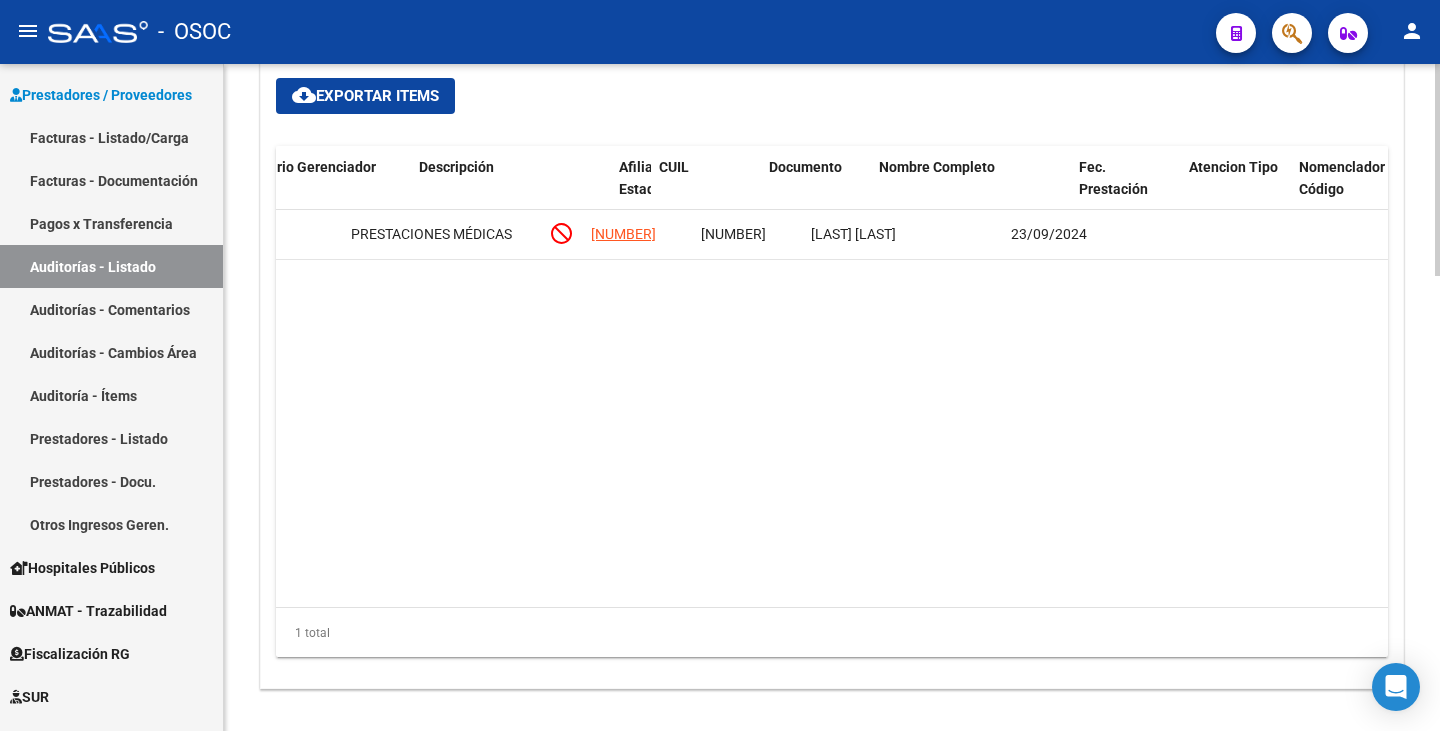 scroll, scrollTop: 0, scrollLeft: 0, axis: both 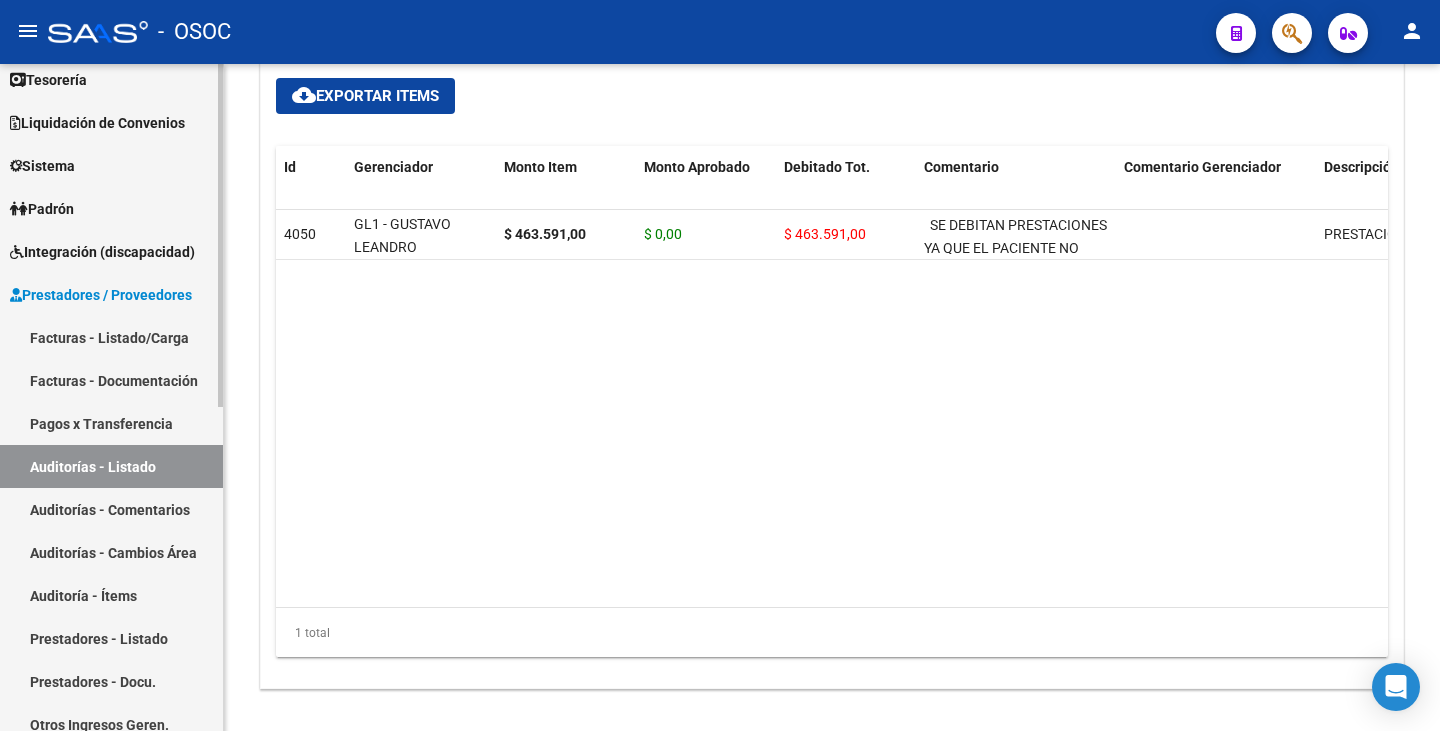 click on "Auditorías - Listado" at bounding box center [111, 466] 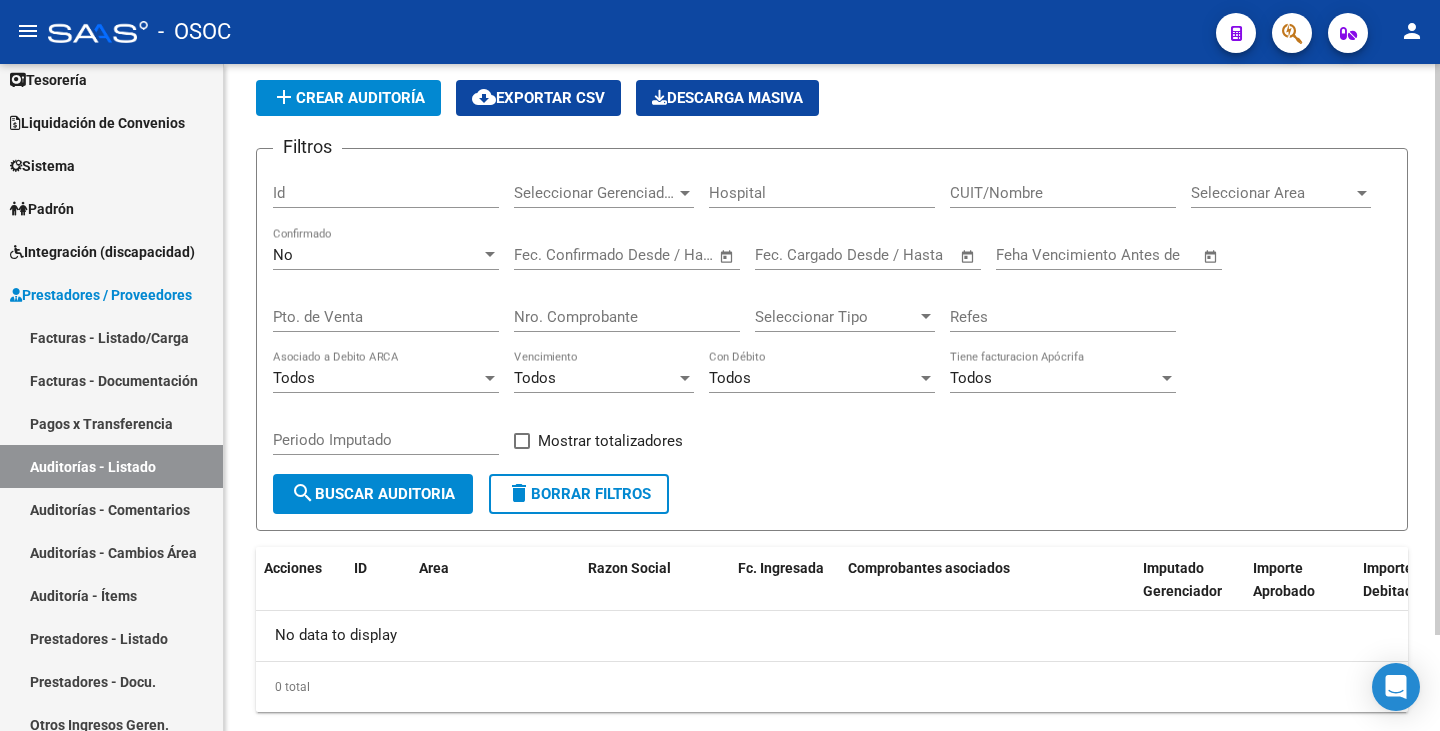scroll, scrollTop: 112, scrollLeft: 0, axis: vertical 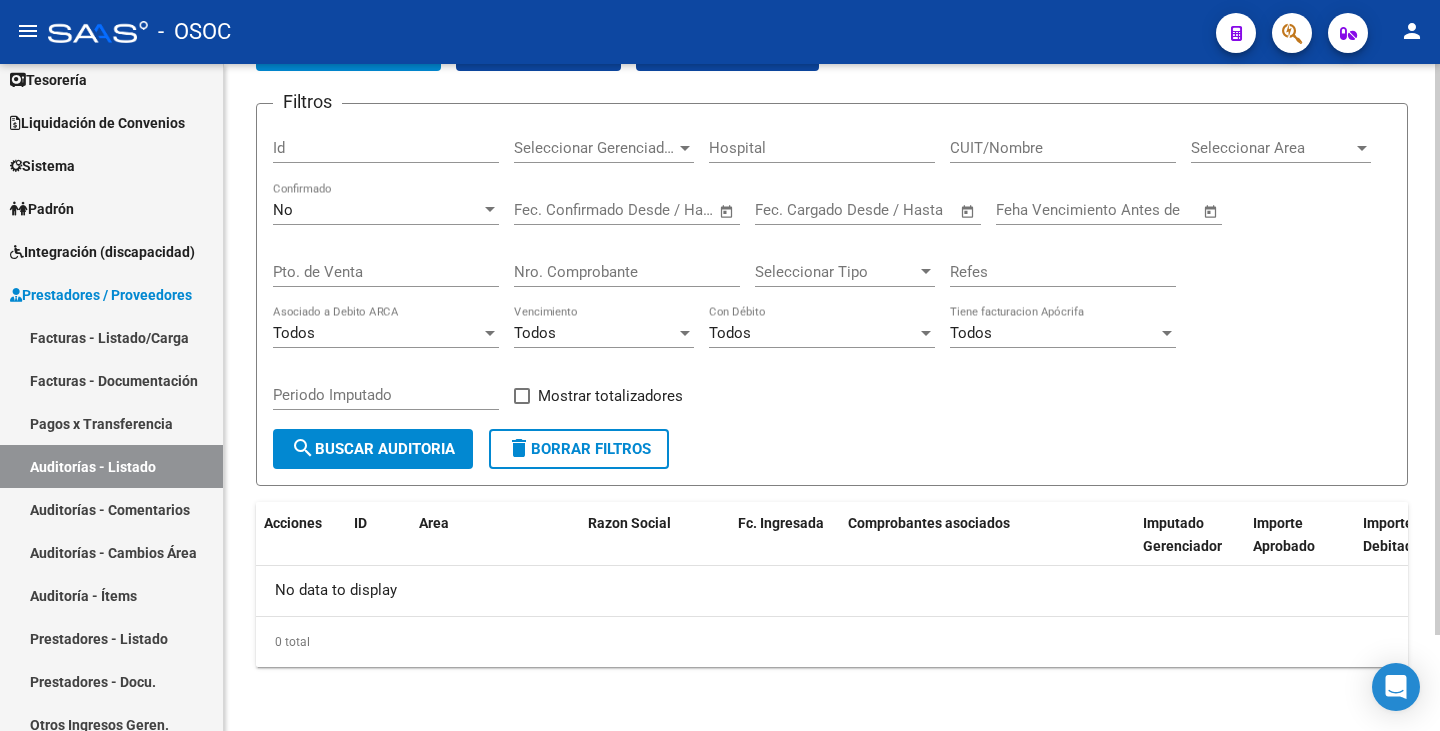 click on "Pto. de Venta" at bounding box center [386, 272] 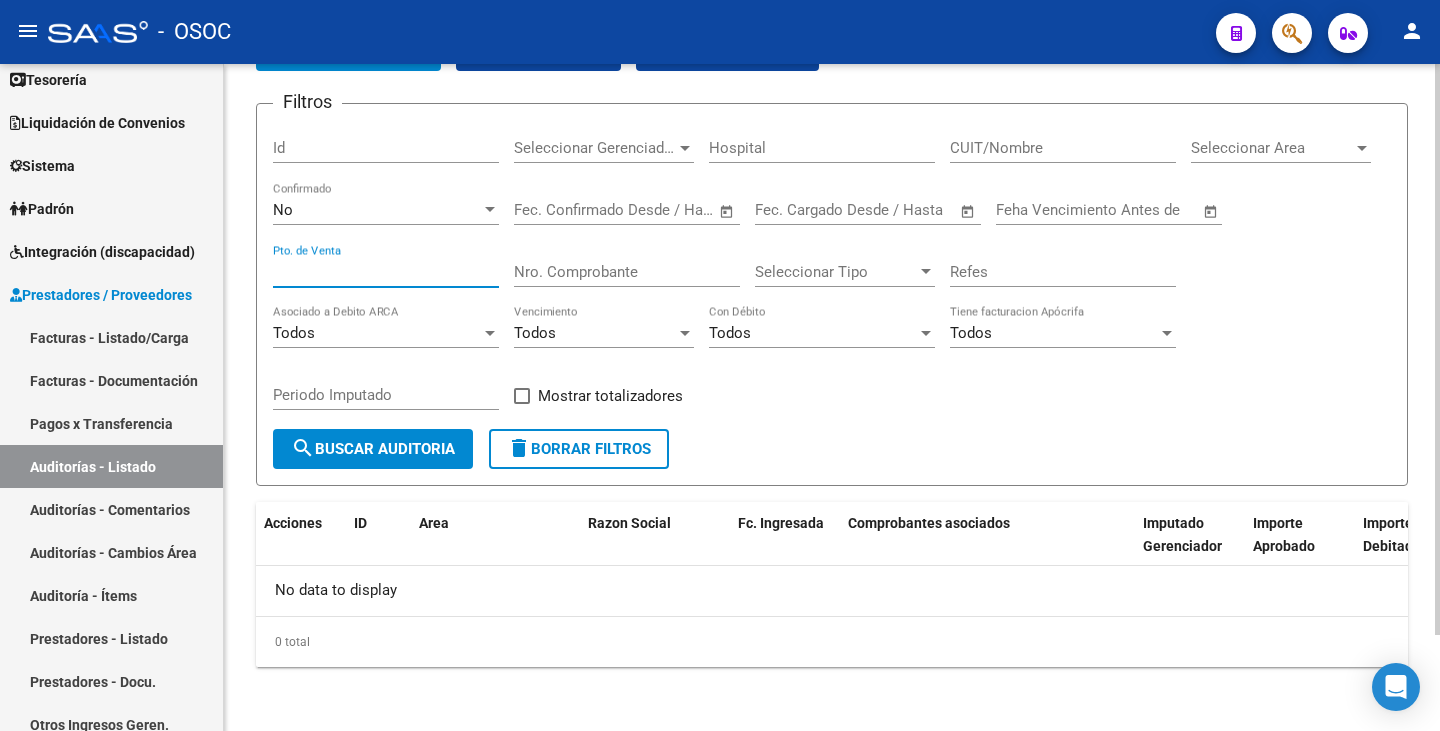 click on "No" at bounding box center [377, 210] 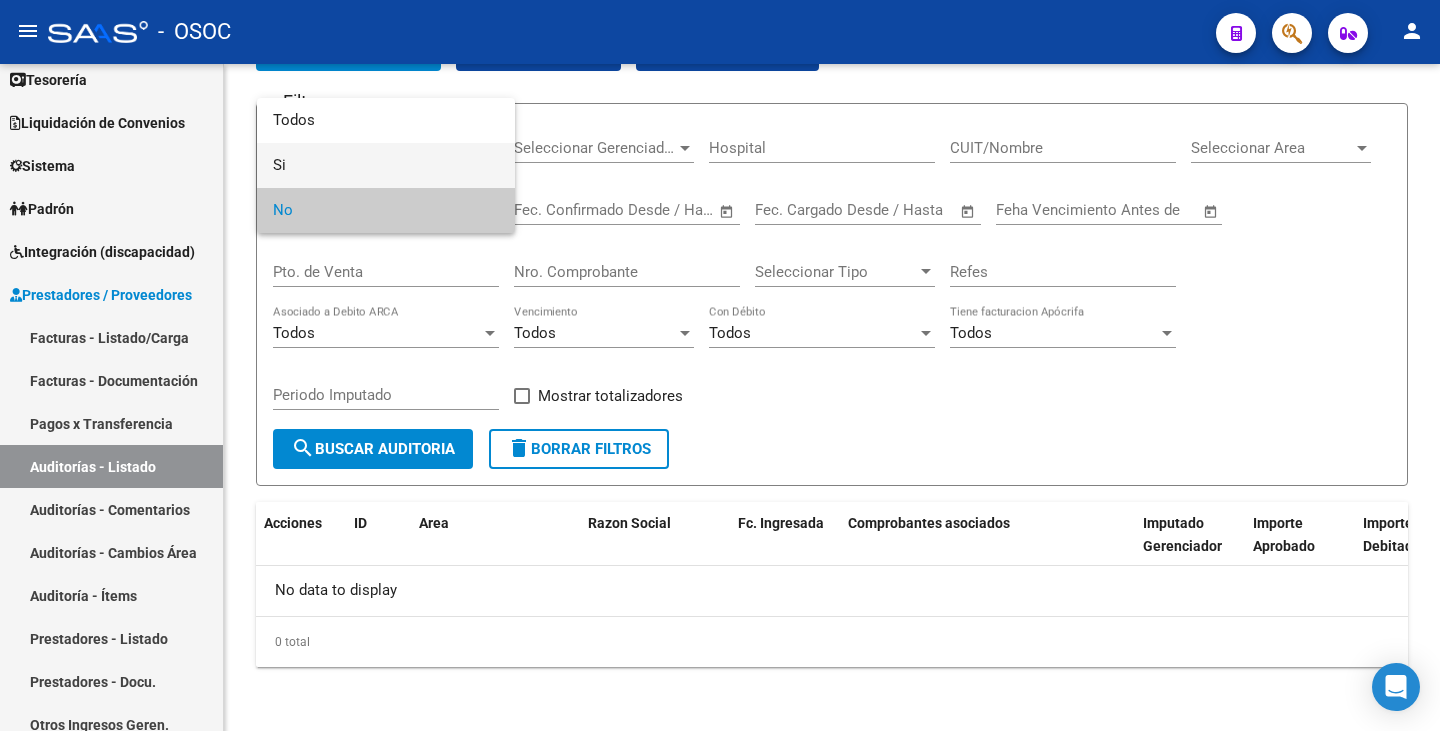 click on "Si" at bounding box center [386, 165] 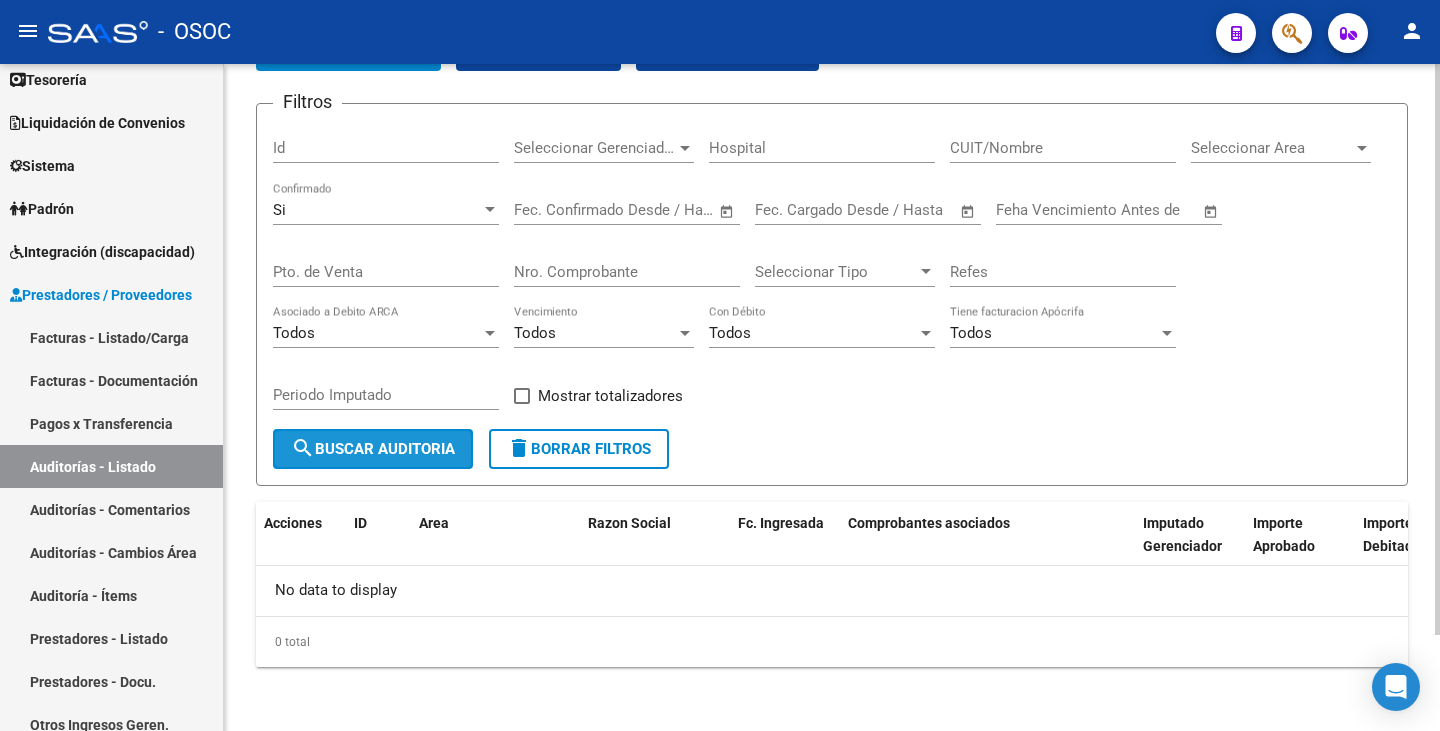 click on "search  Buscar Auditoria" 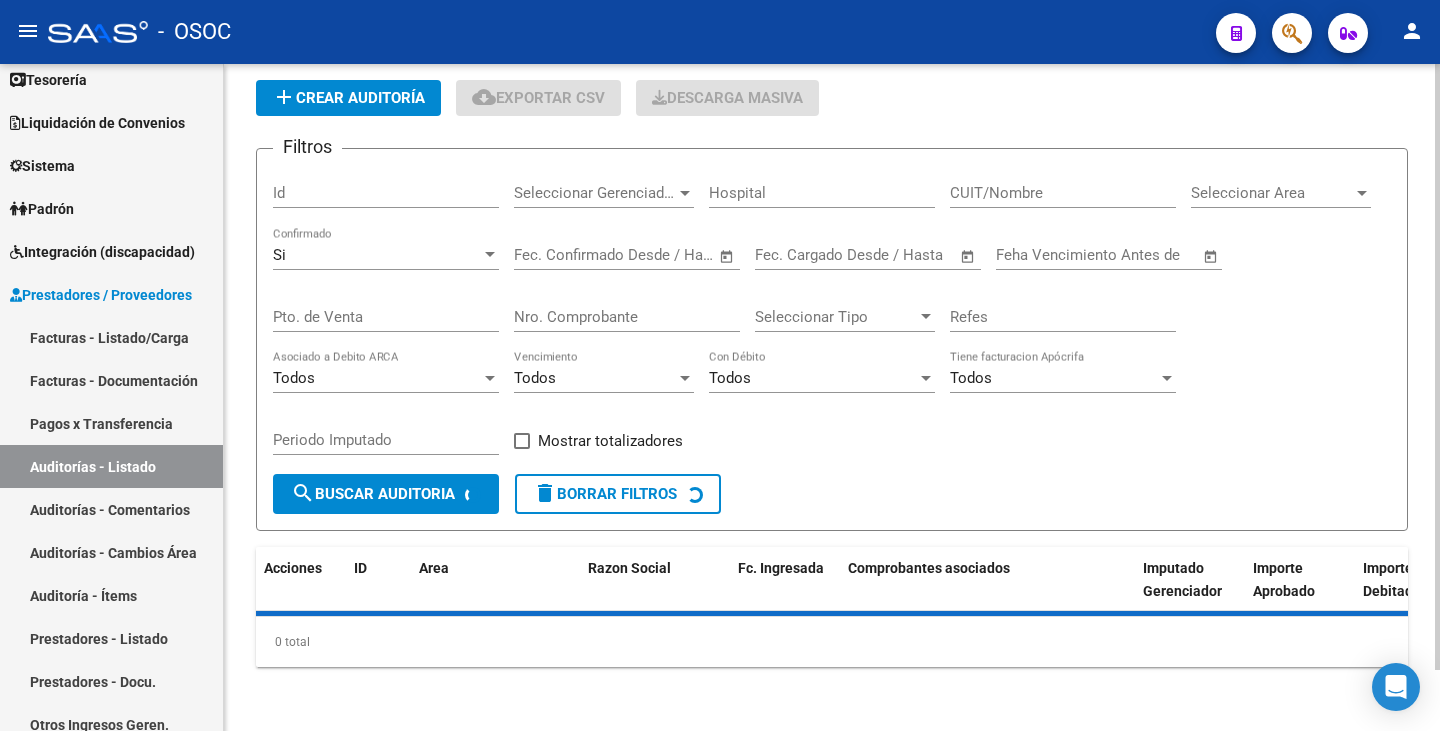 scroll, scrollTop: 112, scrollLeft: 0, axis: vertical 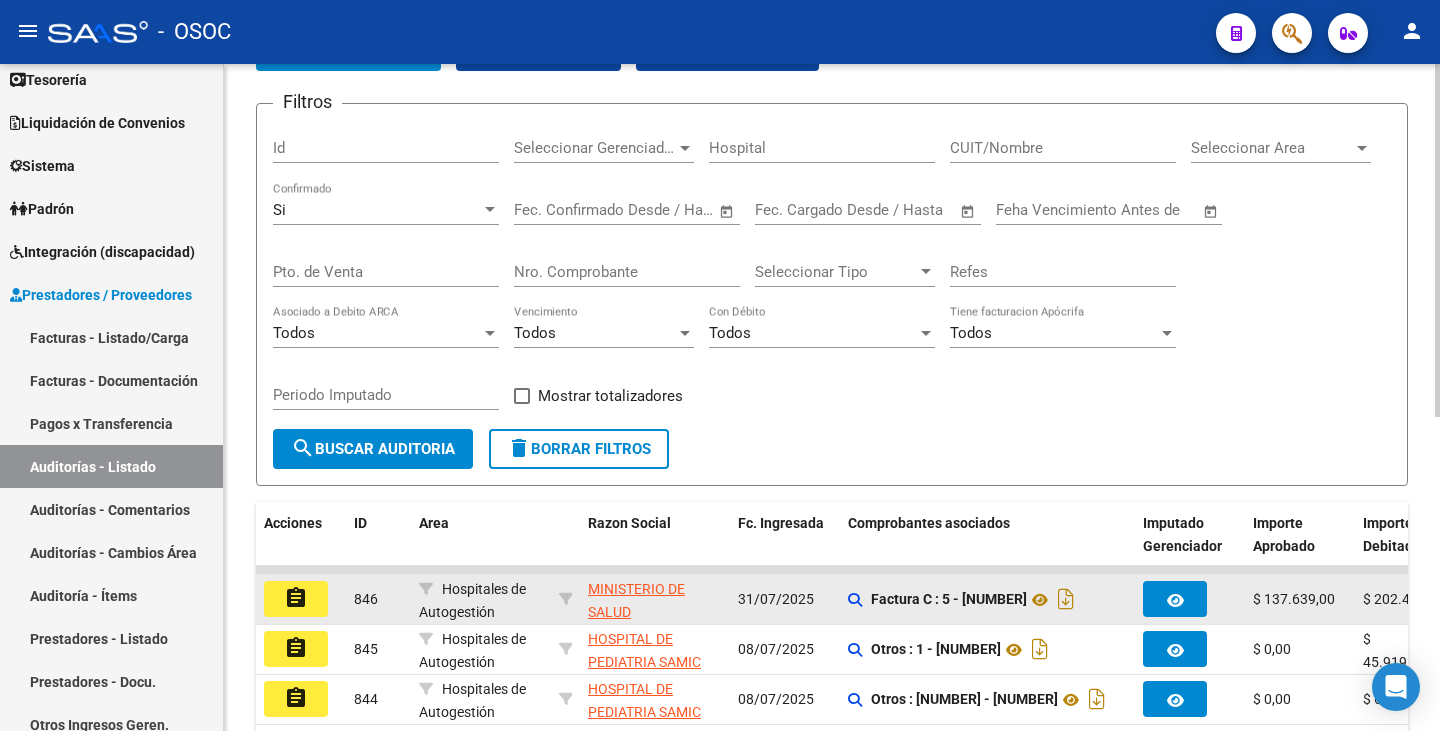 click on "assignment" 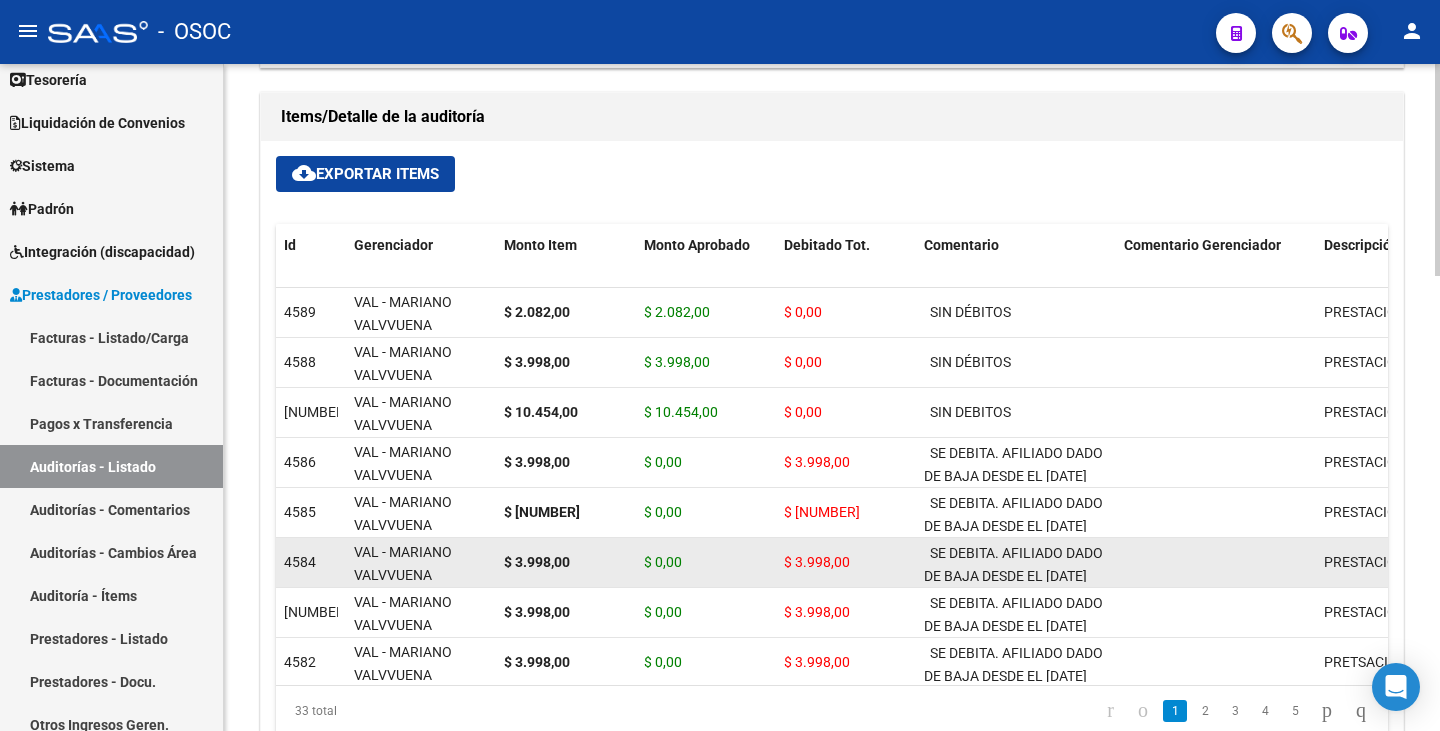 scroll, scrollTop: 1300, scrollLeft: 0, axis: vertical 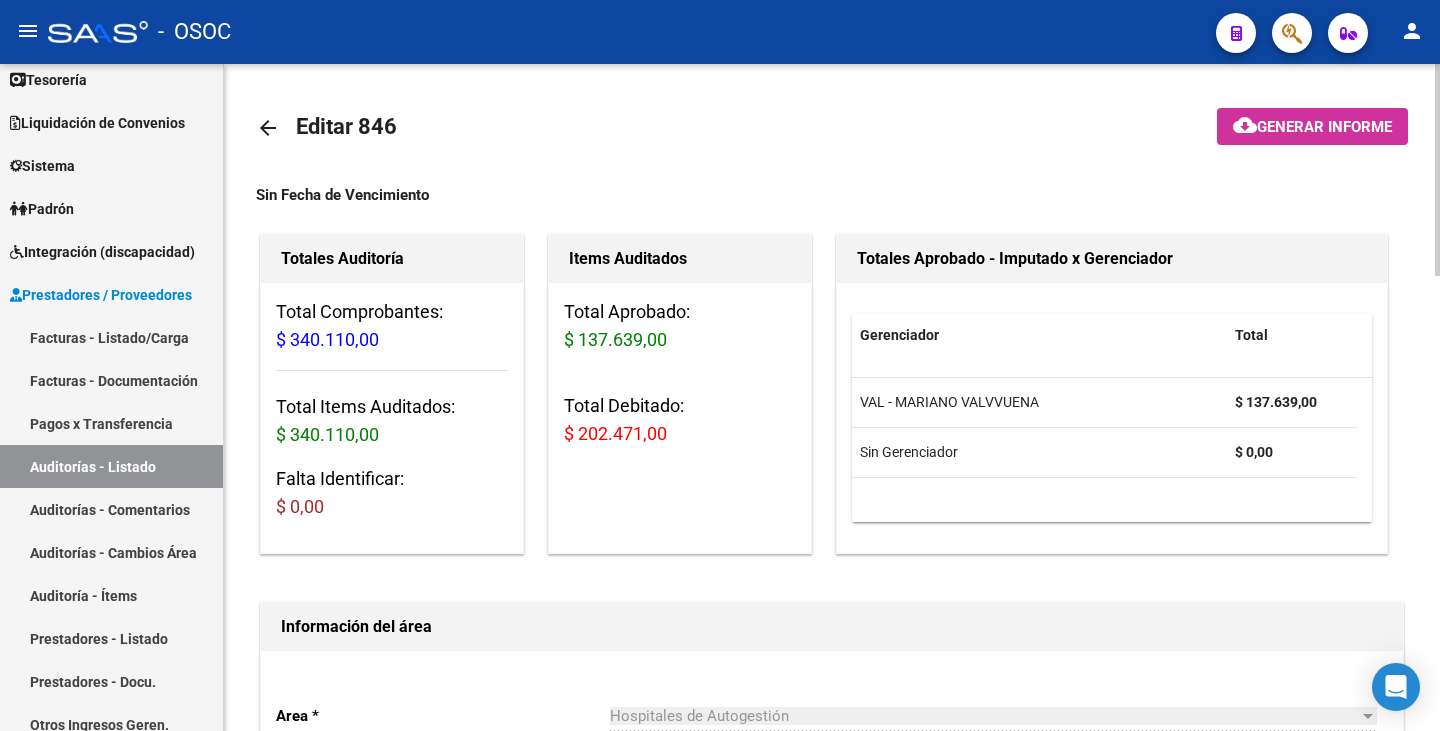click on "arrow_back" 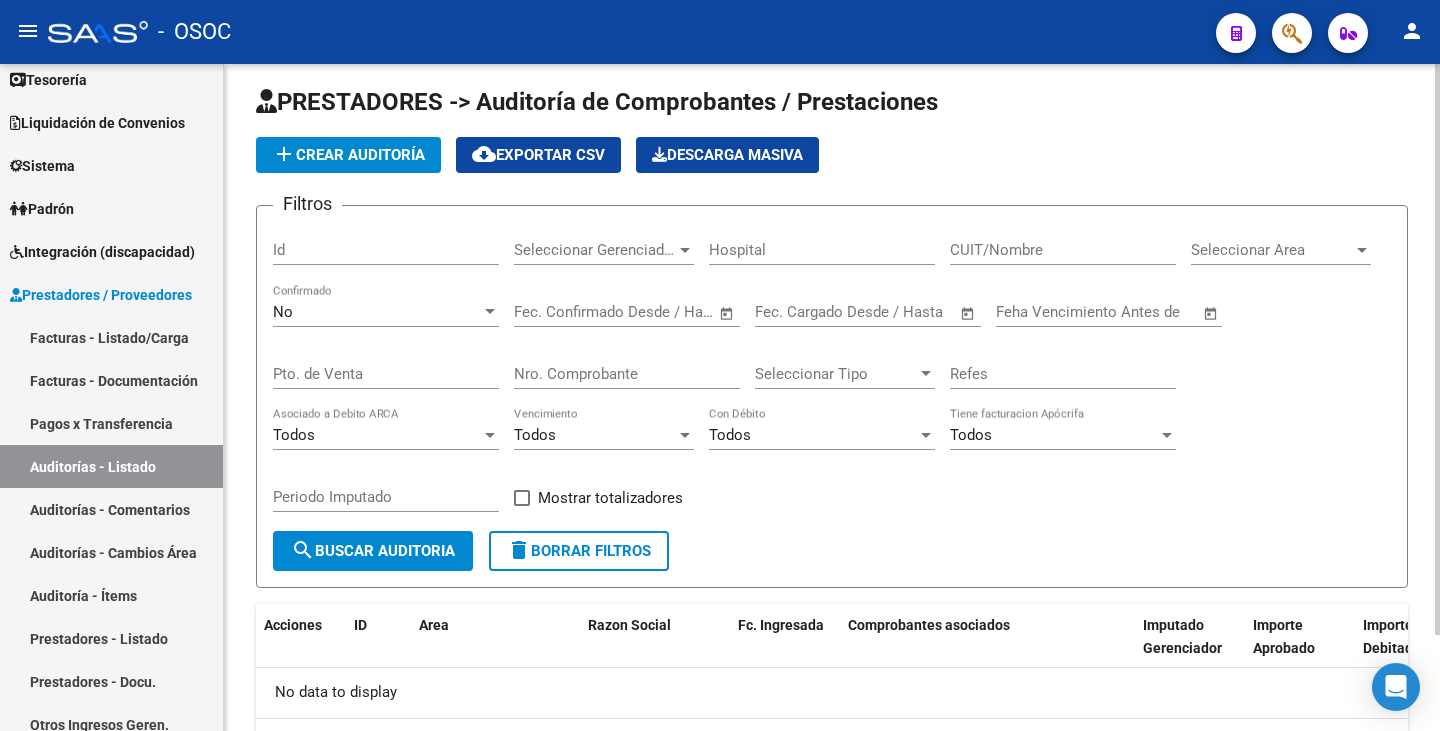 scroll, scrollTop: 0, scrollLeft: 0, axis: both 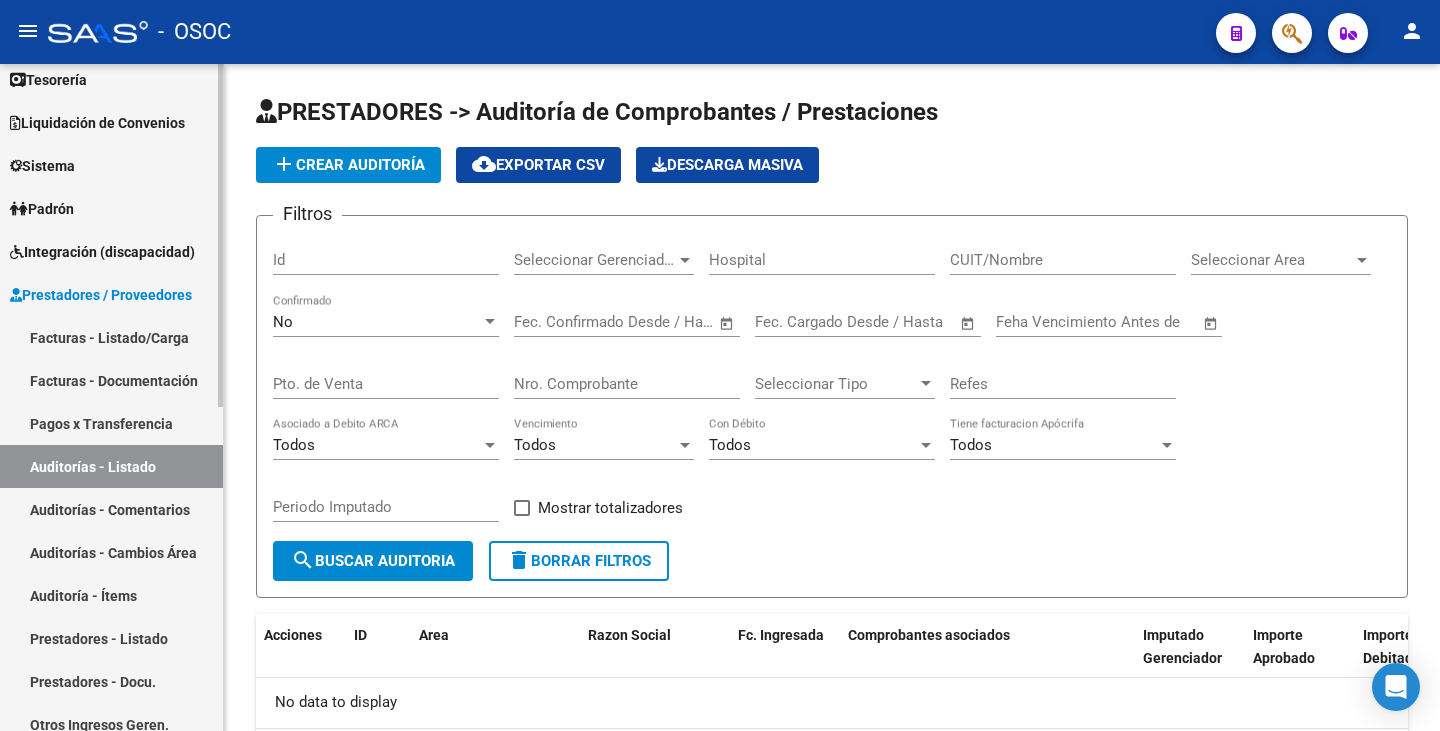click on "Integración (discapacidad)" at bounding box center [102, 252] 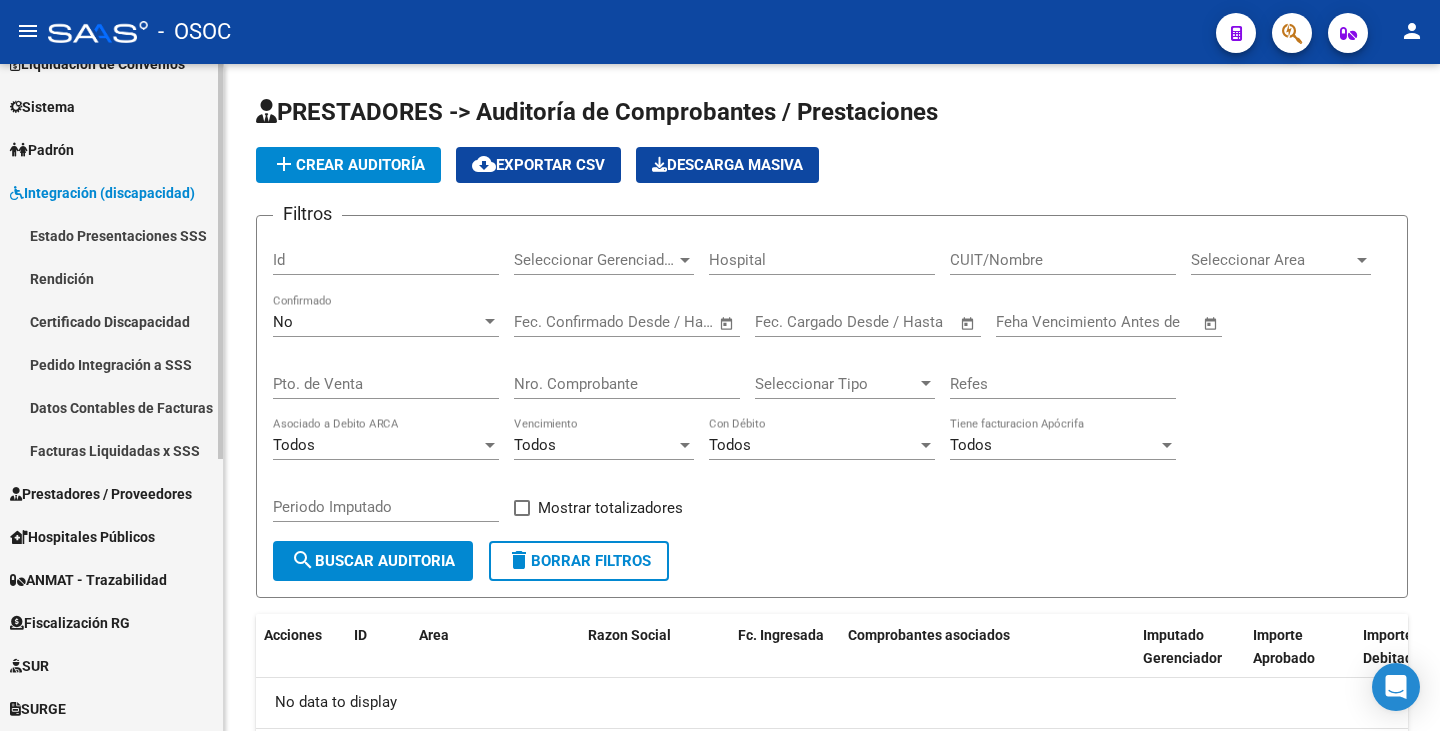 scroll, scrollTop: 0, scrollLeft: 0, axis: both 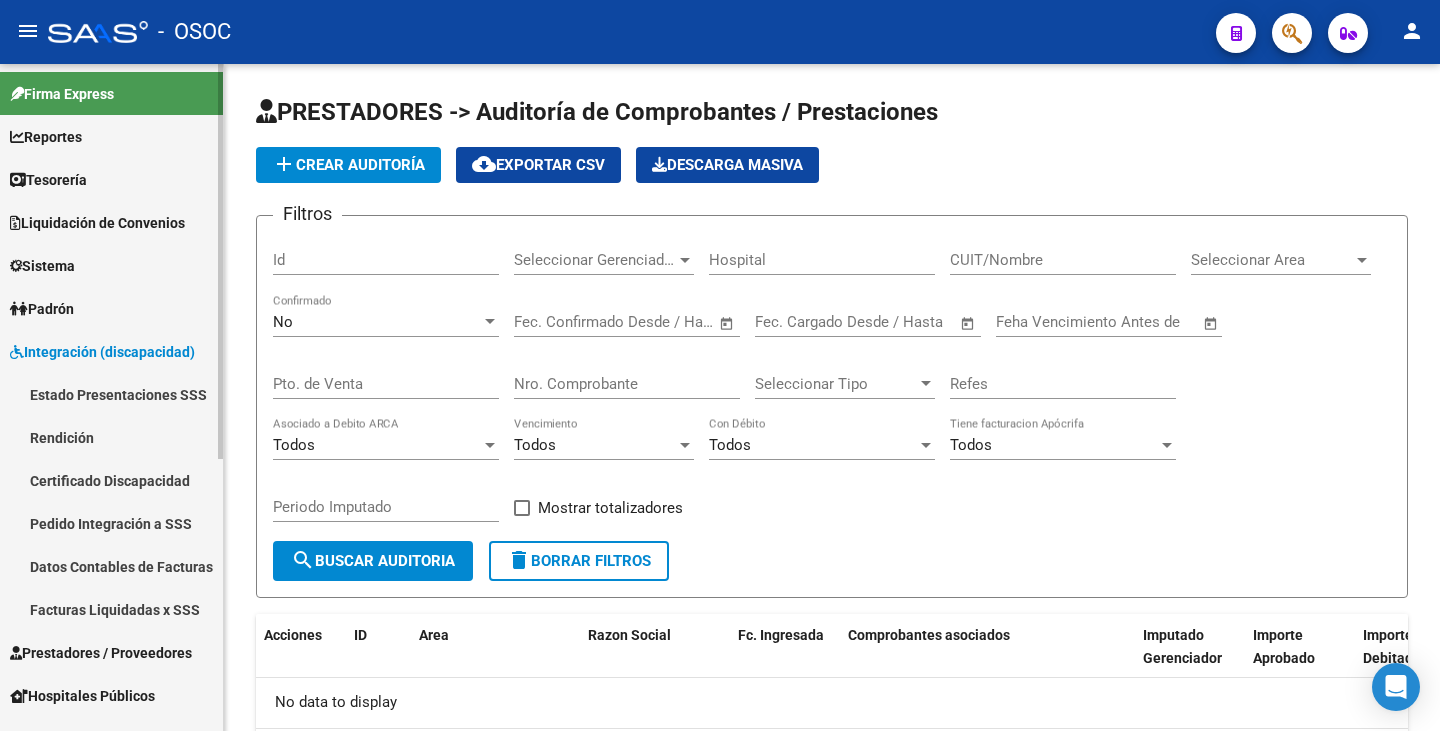 click on "Reportes" at bounding box center (46, 137) 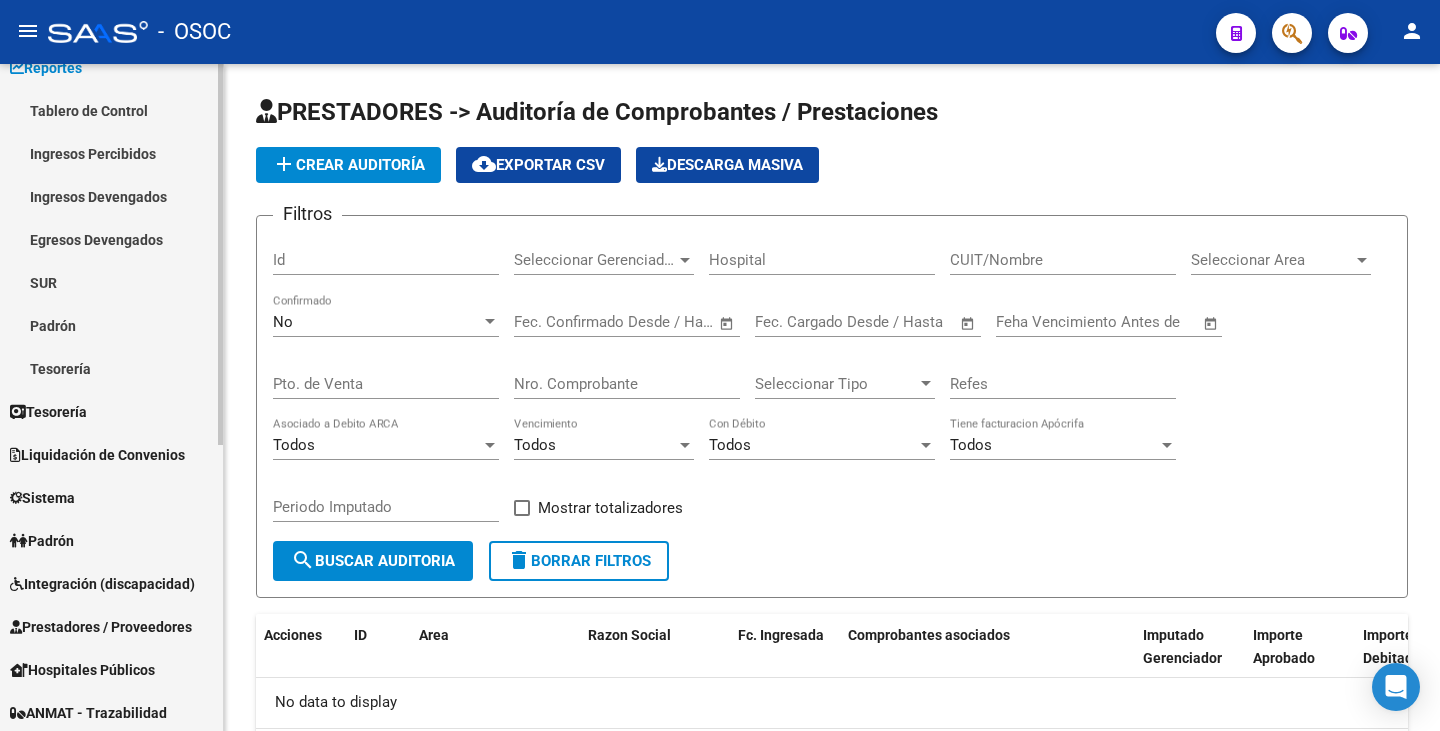 scroll, scrollTop: 100, scrollLeft: 0, axis: vertical 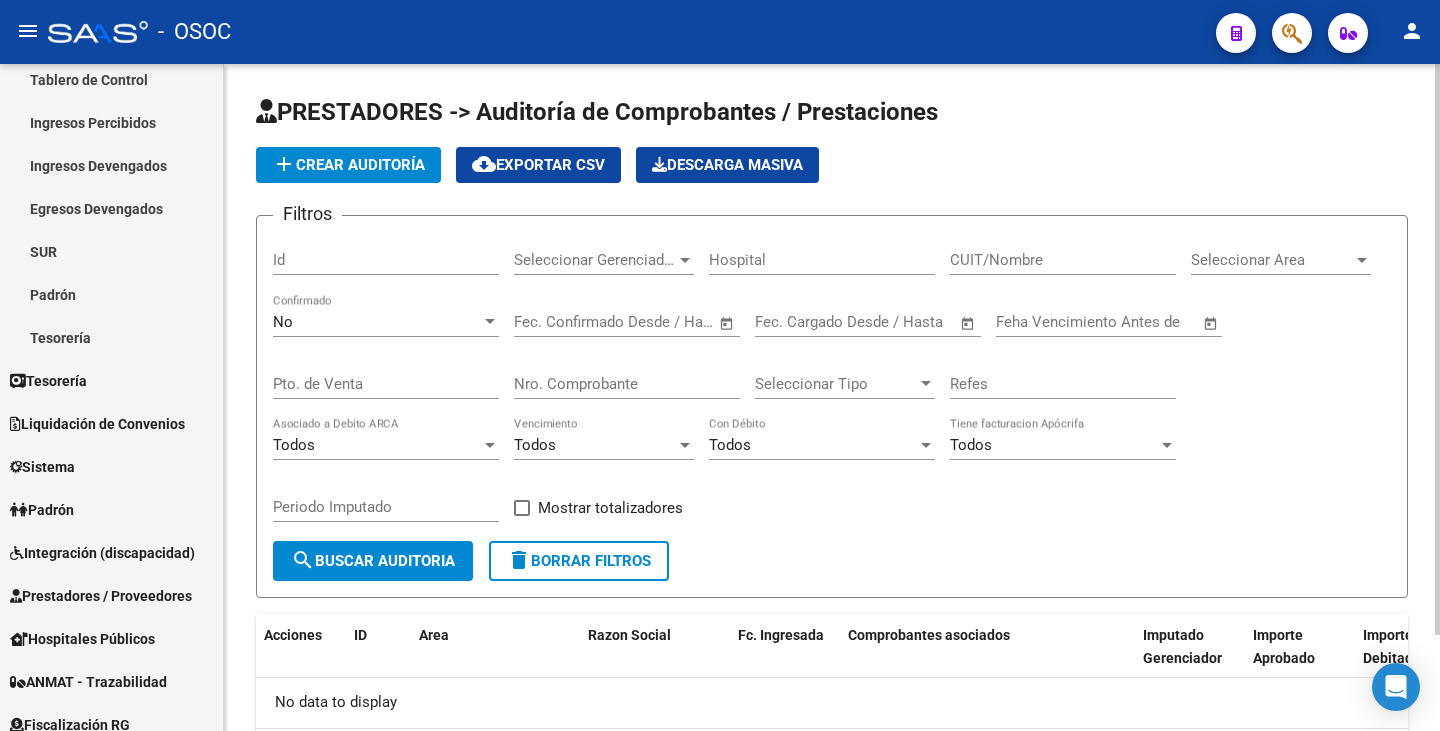 click on "PRESTADORES -> Auditoría de Comprobantes / Prestaciones add Crear Auditoría cloud_download Exportar CSV Descarga Masiva Filtros Id Seleccionar Gerenciador Seleccionar Gerenciador Hospital CUIT/Nombre Seleccionar Area Seleccionar Area No Confirmado Start date – End date Fec. Confirmado Desde / Hasta Start date – End date Fec. Cargado Desde / Hasta Feha Vencimiento Antes de Pto. de Venta Nro. Comprobante Seleccionar Tipo Seleccionar Tipo Refes Todos Asociado a Debito ARCA Todos Vencimiento Todos Con Débito Todos Tiene facturacion Apócrifa Periodo Imputado Muestra totalizadores search Buscar Auditoria delete Borrar Filtros" 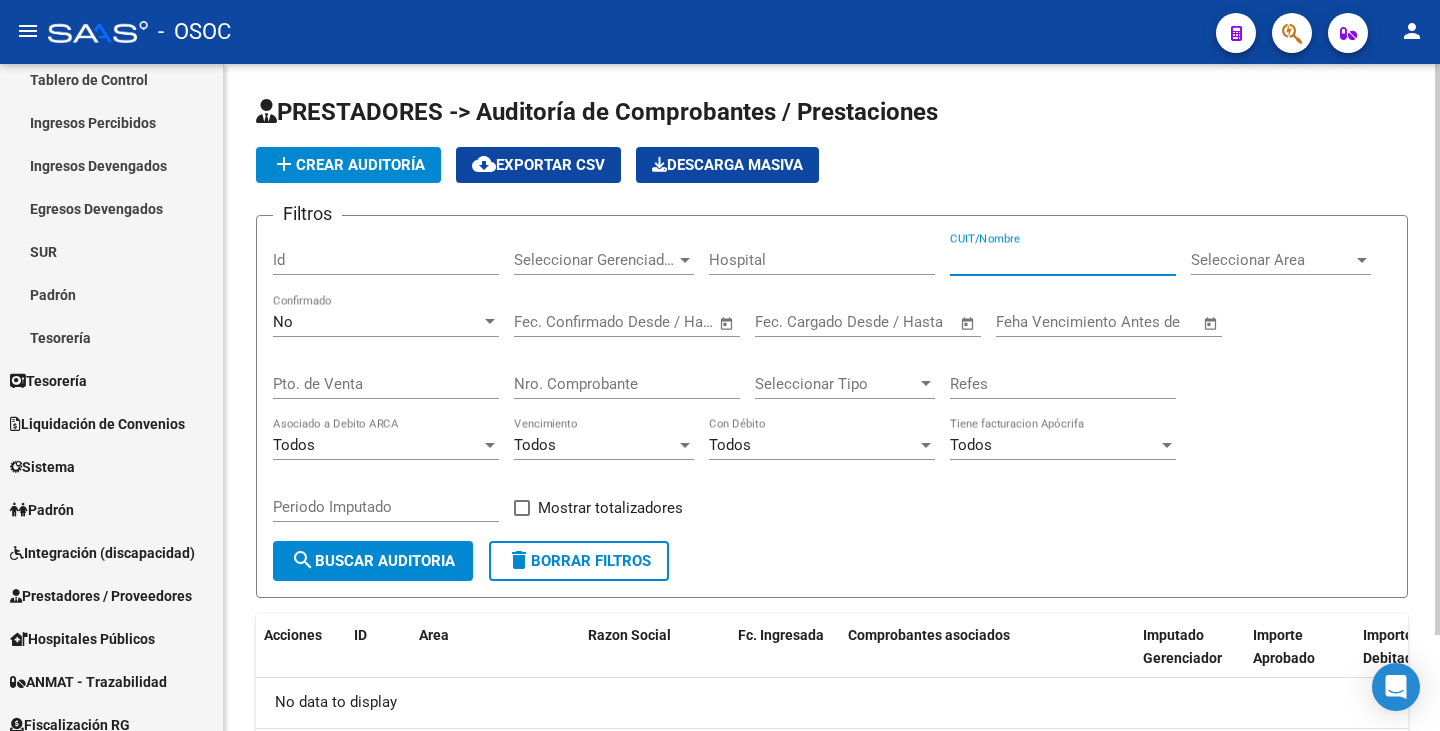 click on "CUIT/Nombre" at bounding box center (1063, 260) 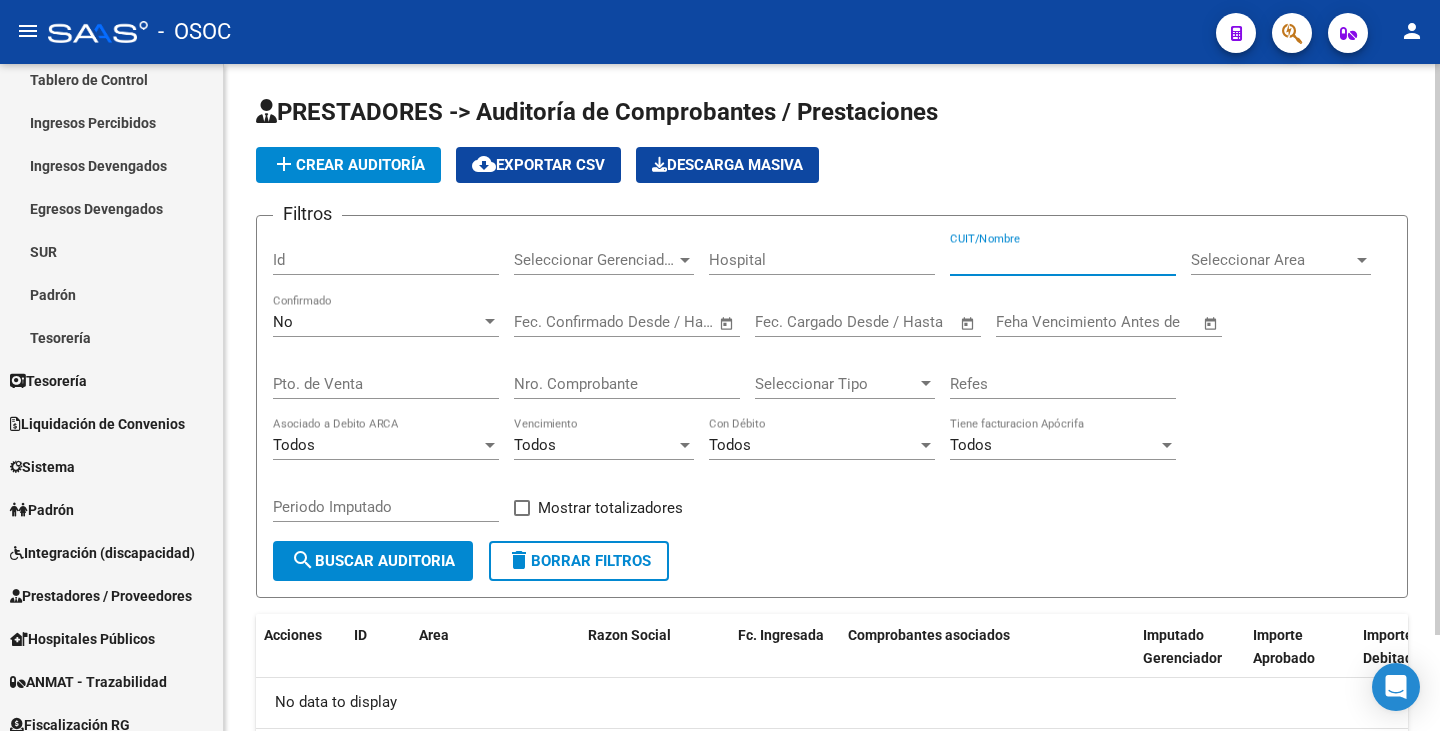 click on "CUIT/Nombre" at bounding box center (1063, 260) 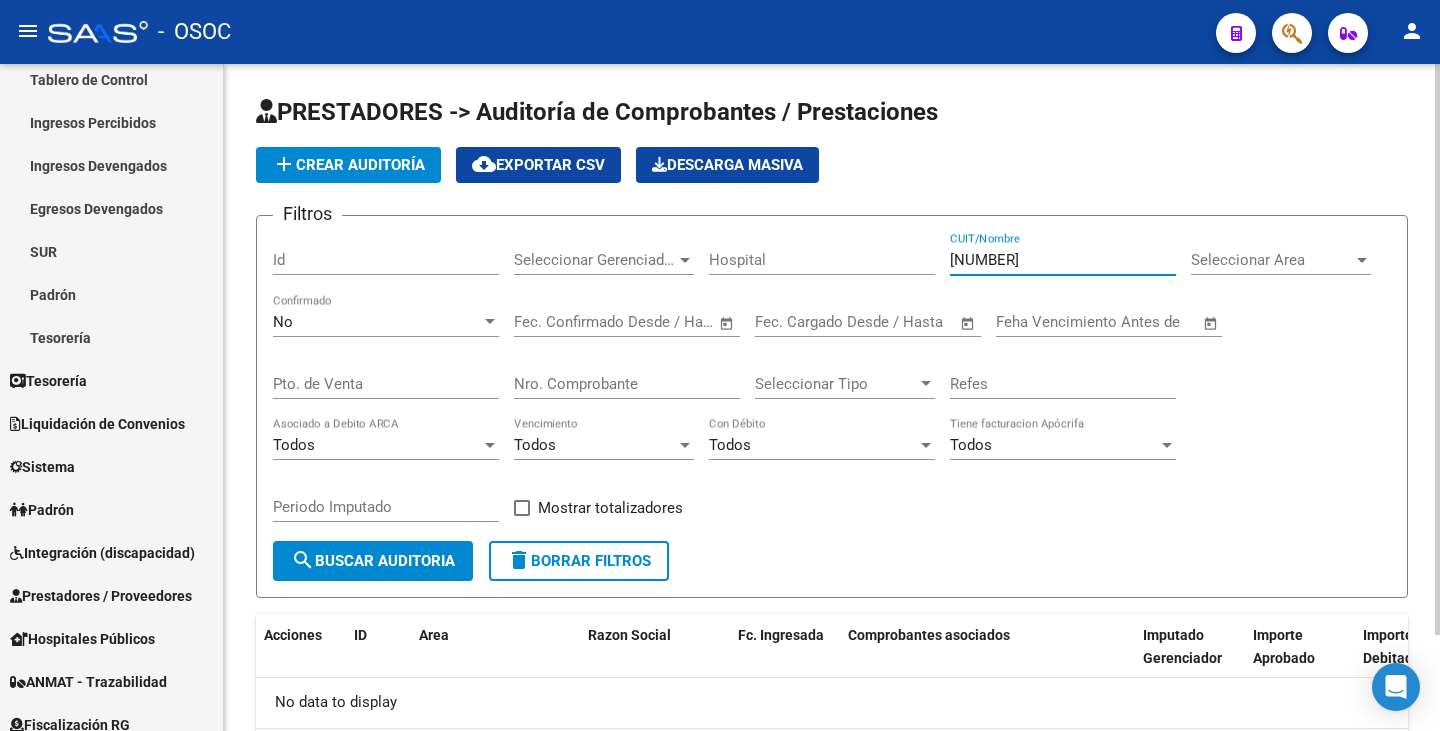 drag, startPoint x: 1037, startPoint y: 256, endPoint x: 871, endPoint y: 273, distance: 166.86821 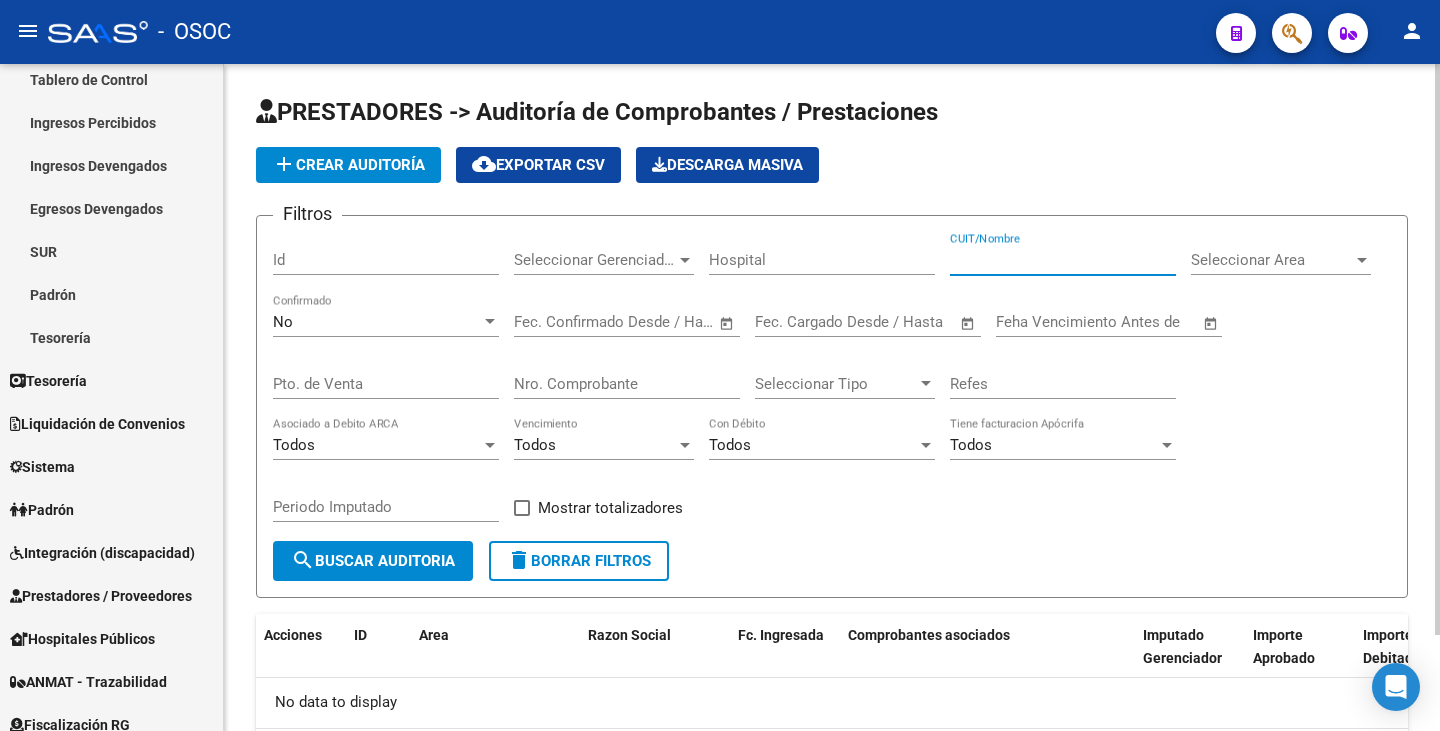 click on "Filtros Id Seleccionar Gerenciador Seleccionar Gerenciador Hospital CUIT/Nombre Seleccionar Area Seleccionar Area No Confirmado Start date – End date Fec. Confirmado Desde / Hasta Start date – End date Fec. Cargado Desde / Hasta Feha Vencimiento Antes de Pto. de Venta Nro. Comprobante Seleccionar Tipo Seleccionar Tipo Refes Todos Asociado a Debito ARCA Todos Vencimiento Todos Con Débito Todos Tiene facturacion Apócrifa Periodo Imputado    Mostrar totalizadores" 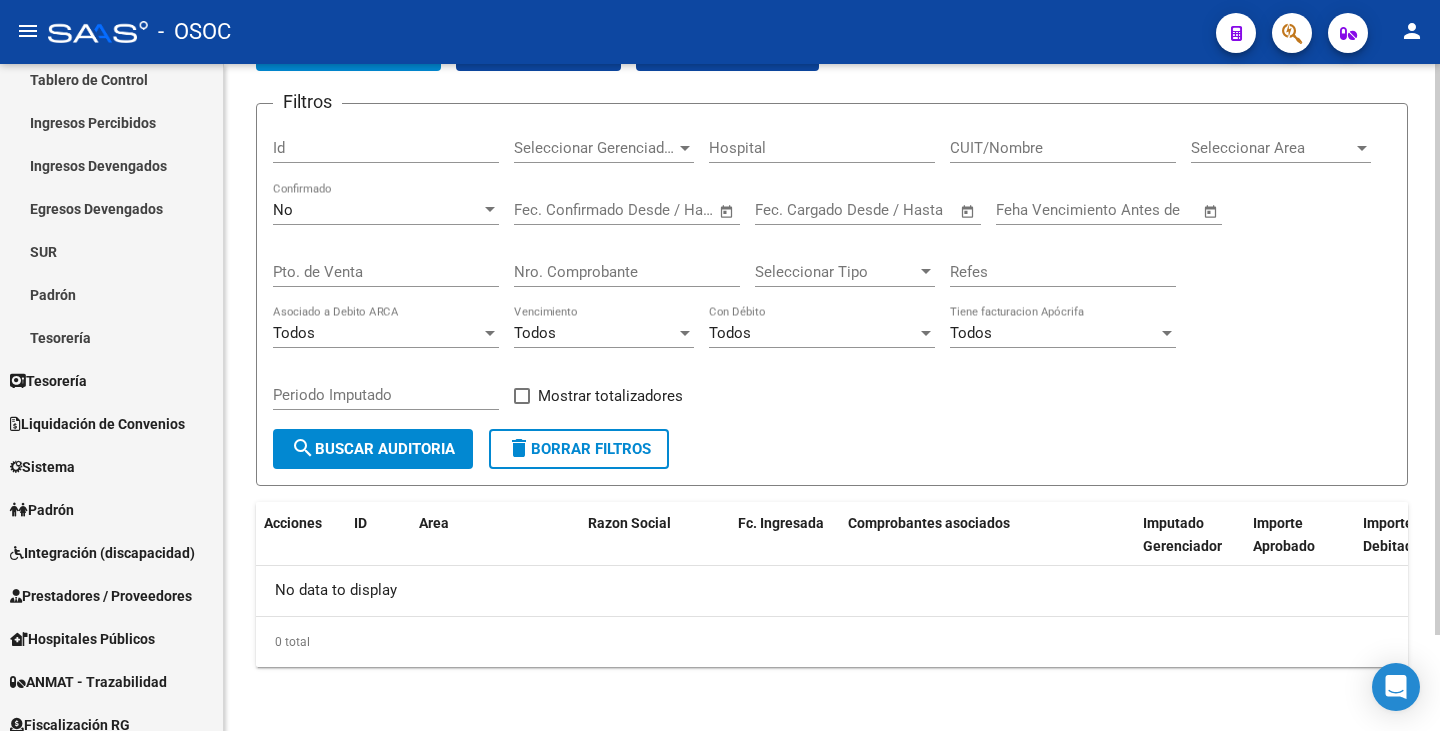 scroll, scrollTop: 12, scrollLeft: 0, axis: vertical 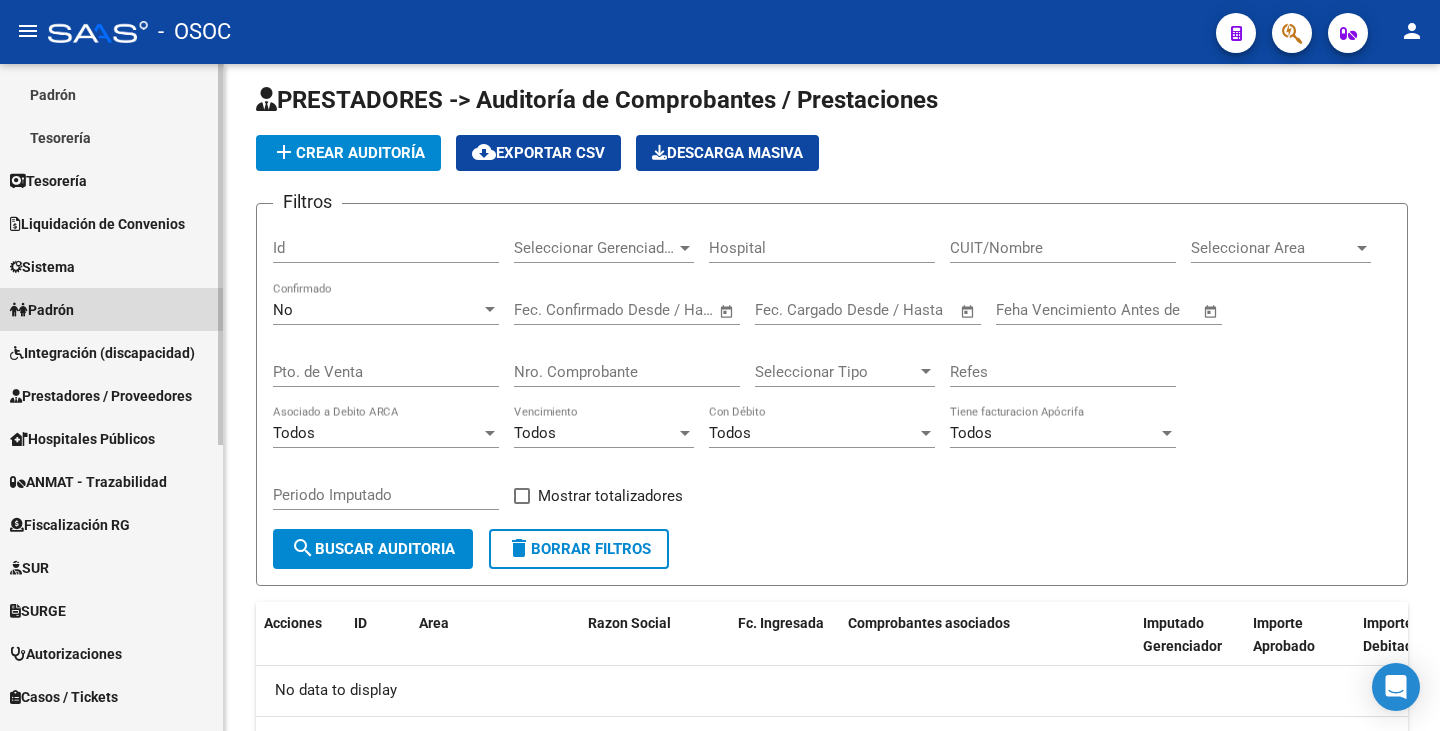 click on "Padrón" at bounding box center (42, 310) 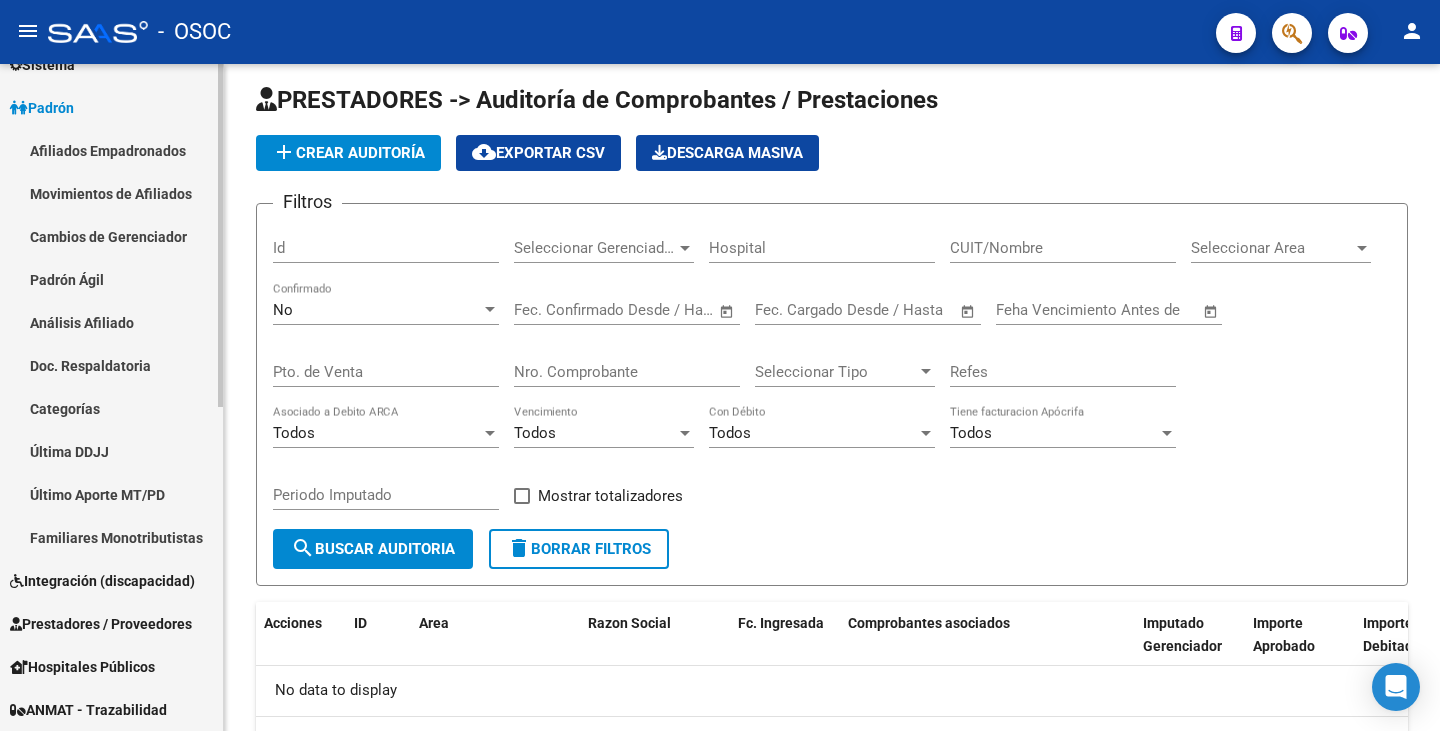 scroll, scrollTop: 200, scrollLeft: 0, axis: vertical 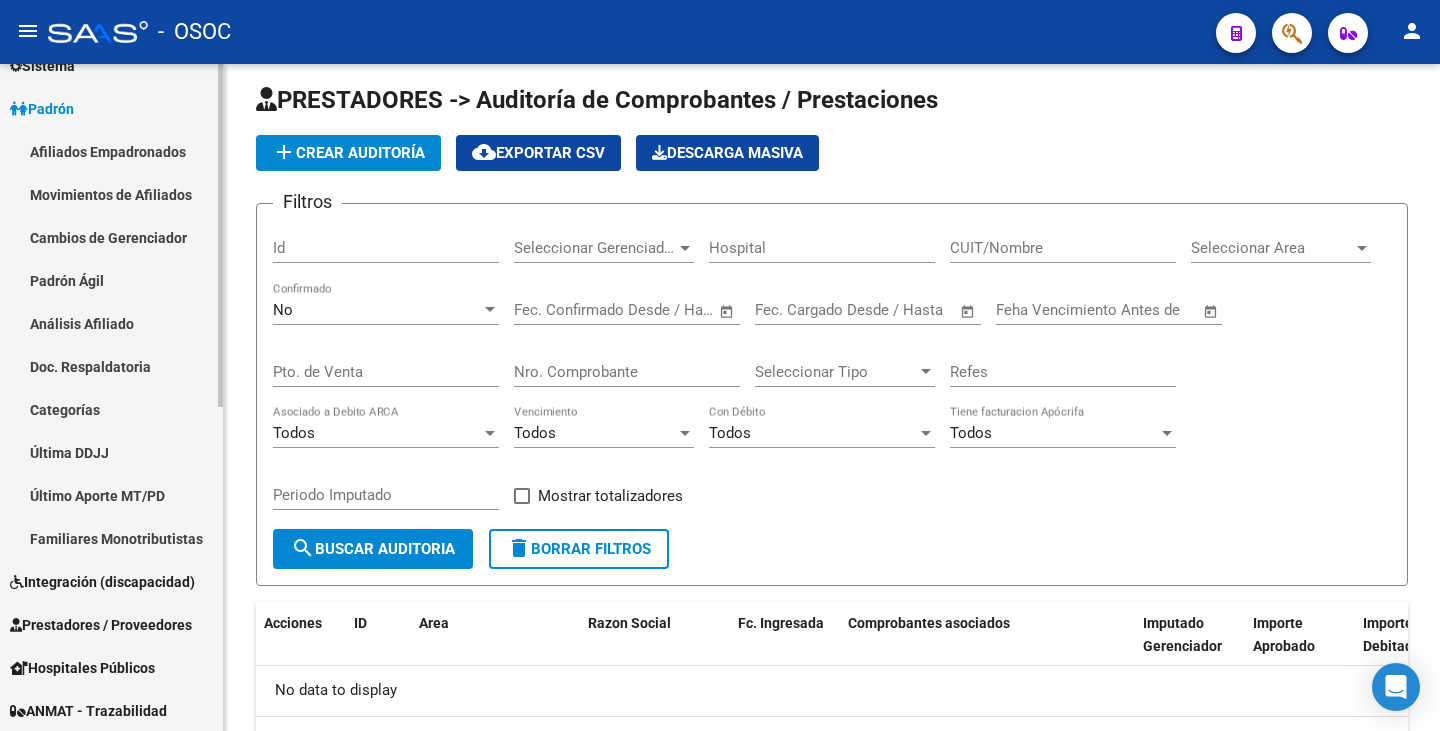 click on "Afiliados Empadronados" at bounding box center [111, 151] 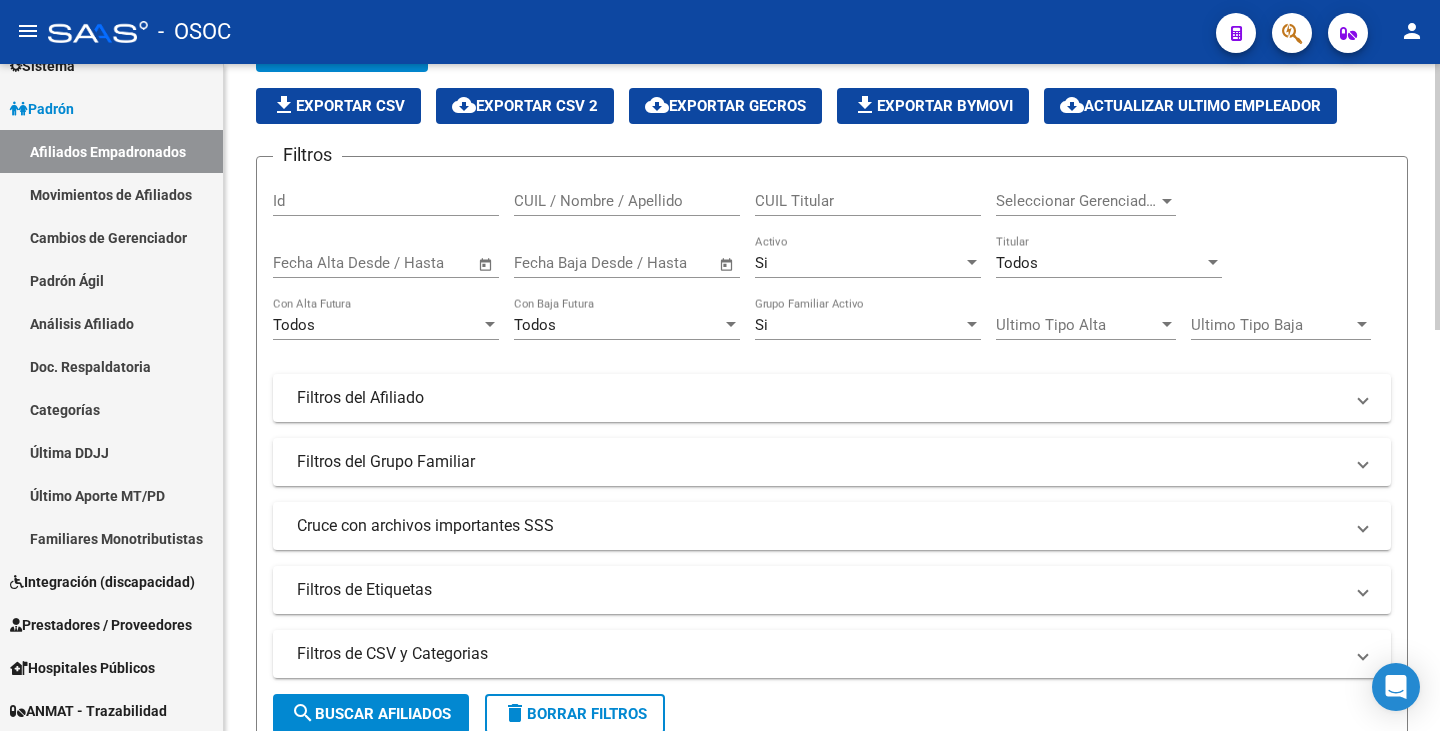 scroll, scrollTop: 112, scrollLeft: 0, axis: vertical 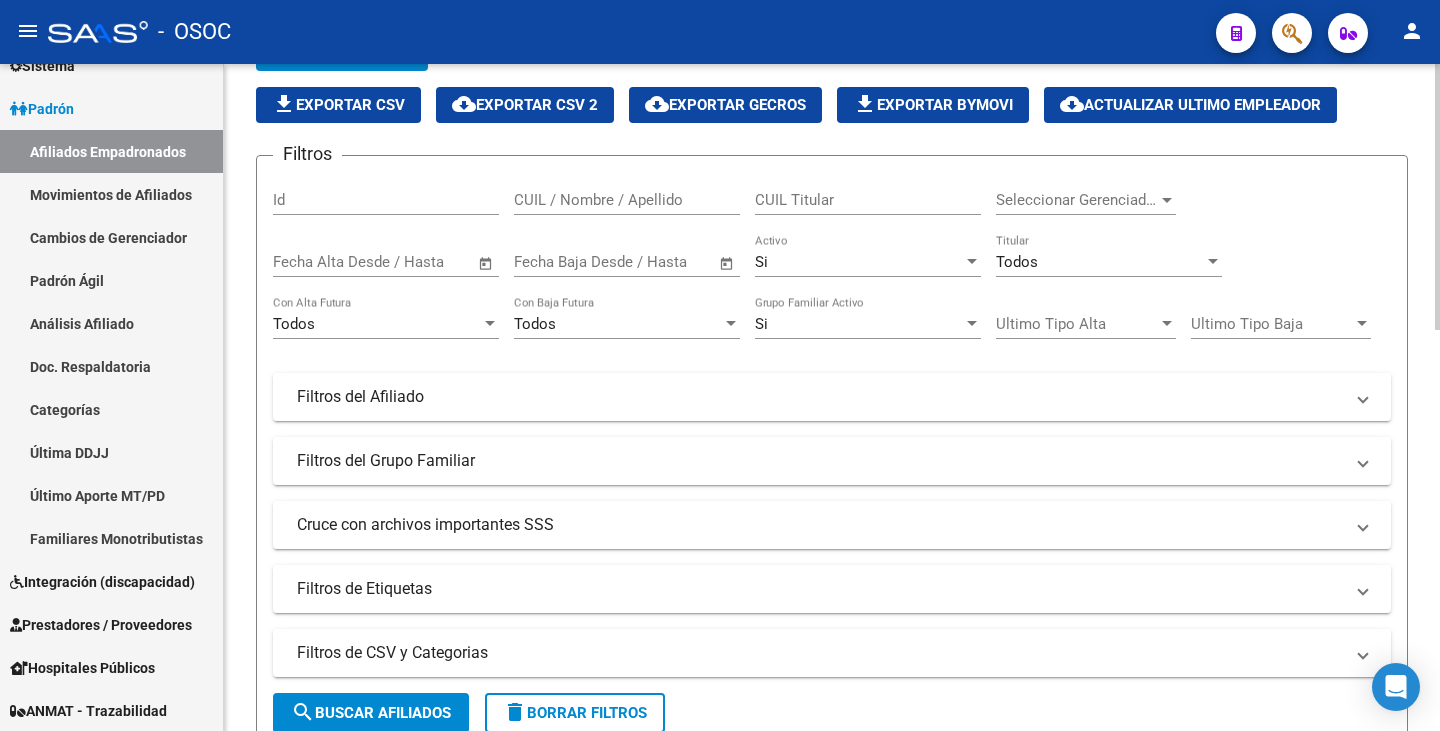 click 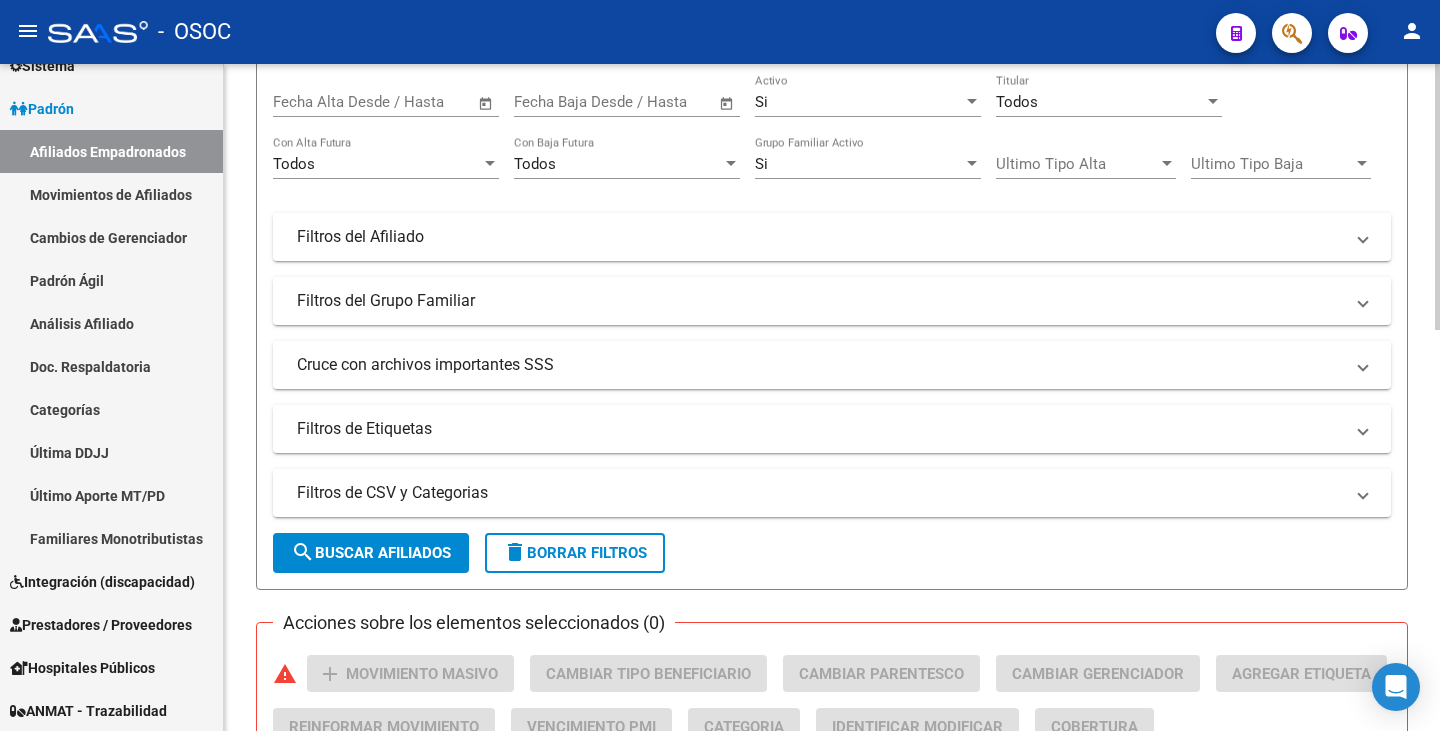 scroll, scrollTop: 0, scrollLeft: 0, axis: both 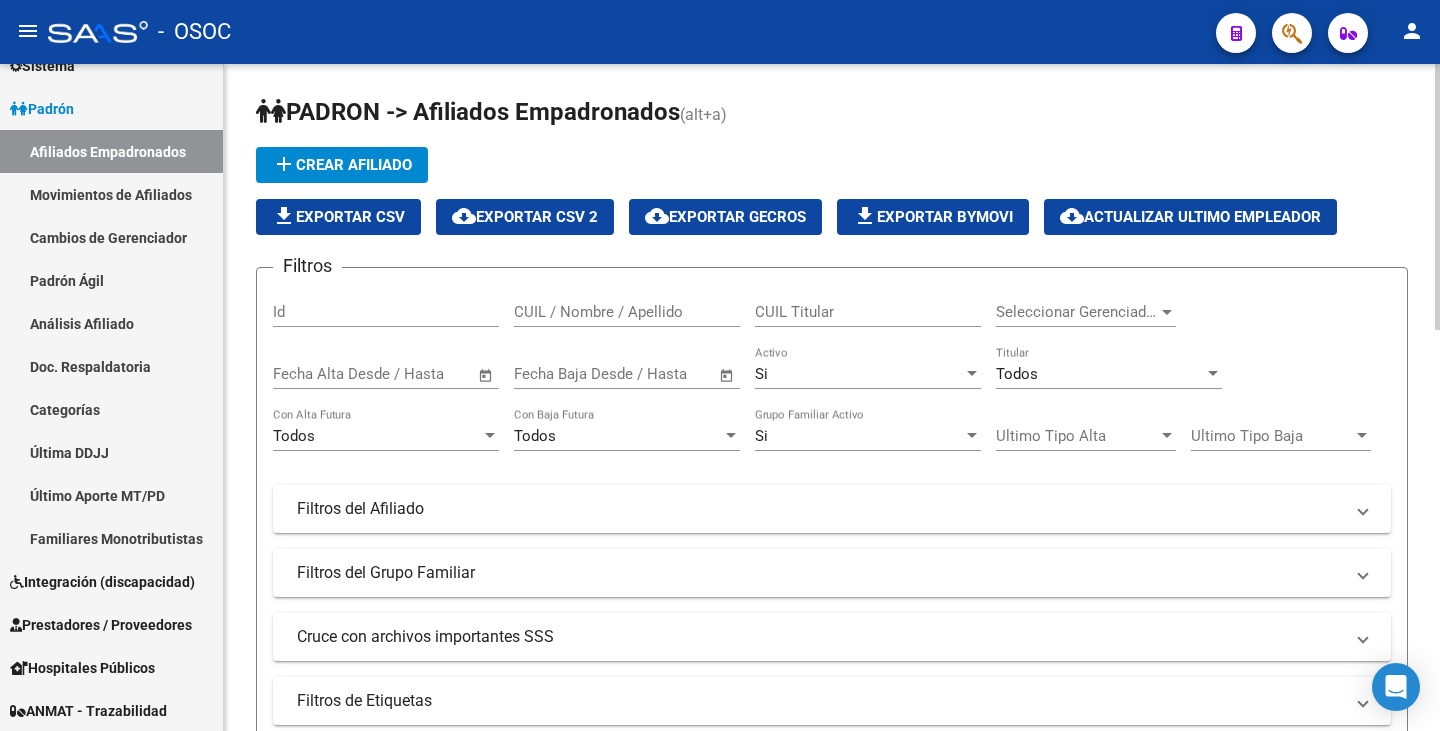click 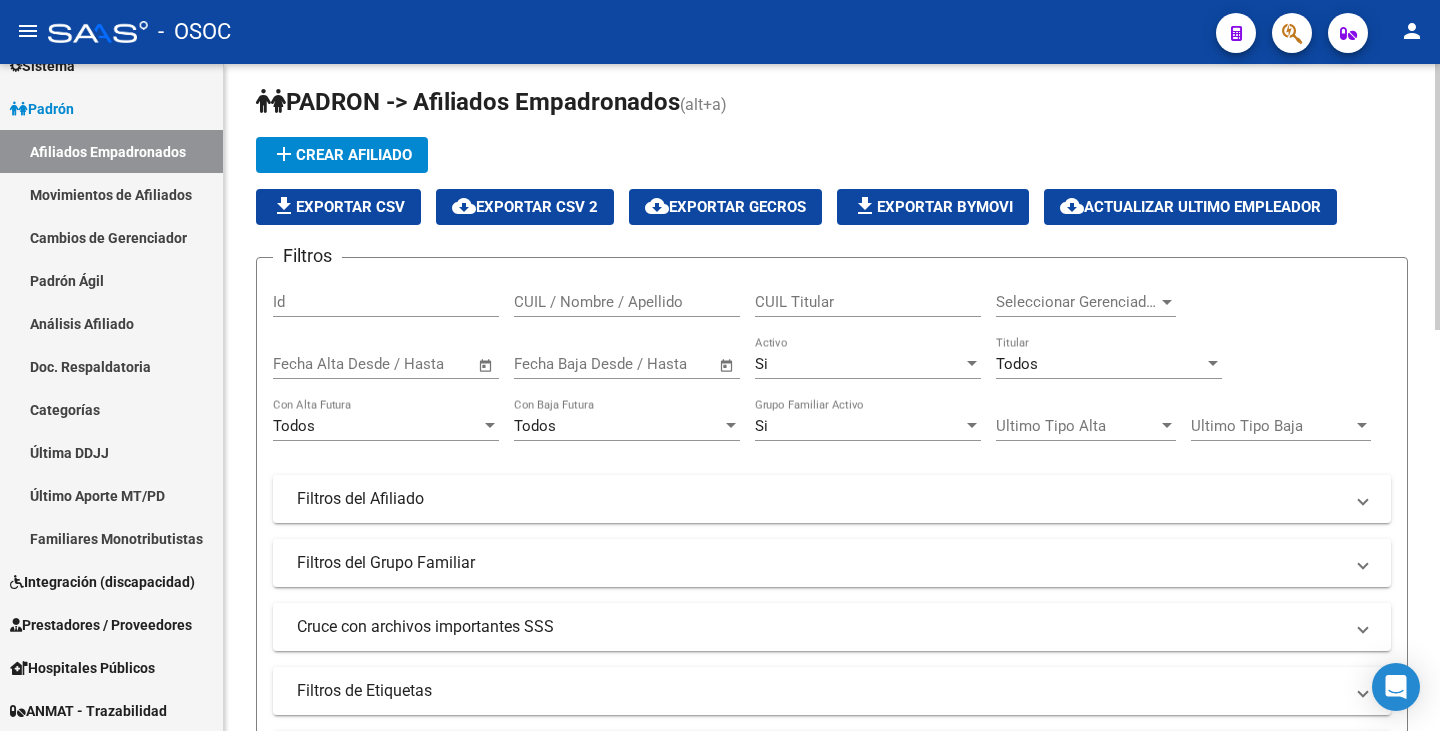 scroll, scrollTop: 0, scrollLeft: 0, axis: both 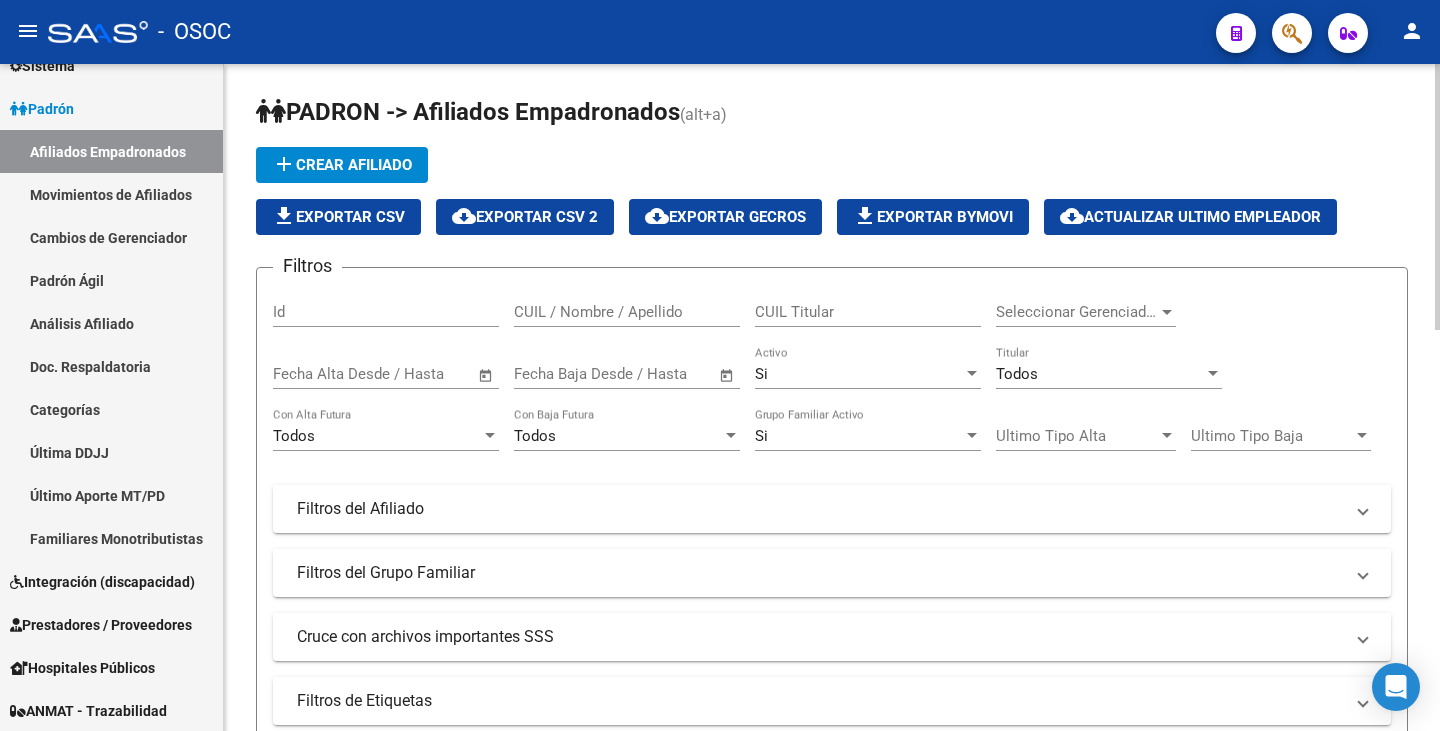 click on "PADRON -> Afiliados Empadronados  (alt+a) add  Crear Afiliado
file_download  Exportar CSV  cloud_download  Exportar CSV 2  cloud_download  Exportar GECROS  file_download  Exportar Bymovi  cloud_download  Actualizar ultimo Empleador  Filtros Id CUIL / Nombre / Apellido CUIL Titular Seleccionar Gerenciador Seleccionar Gerenciador Start date – End date Fecha Alta Desde / Hasta Start date – End date Fecha Baja Desde / Hasta Si Activo Todos Titular Todos Con Alta Futura Todos Con Baja Futura Si Grupo Familiar Activo Ultimo Tipo Alta Ultimo Tipo Alta Ultimo Tipo Baja Ultimo Tipo Baja  Filtros del Afiliado  Edades Edades Sexo Sexo Discapacitado Discapacitado Nacionalidad Nacionalidad Provincia Provincia Estado Civil Estado Civil Start date – End date Fecha Nacimiento Desde / Hasta Todos Tiene PMI Todos Certificado Estudio Codigo Postal [CITY]  Filtros del Grupo Familiar  Tipo Beneficiario Titular Tipo Beneficiario Titular Situacion Revista Titular Situacion Revista Titular CUIT Empleador" 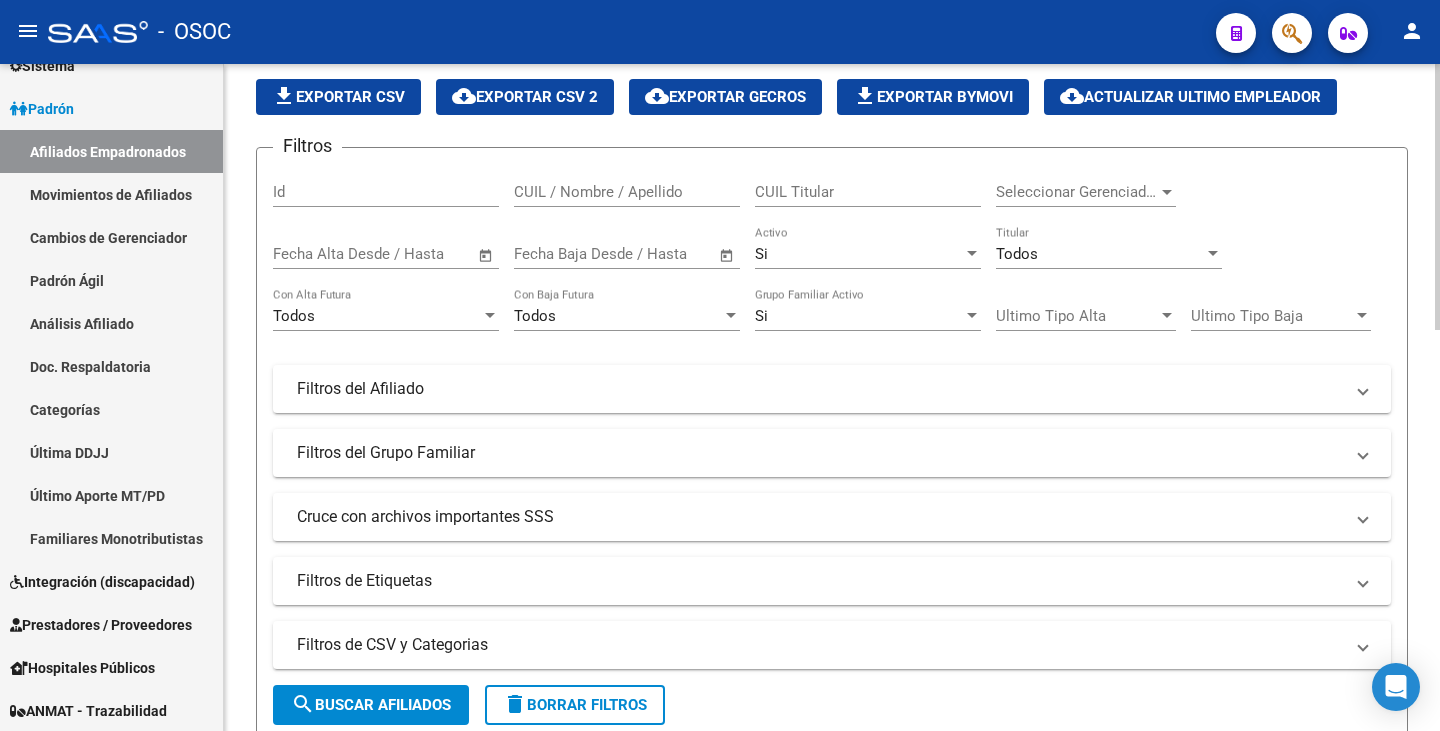 scroll, scrollTop: 0, scrollLeft: 0, axis: both 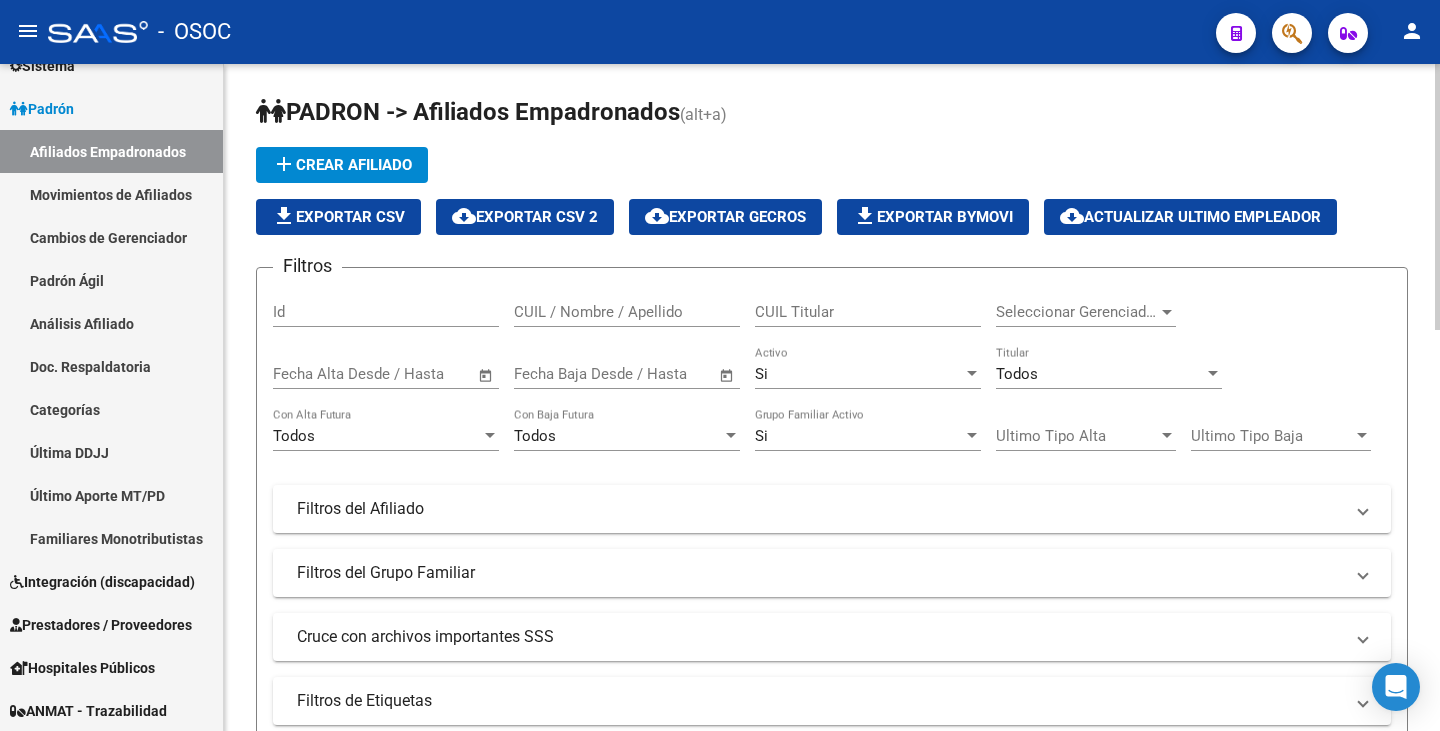 click 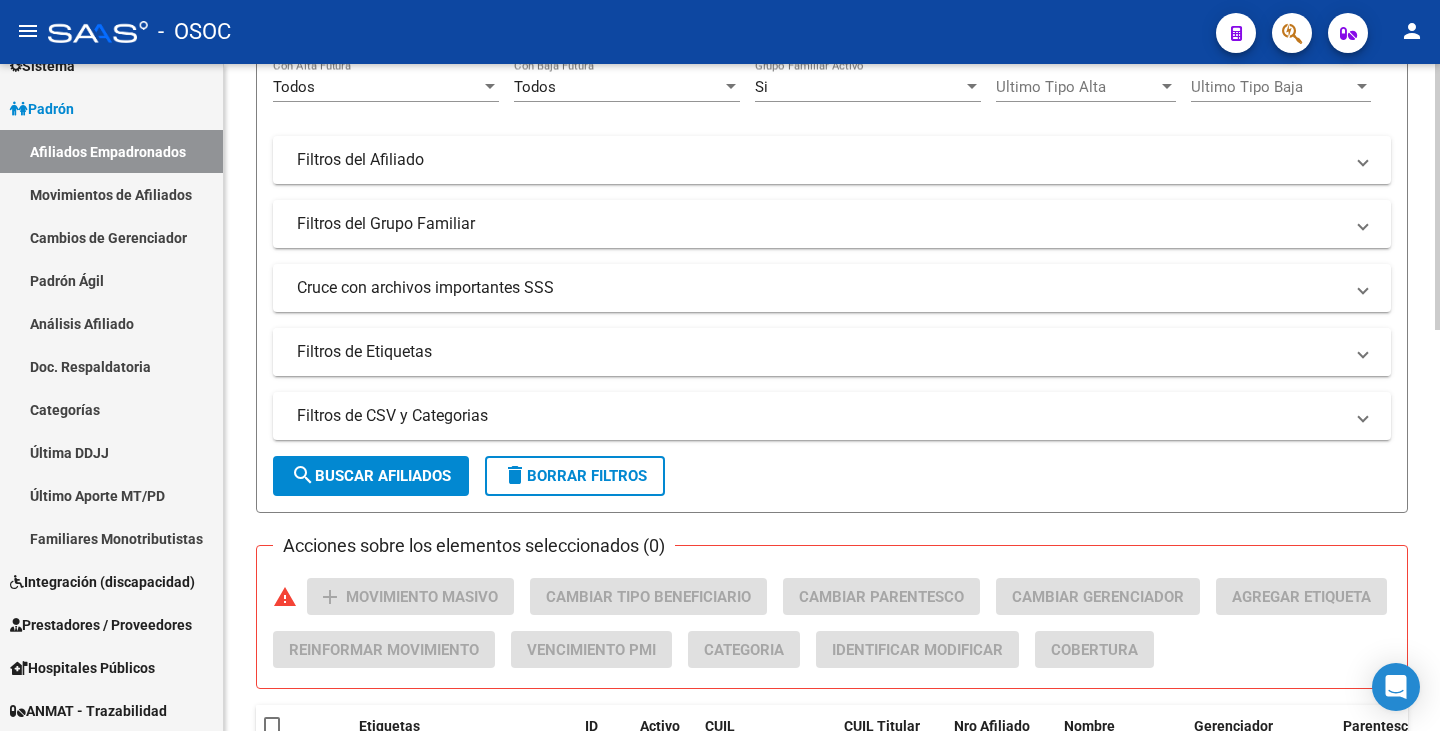 scroll, scrollTop: 400, scrollLeft: 0, axis: vertical 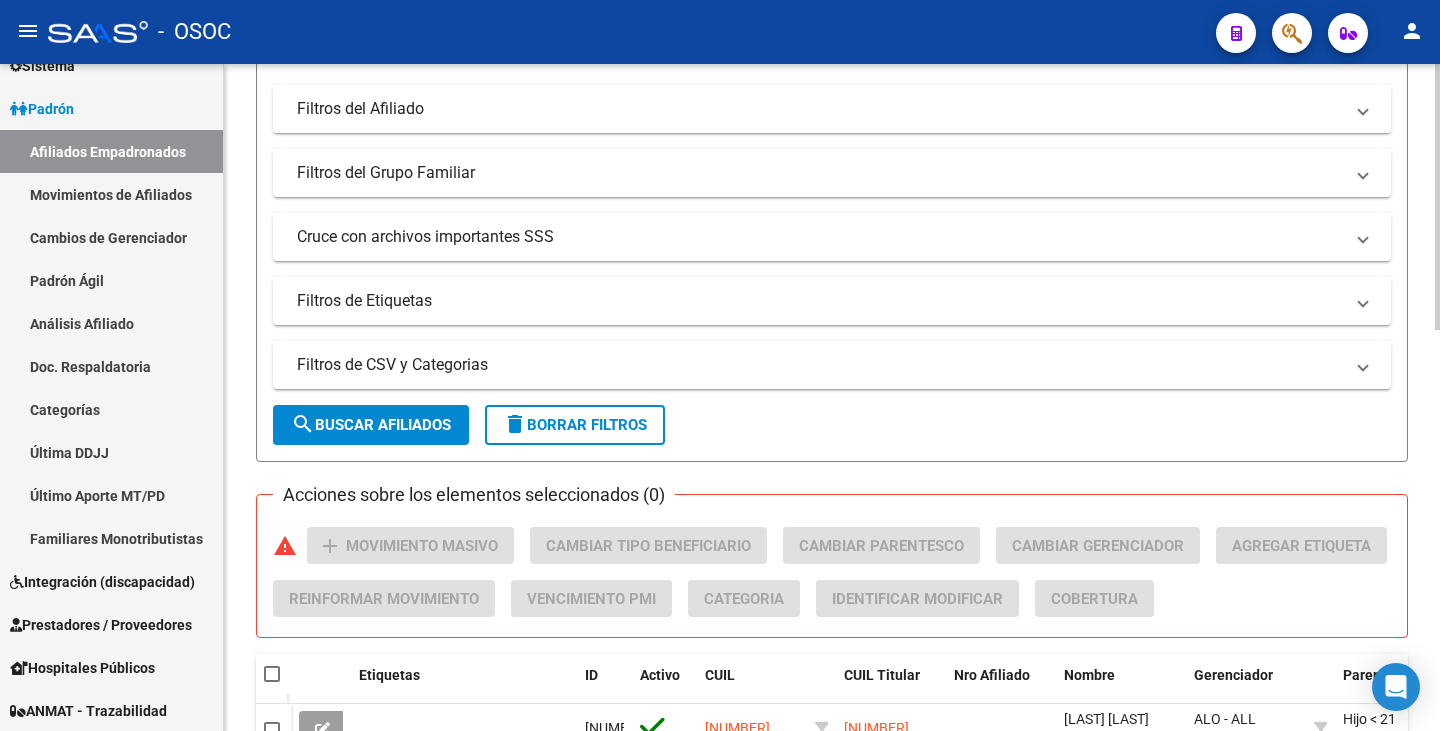 click on "Filtros del Afiliado" at bounding box center [820, 109] 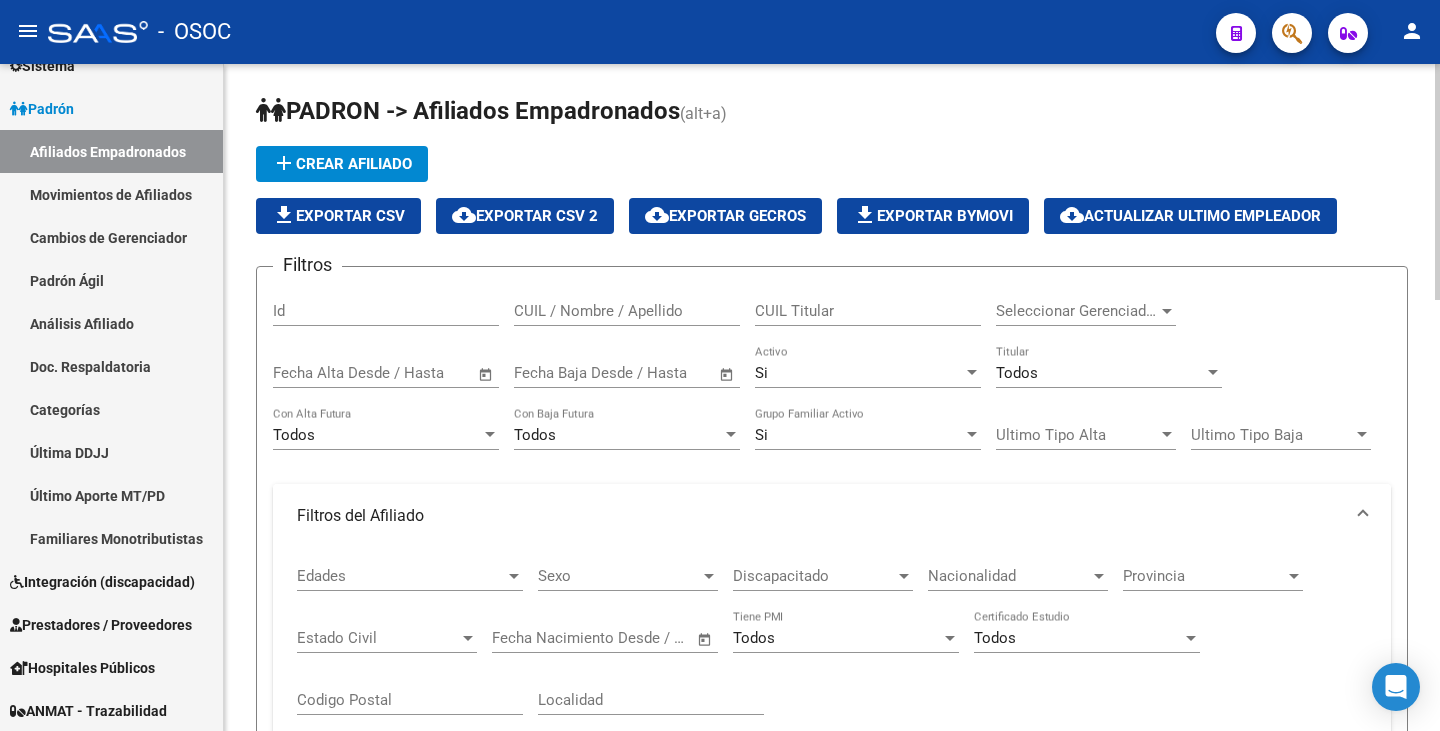 scroll, scrollTop: 0, scrollLeft: 0, axis: both 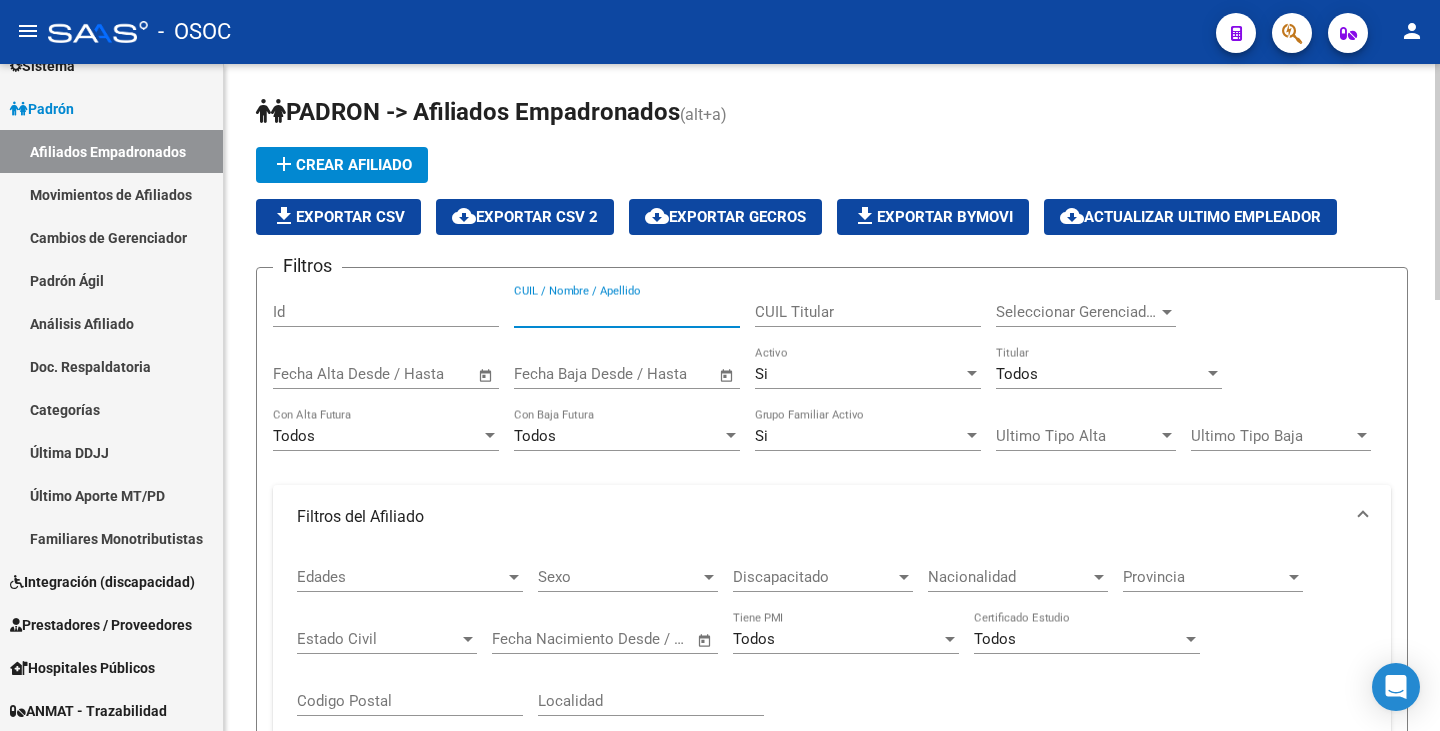click on "CUIL / Nombre / Apellido" at bounding box center [627, 312] 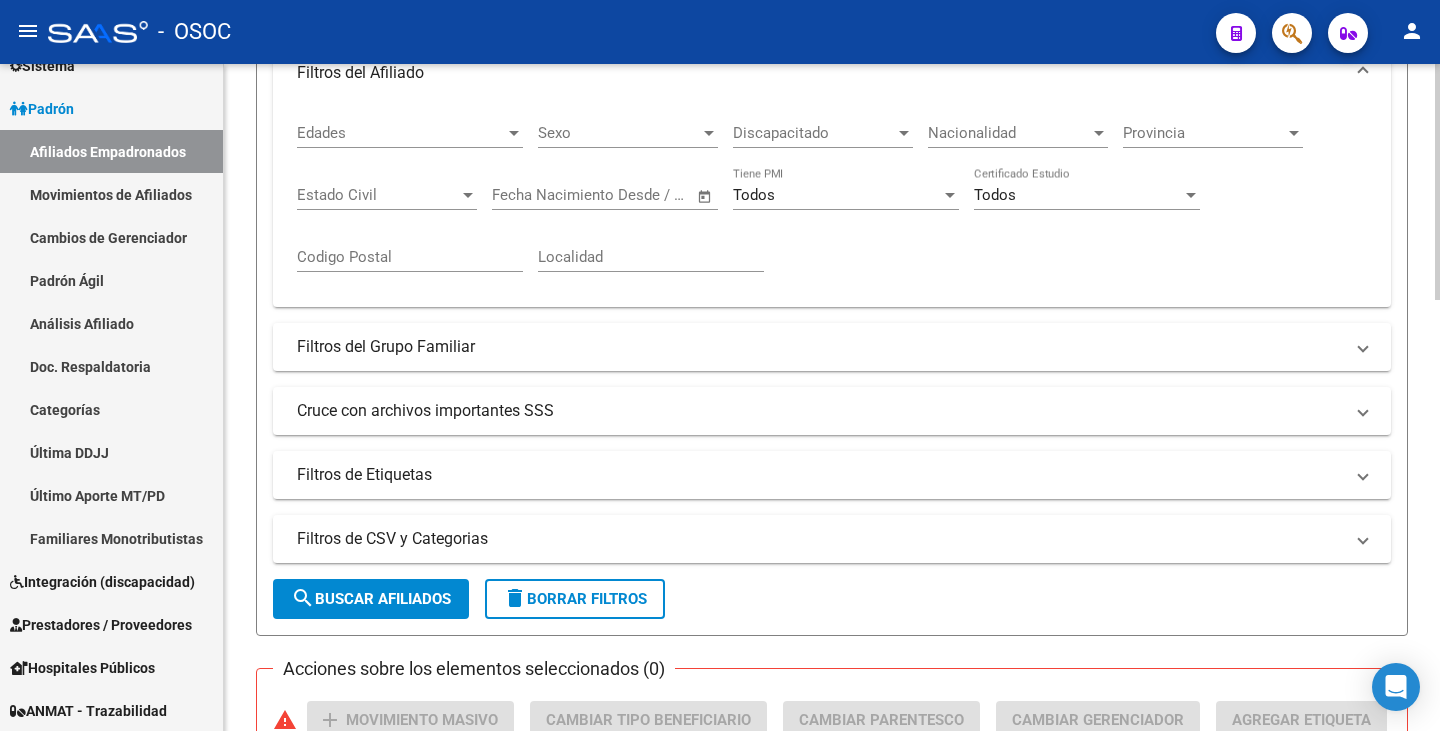 scroll, scrollTop: 500, scrollLeft: 0, axis: vertical 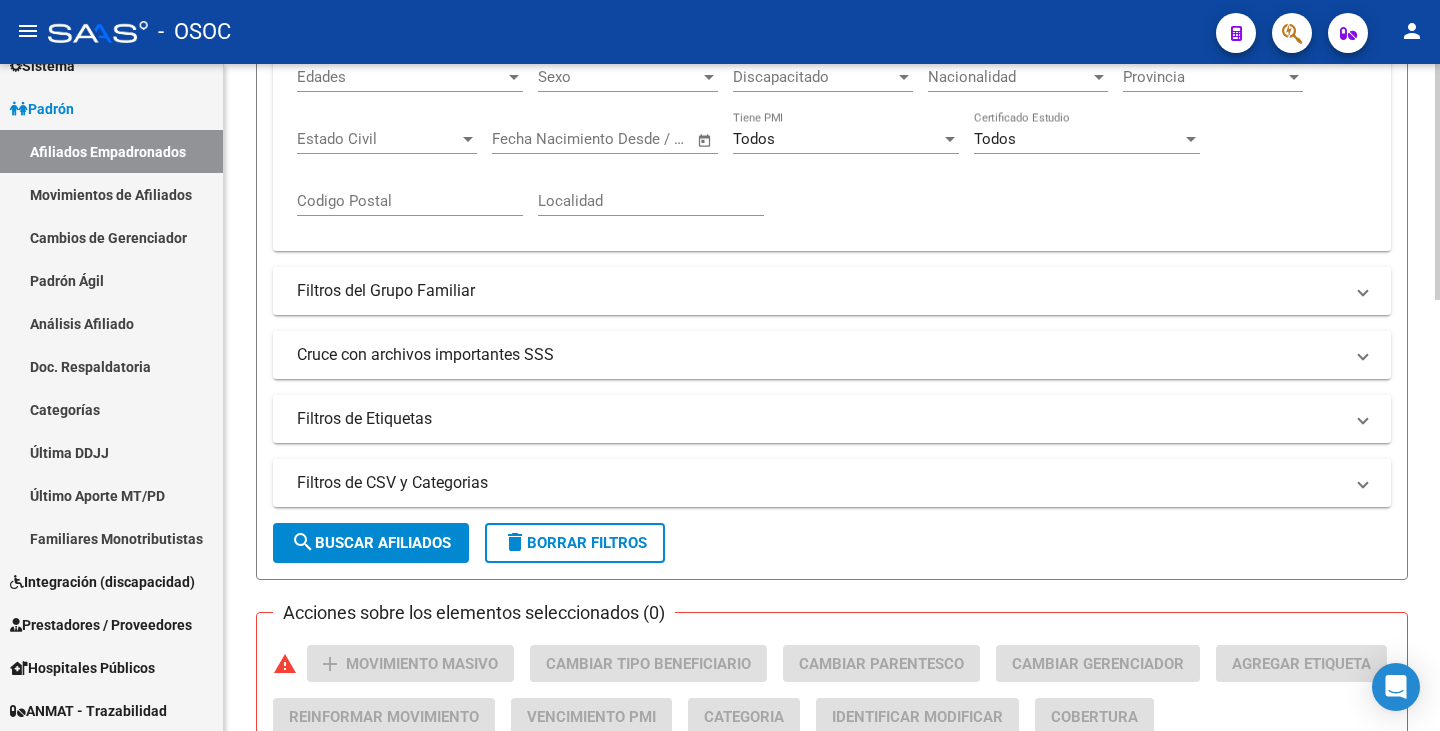 type on "[NUMBER]" 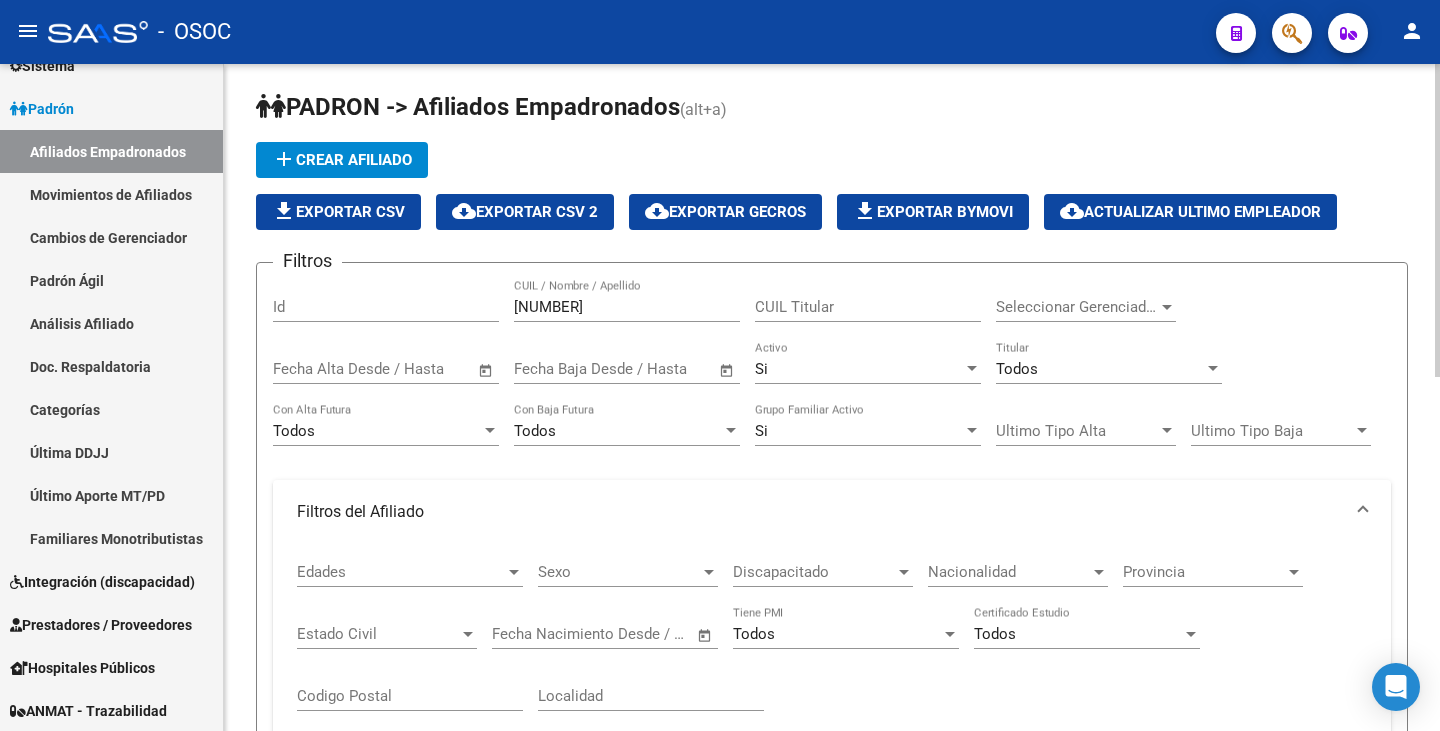 scroll, scrollTop: 0, scrollLeft: 0, axis: both 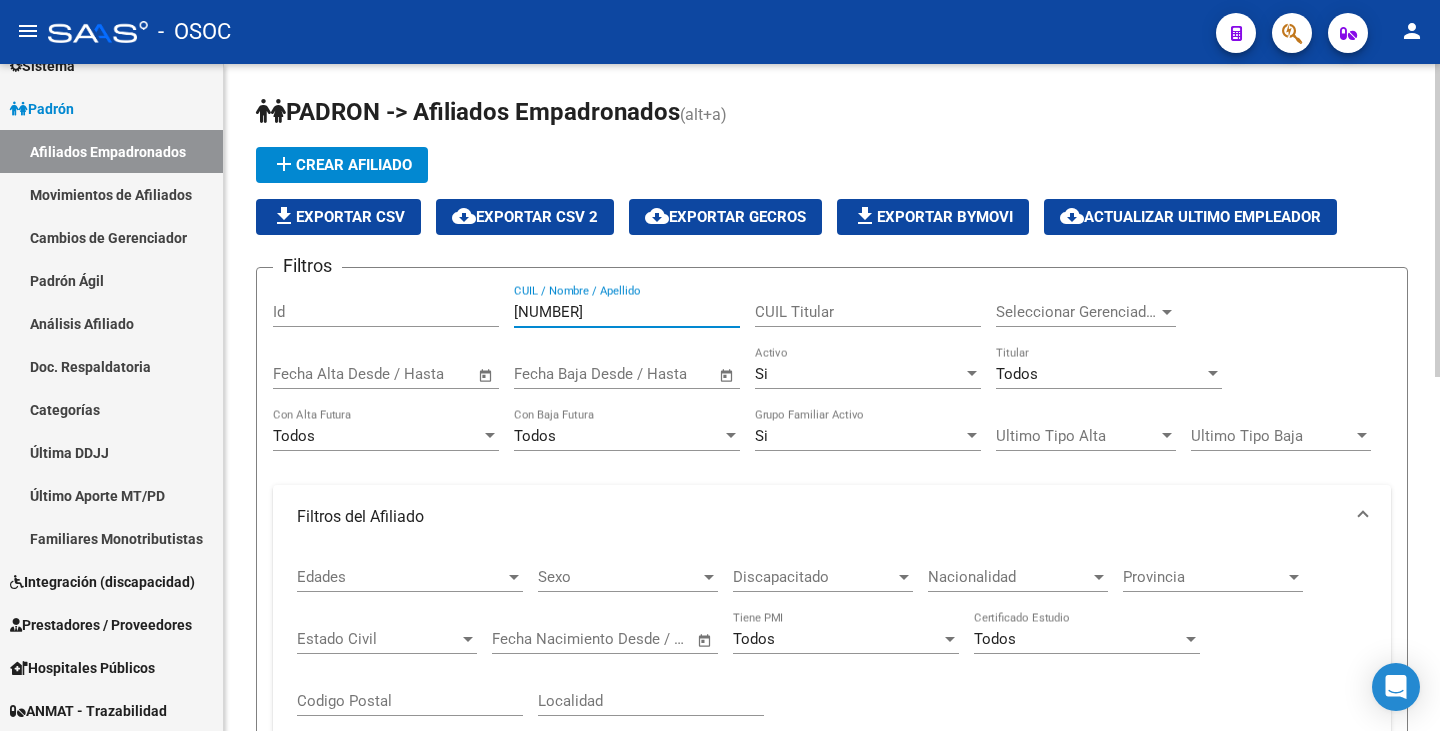 drag, startPoint x: 614, startPoint y: 313, endPoint x: 360, endPoint y: 309, distance: 254.0315 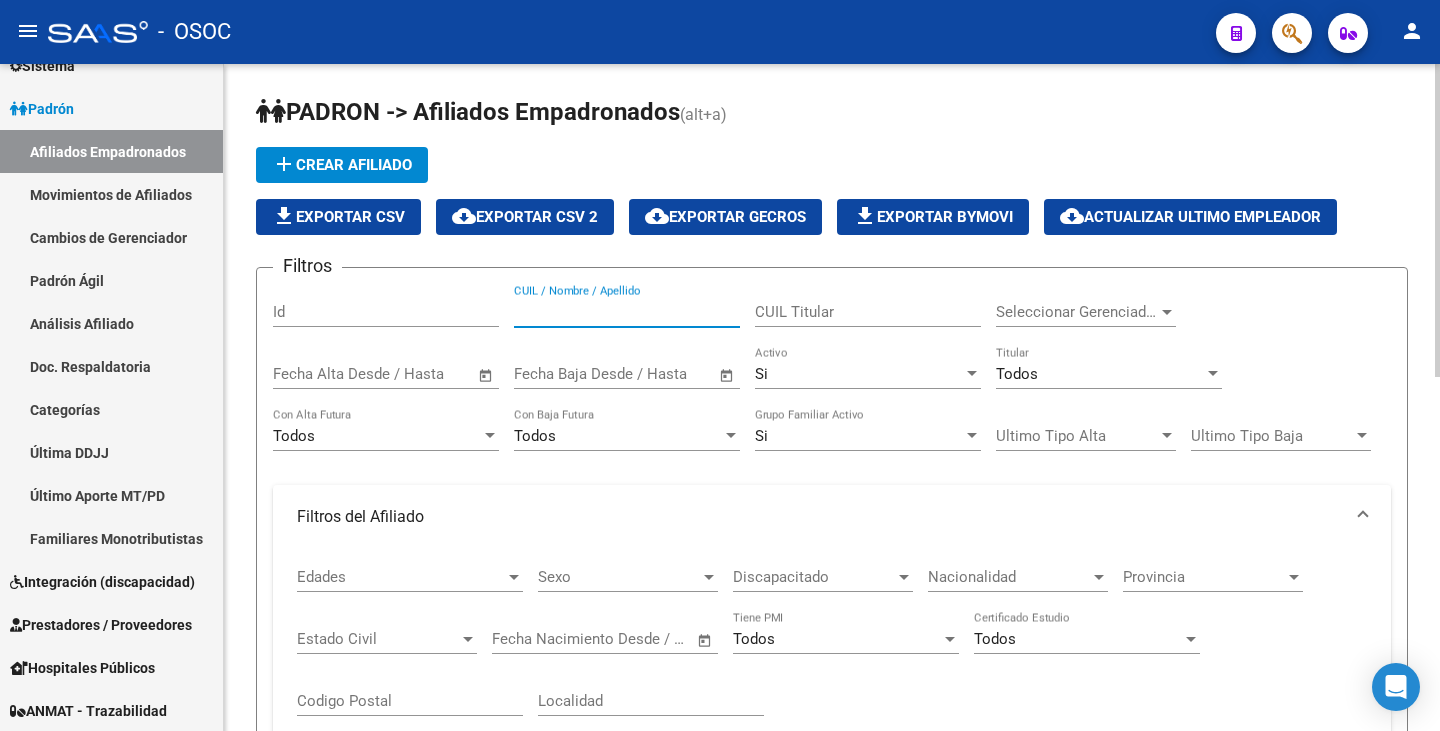 paste on "[LAST]" 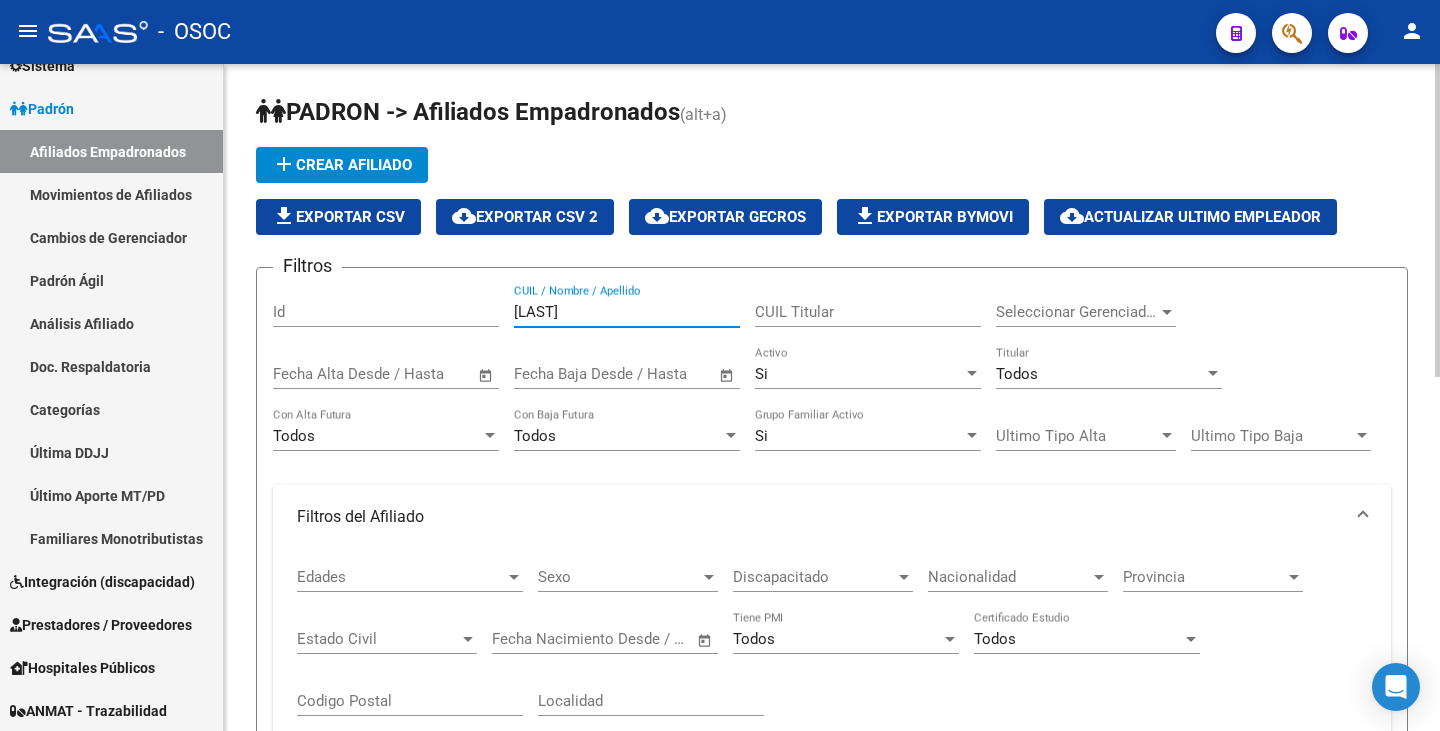 drag, startPoint x: 578, startPoint y: 310, endPoint x: 733, endPoint y: 301, distance: 155.26108 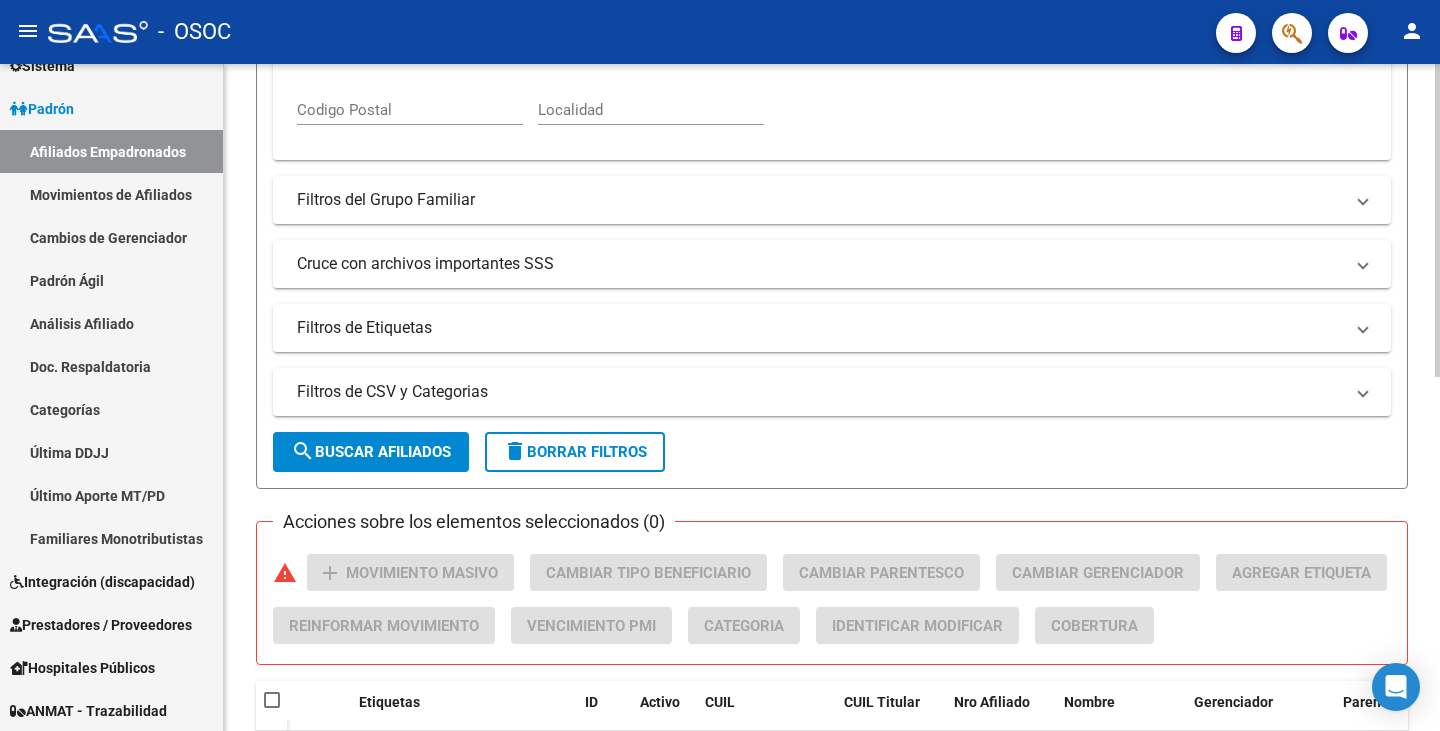 scroll, scrollTop: 600, scrollLeft: 0, axis: vertical 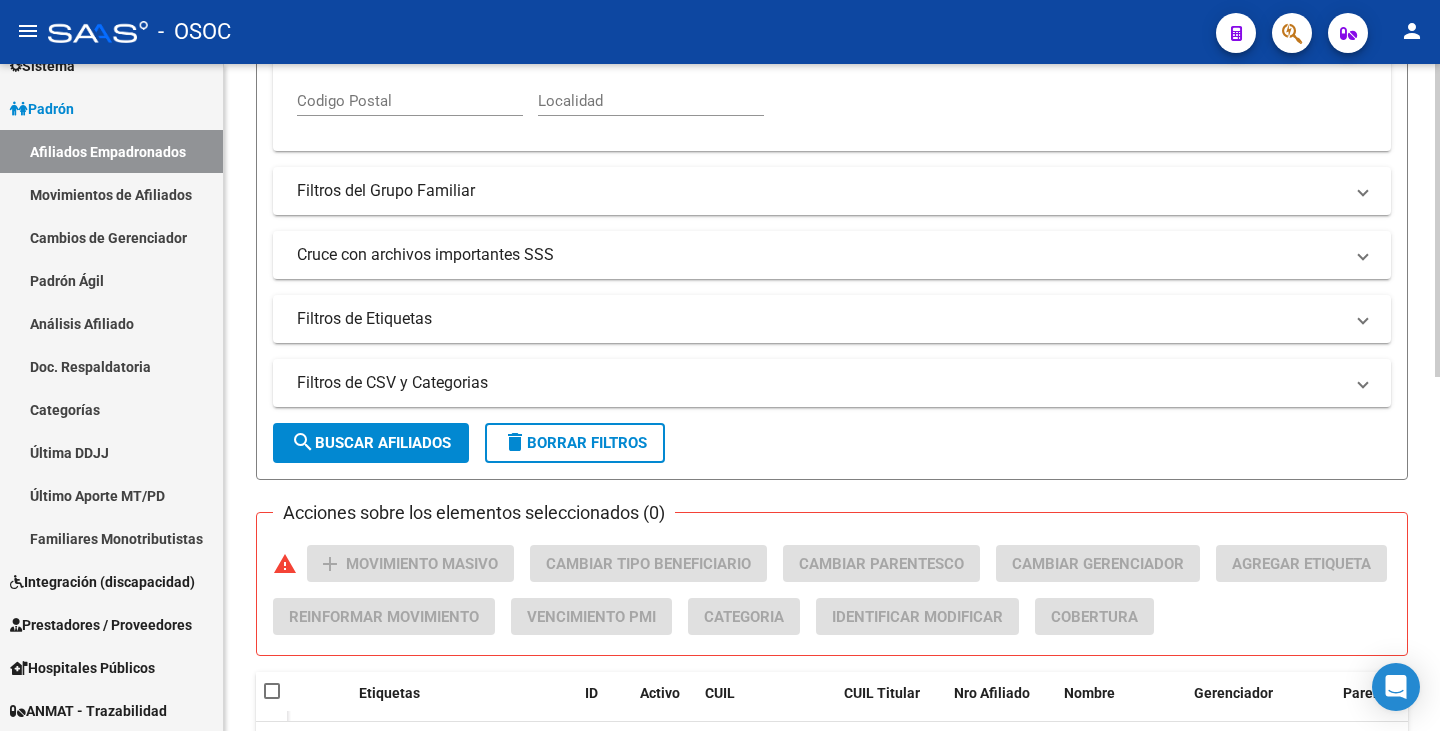 type on "[LAST]" 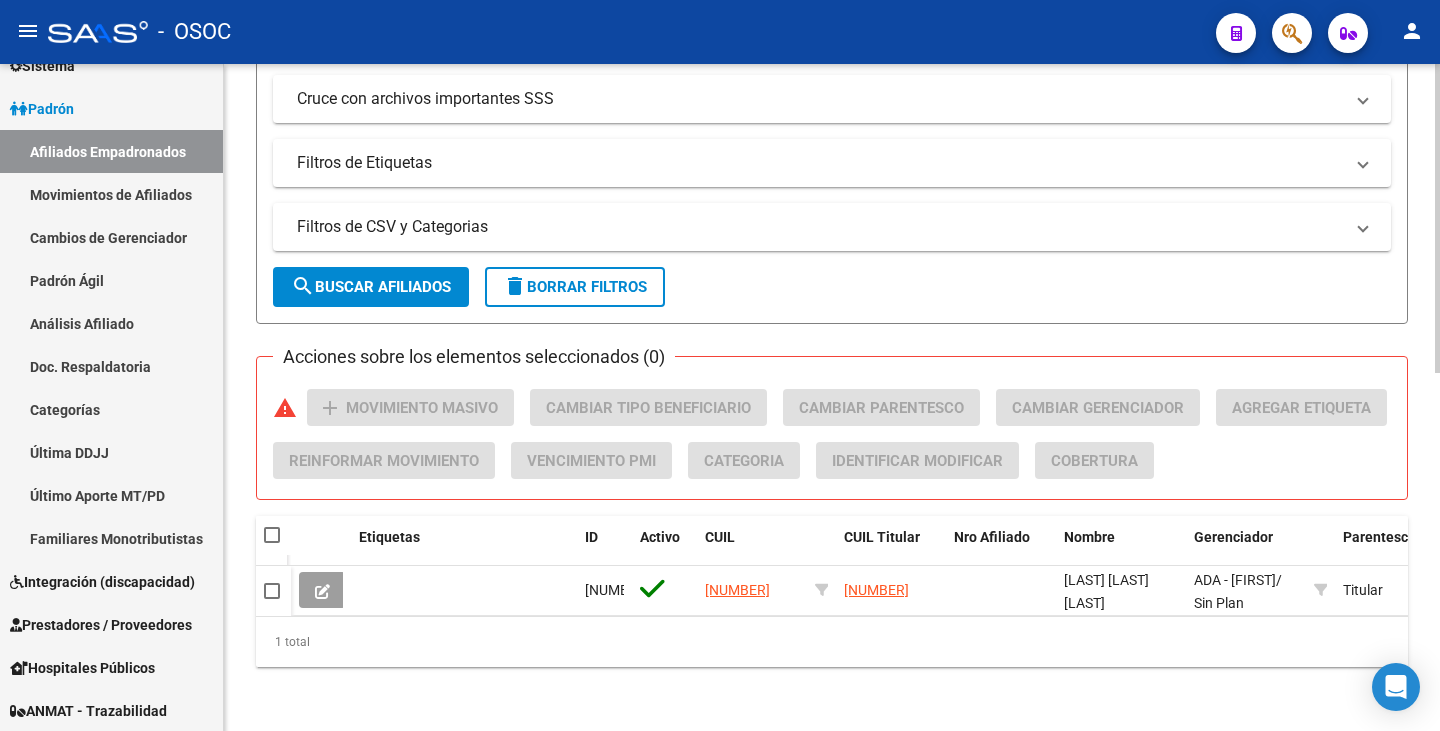 scroll, scrollTop: 771, scrollLeft: 0, axis: vertical 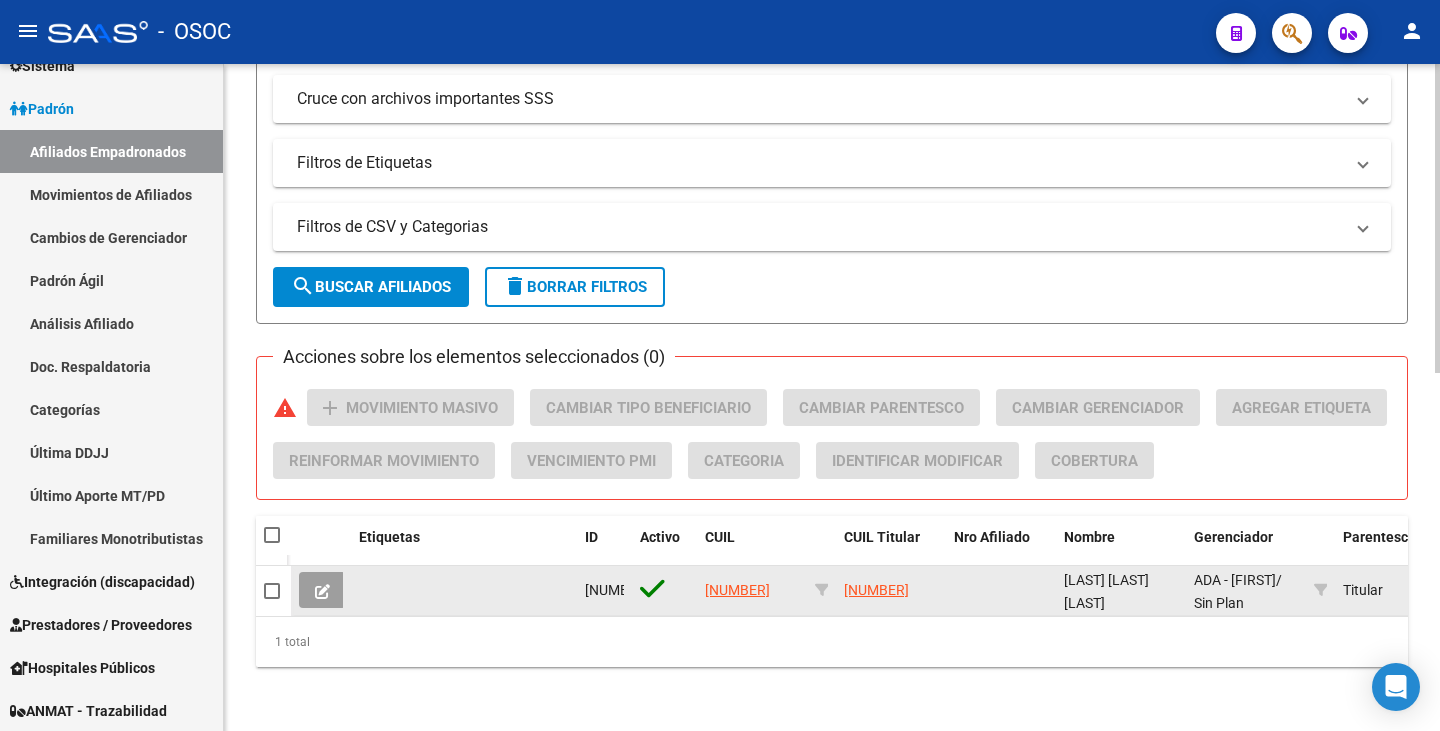 click 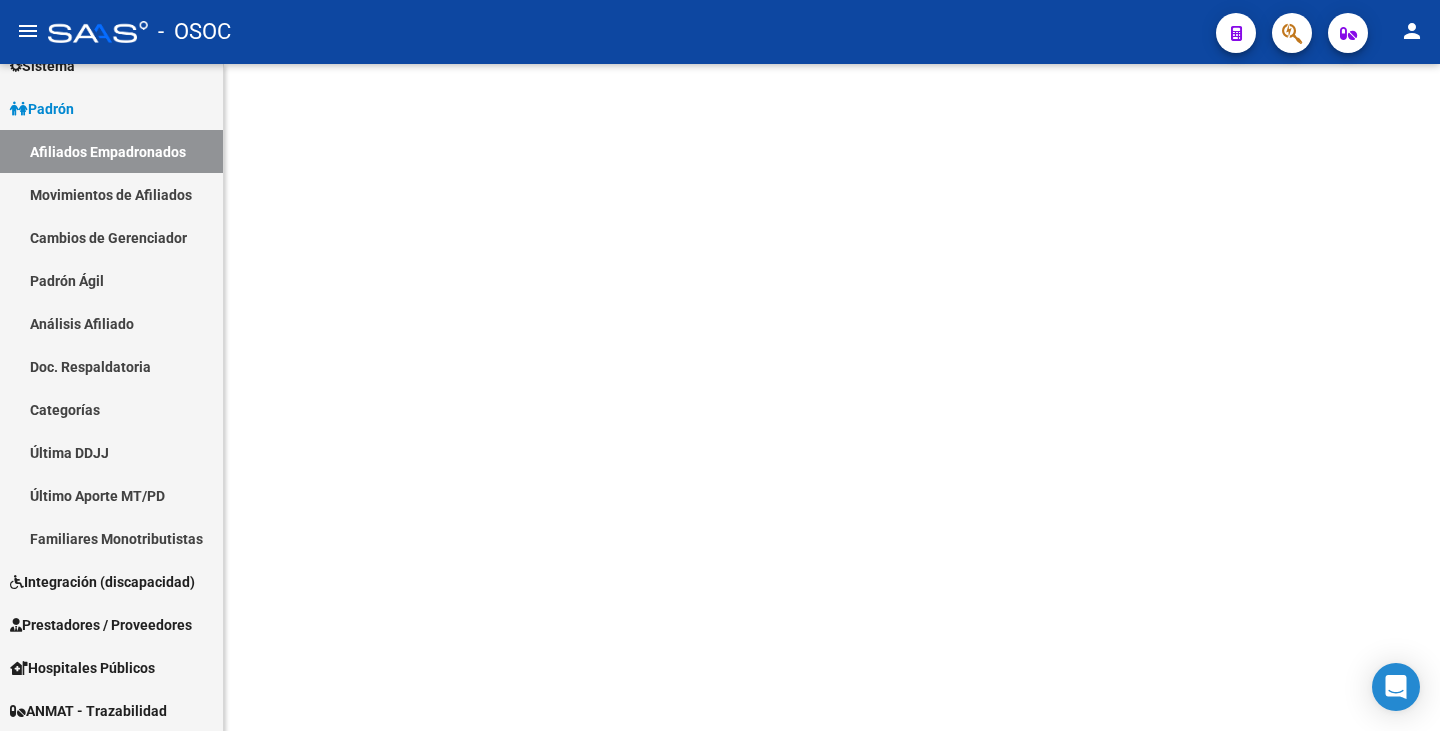 scroll, scrollTop: 0, scrollLeft: 0, axis: both 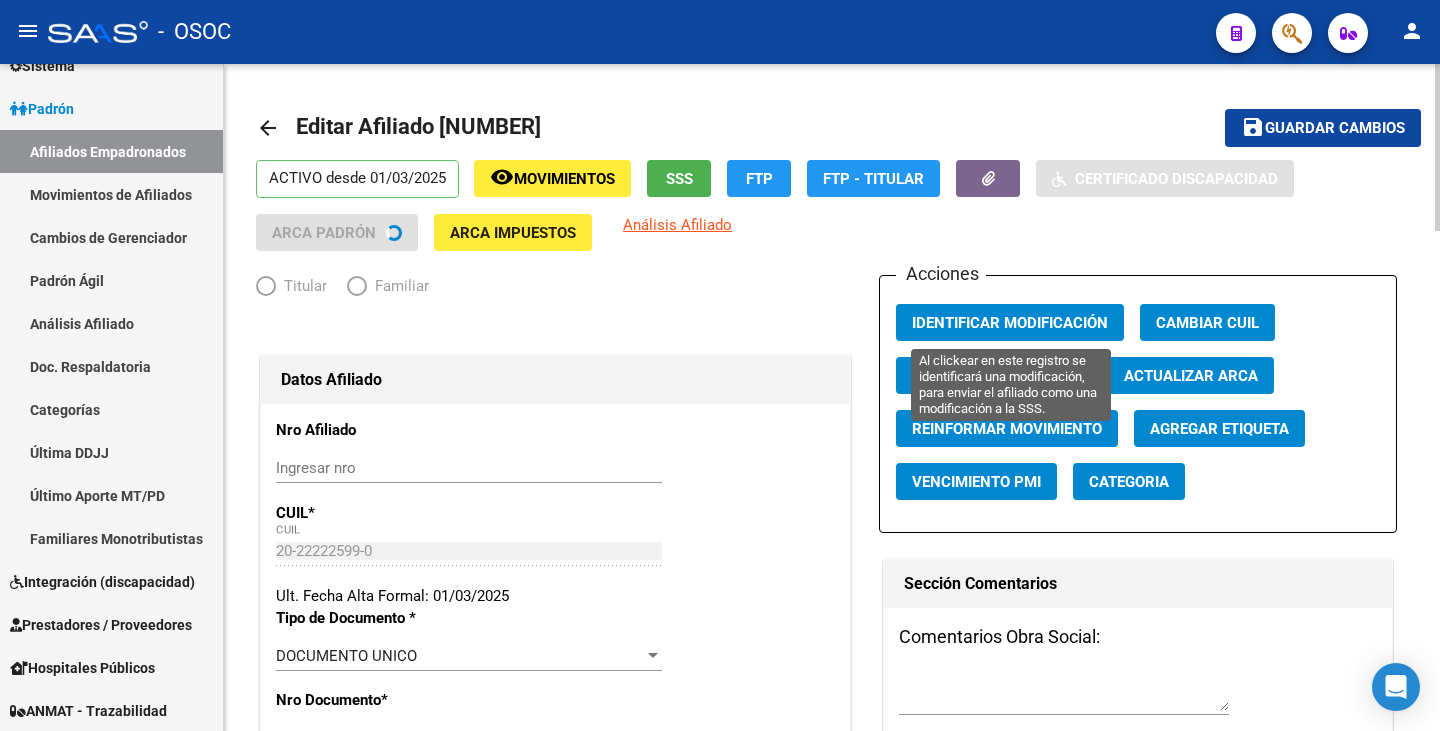 radio on "true" 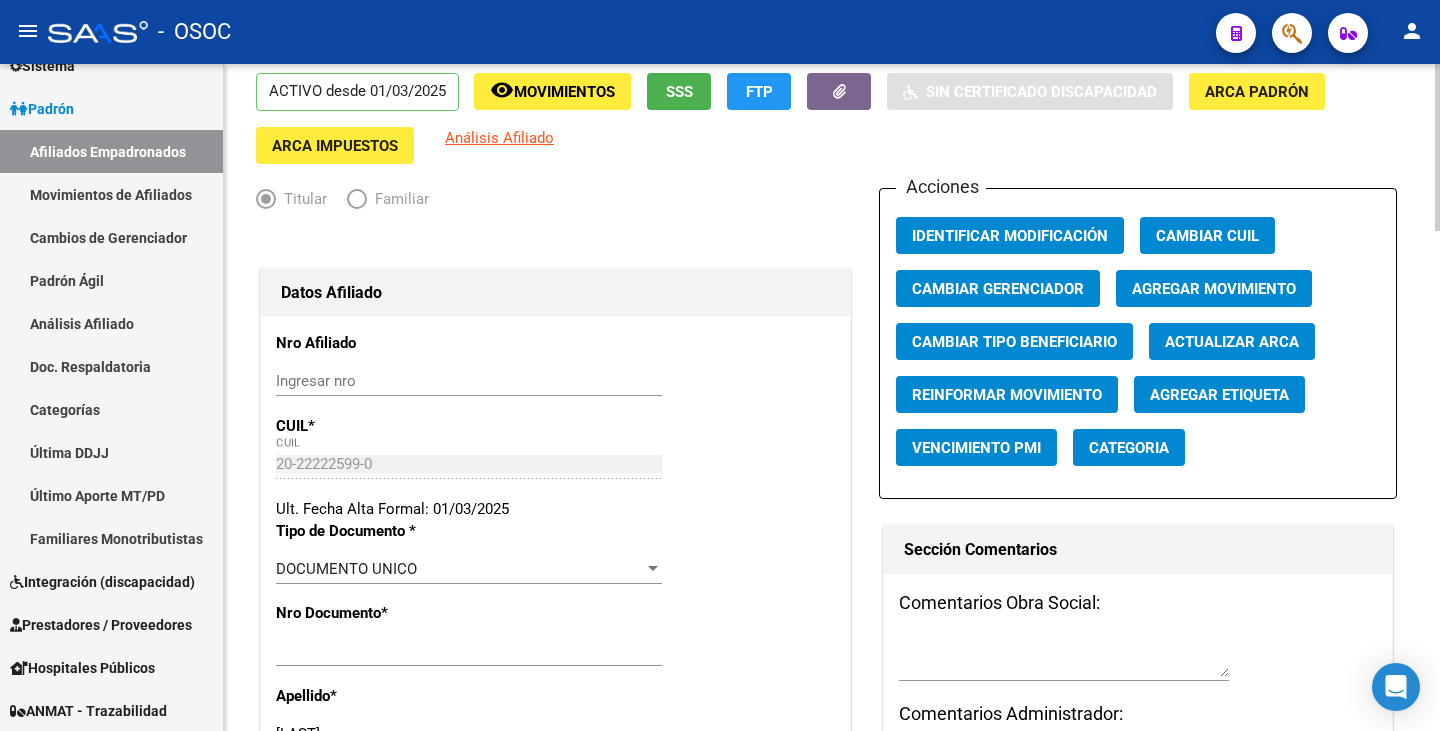 scroll, scrollTop: 0, scrollLeft: 0, axis: both 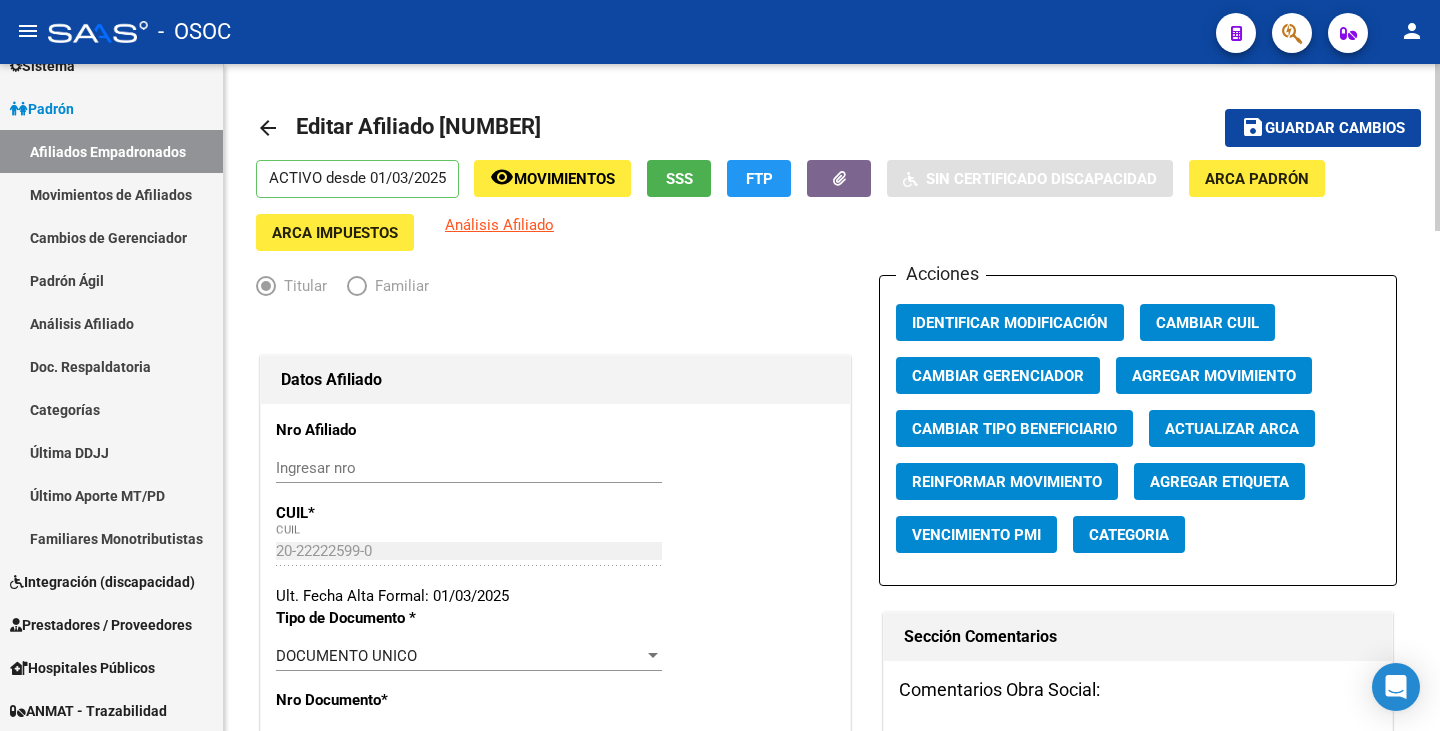 click on "Movimientos" 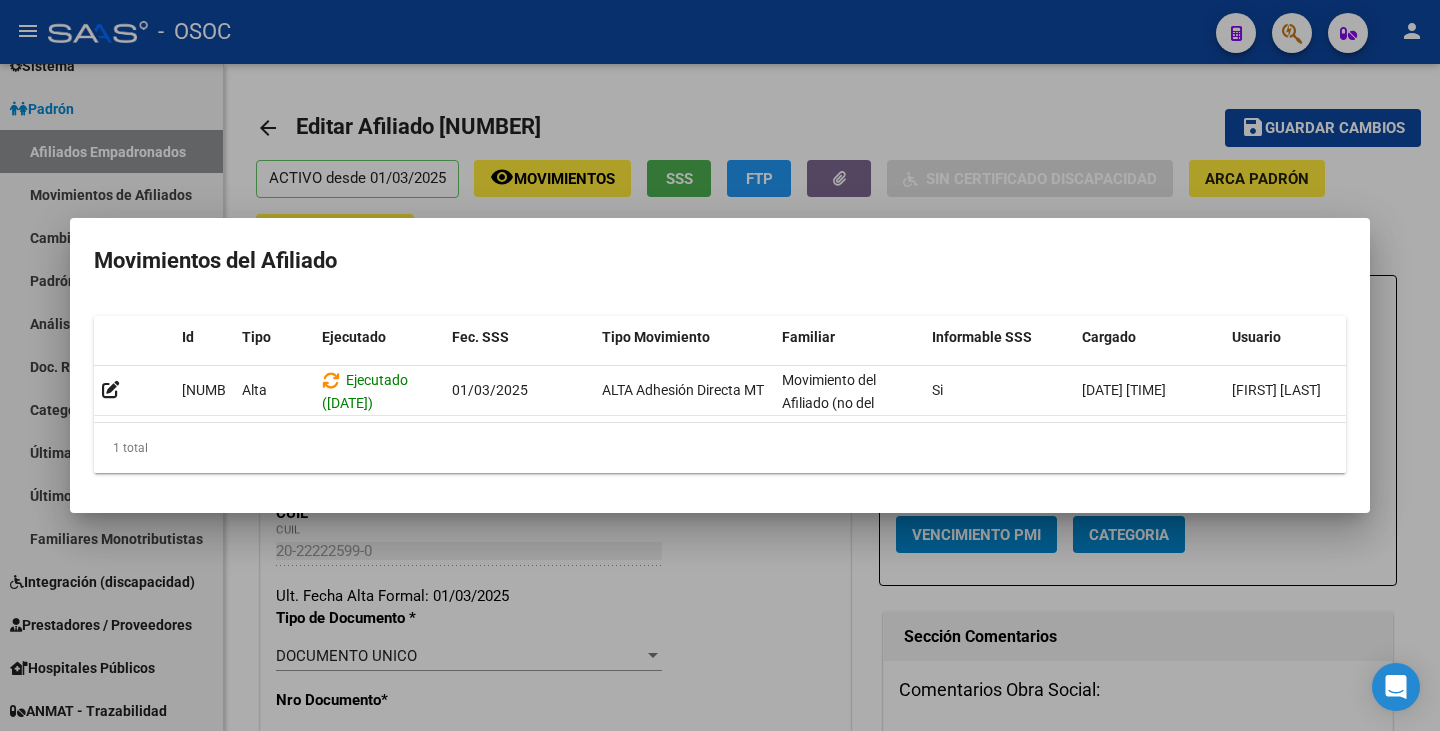 drag, startPoint x: 551, startPoint y: 435, endPoint x: 865, endPoint y: 430, distance: 314.0398 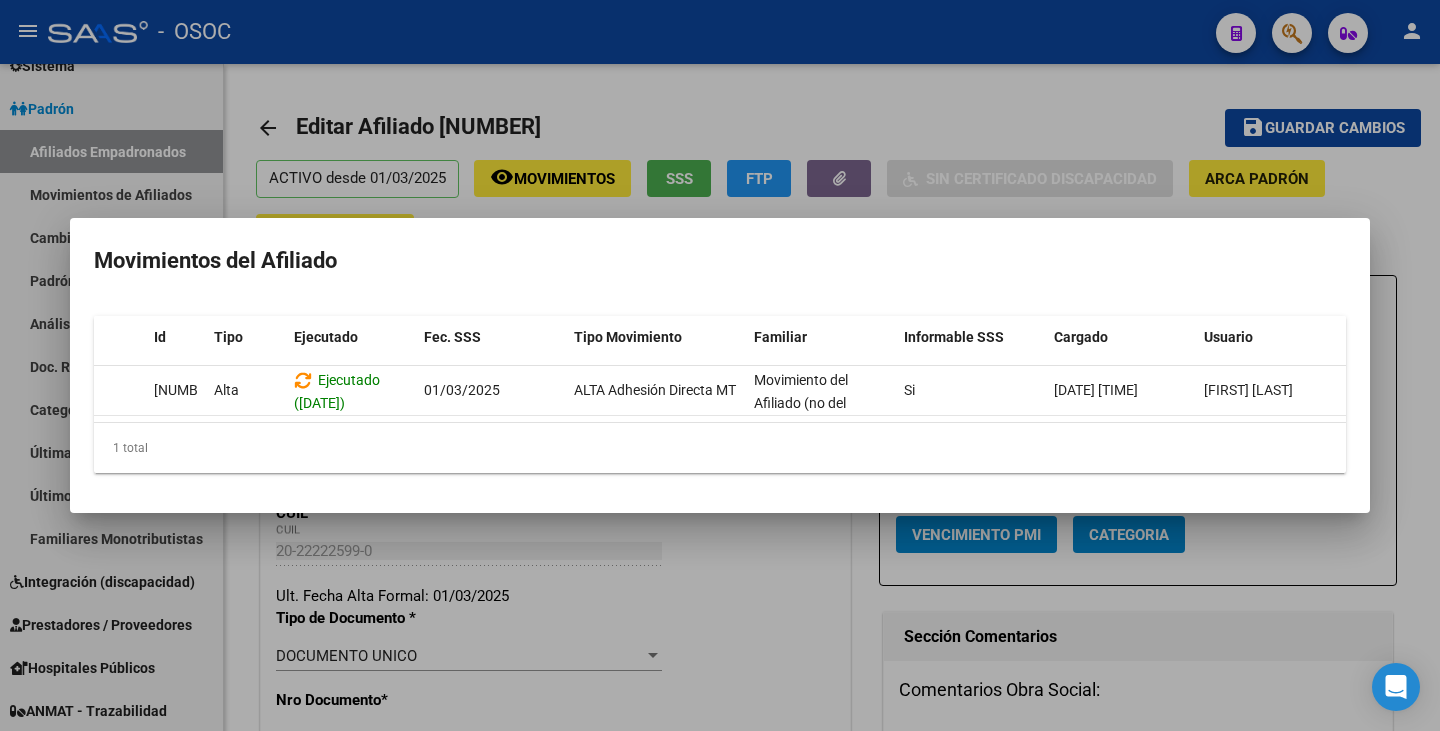 click at bounding box center (720, 365) 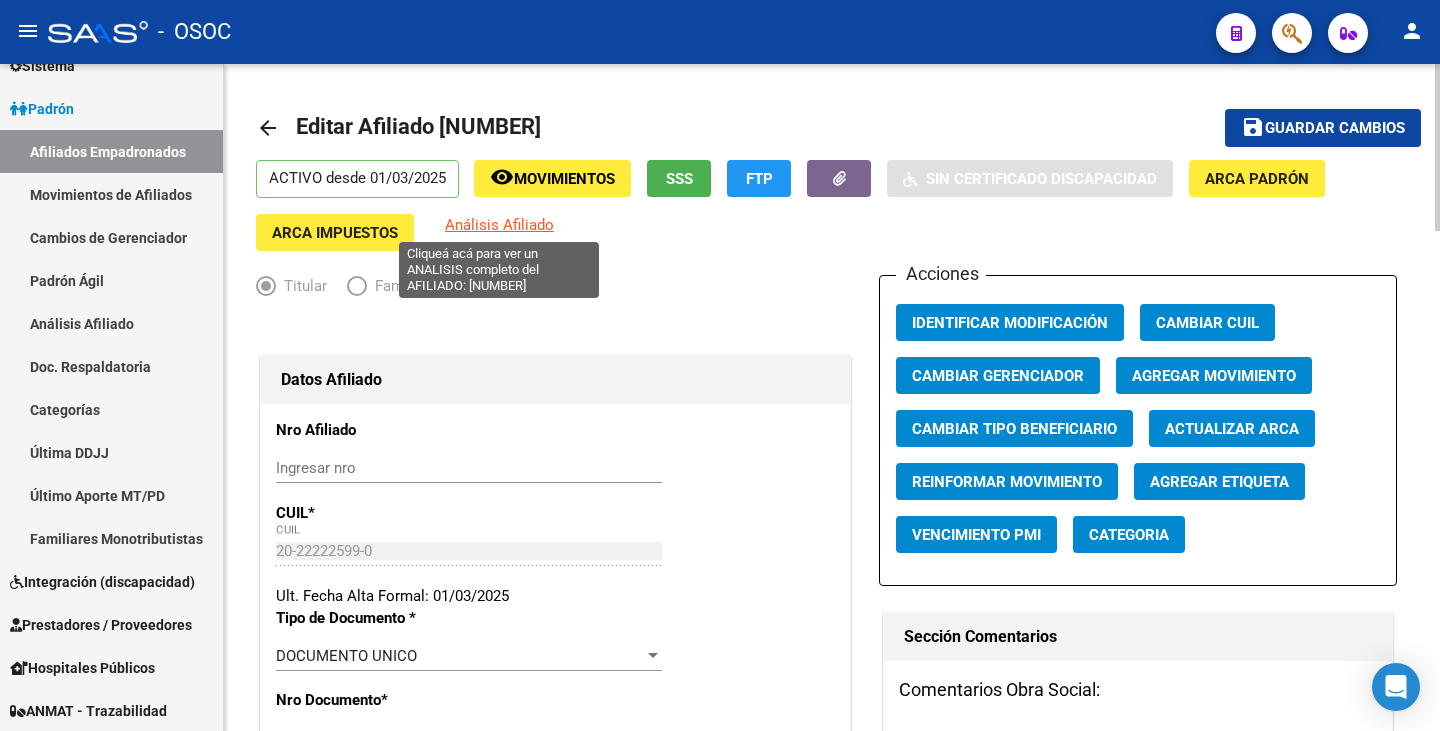 click on "Análisis Afiliado" 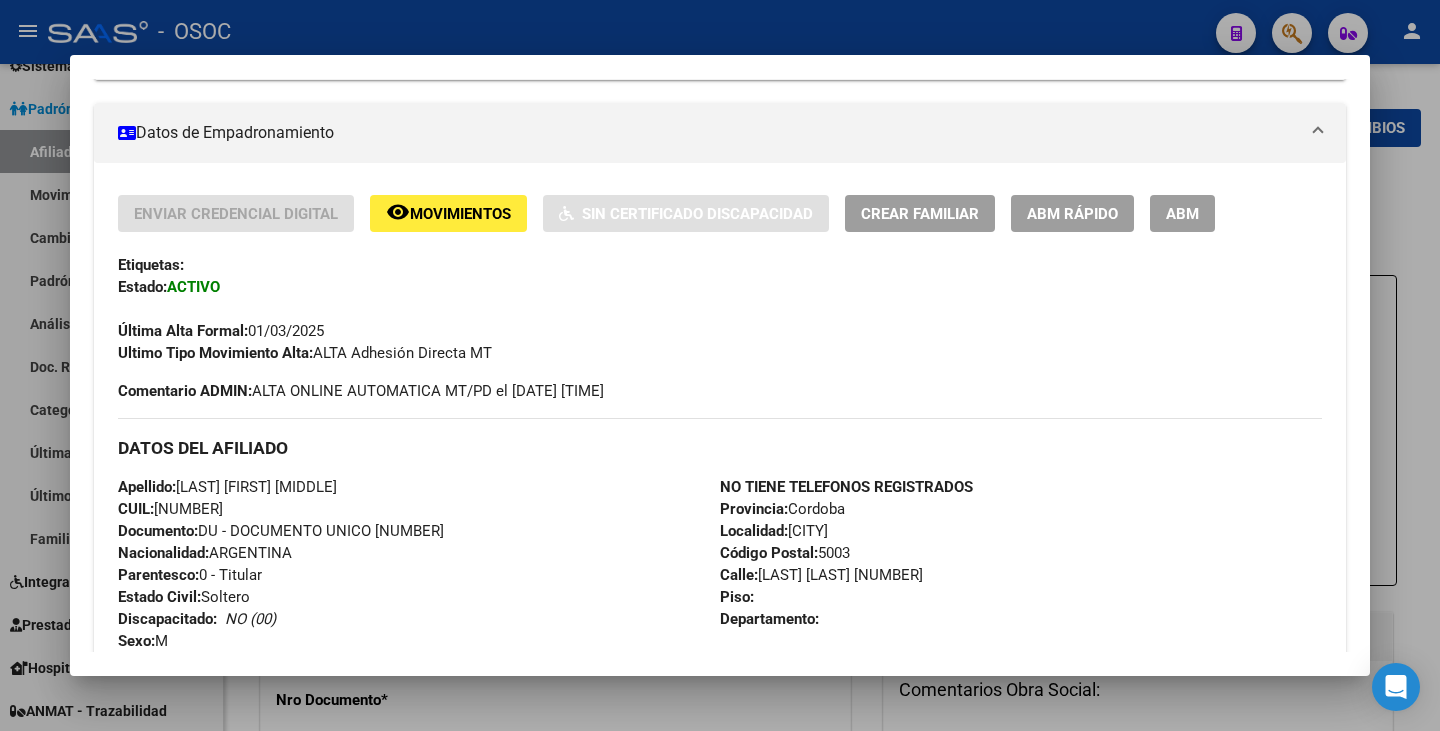 scroll, scrollTop: 323, scrollLeft: 0, axis: vertical 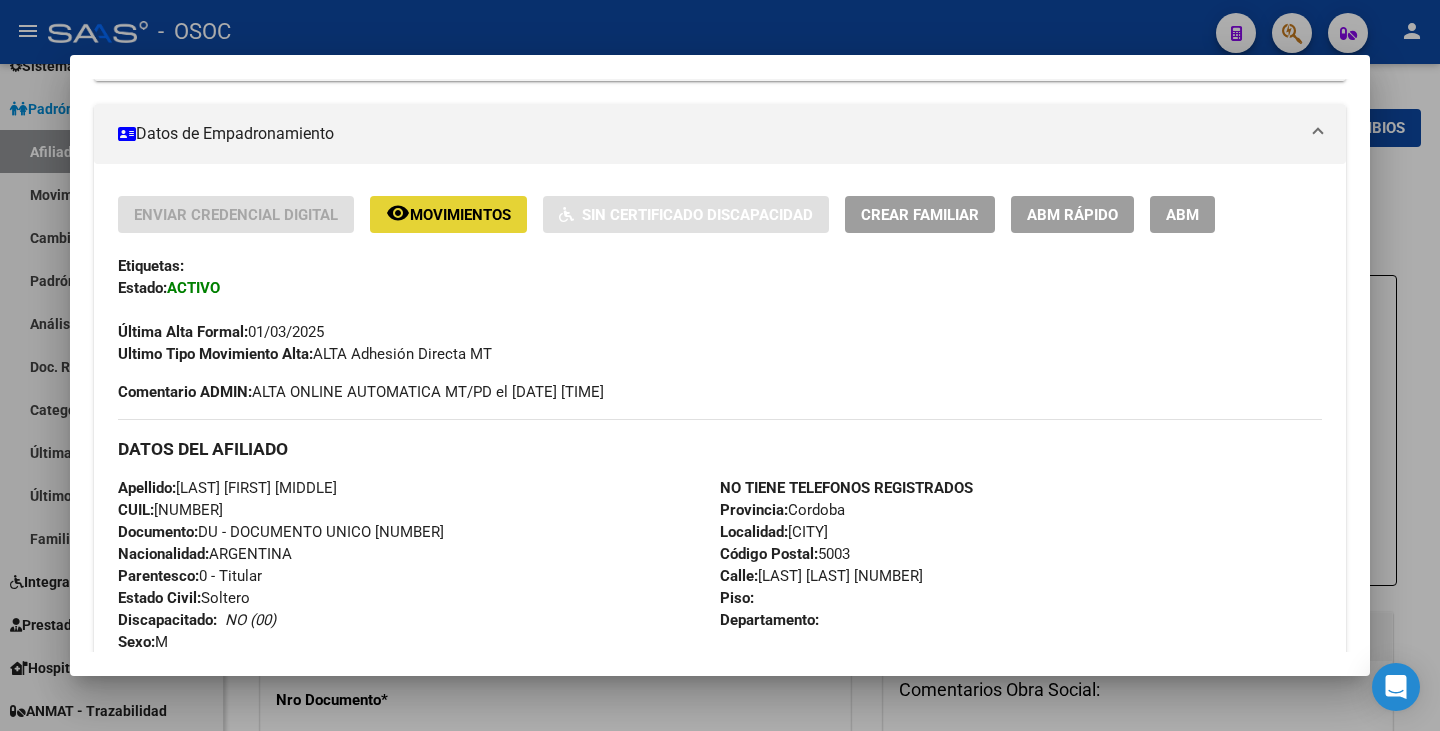 click on "Movimientos" 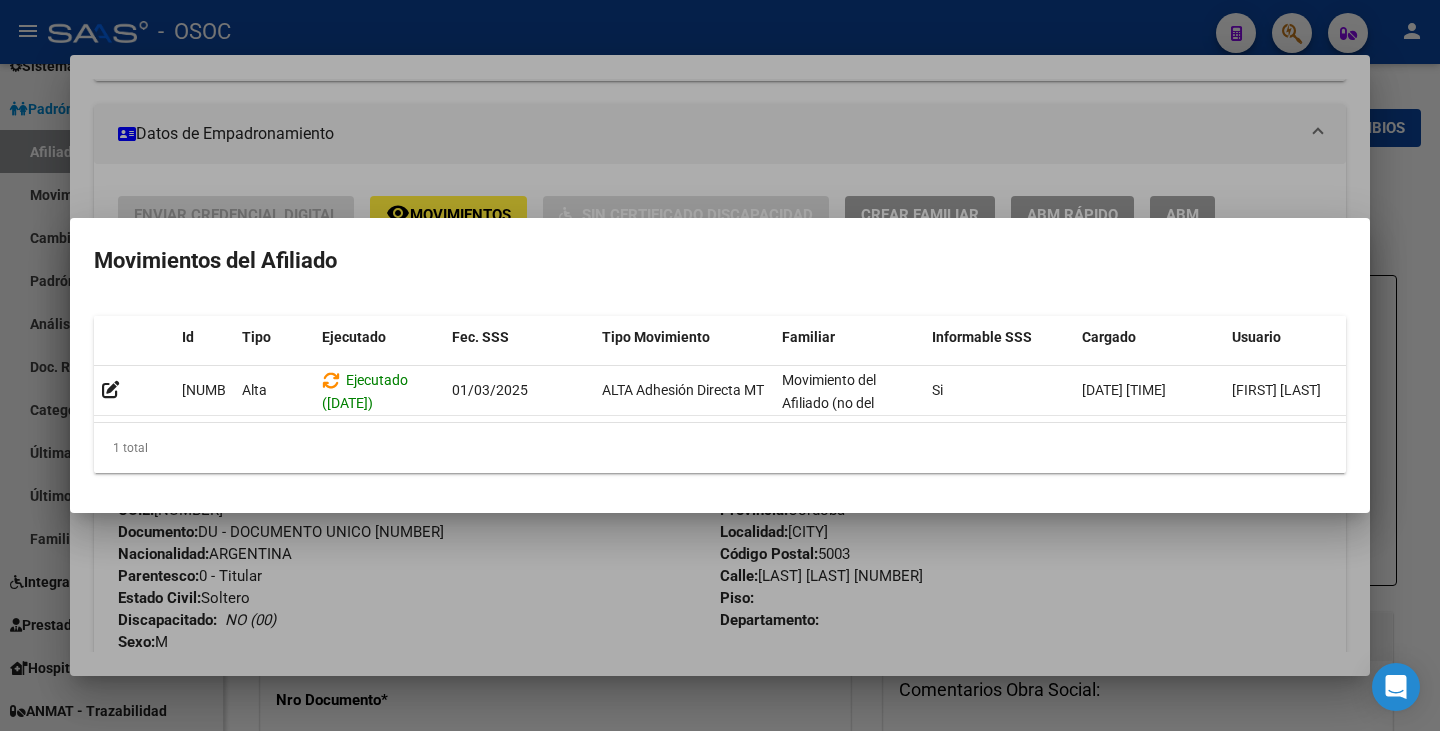 click at bounding box center (720, 365) 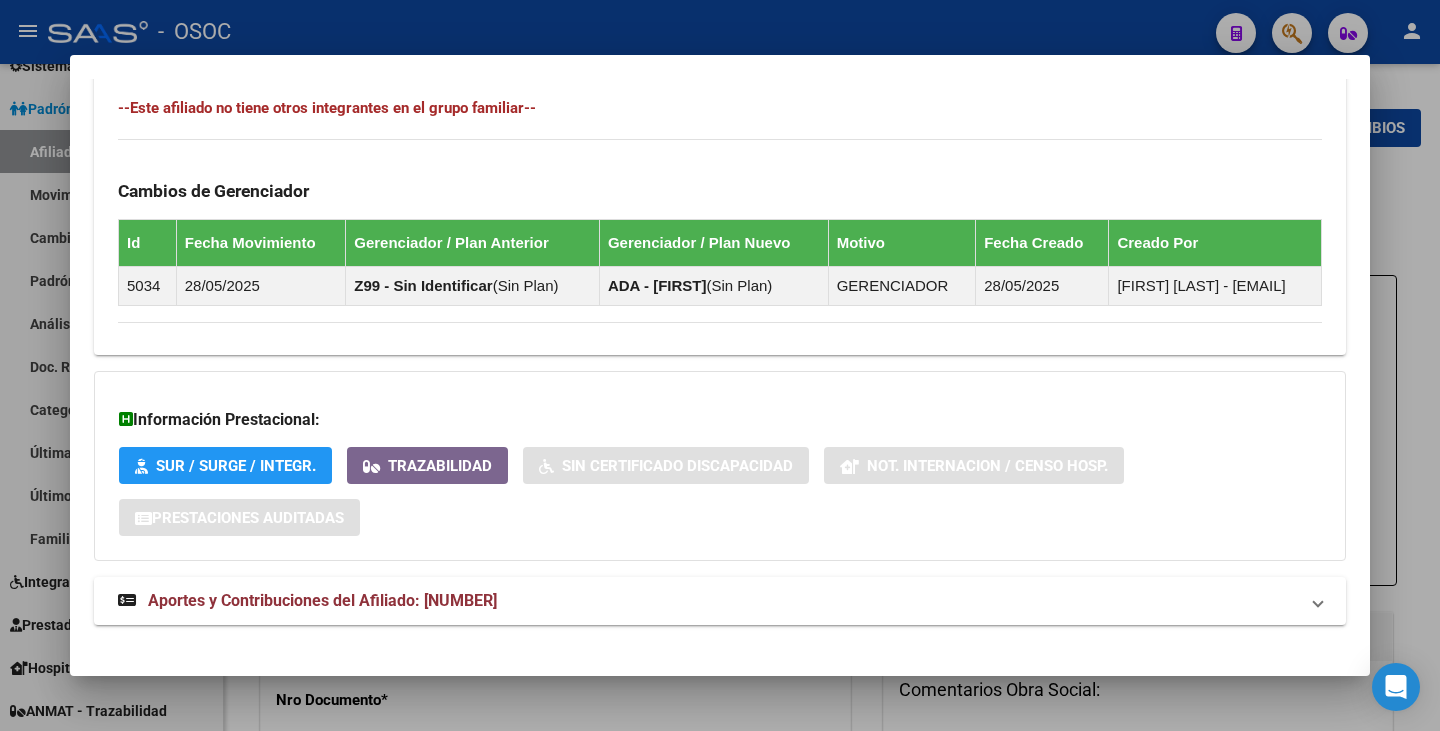 scroll, scrollTop: 1123, scrollLeft: 0, axis: vertical 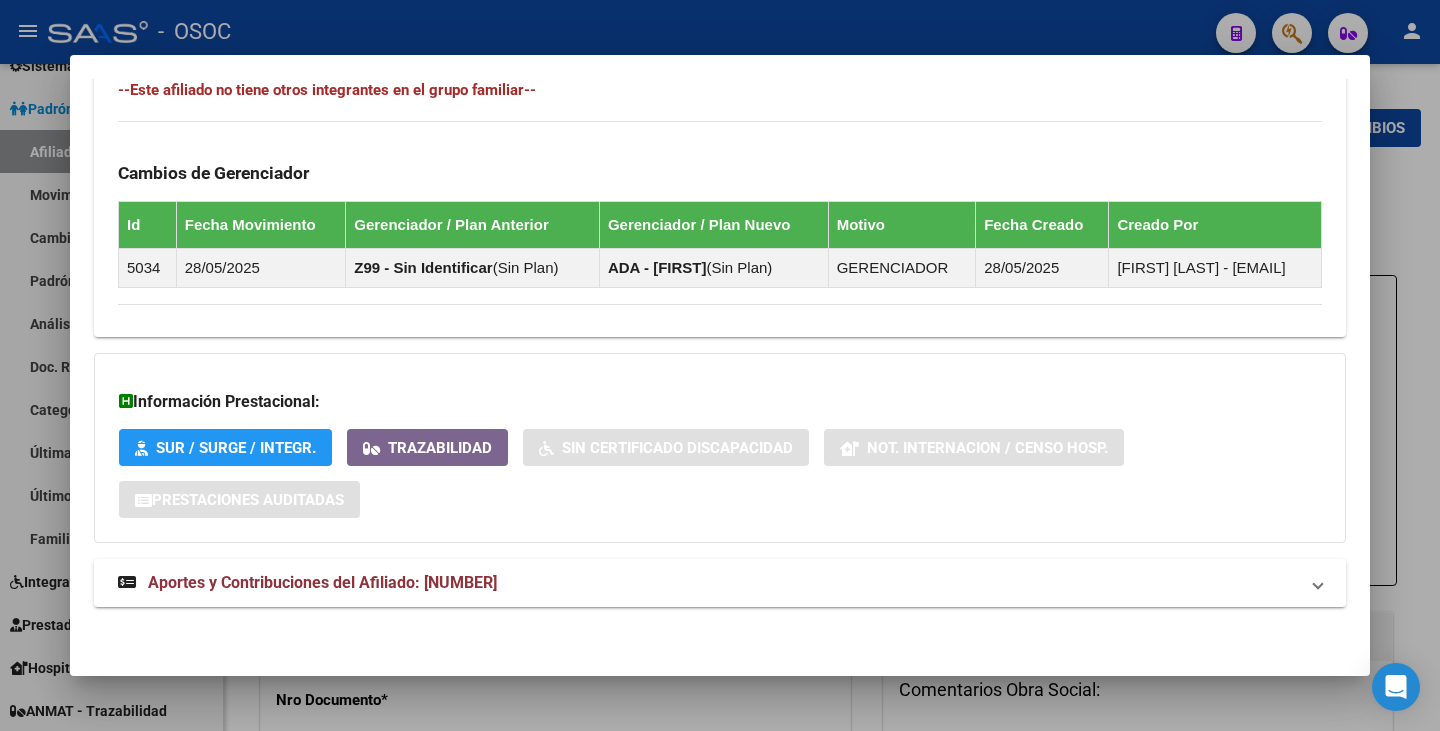 click at bounding box center (720, 365) 